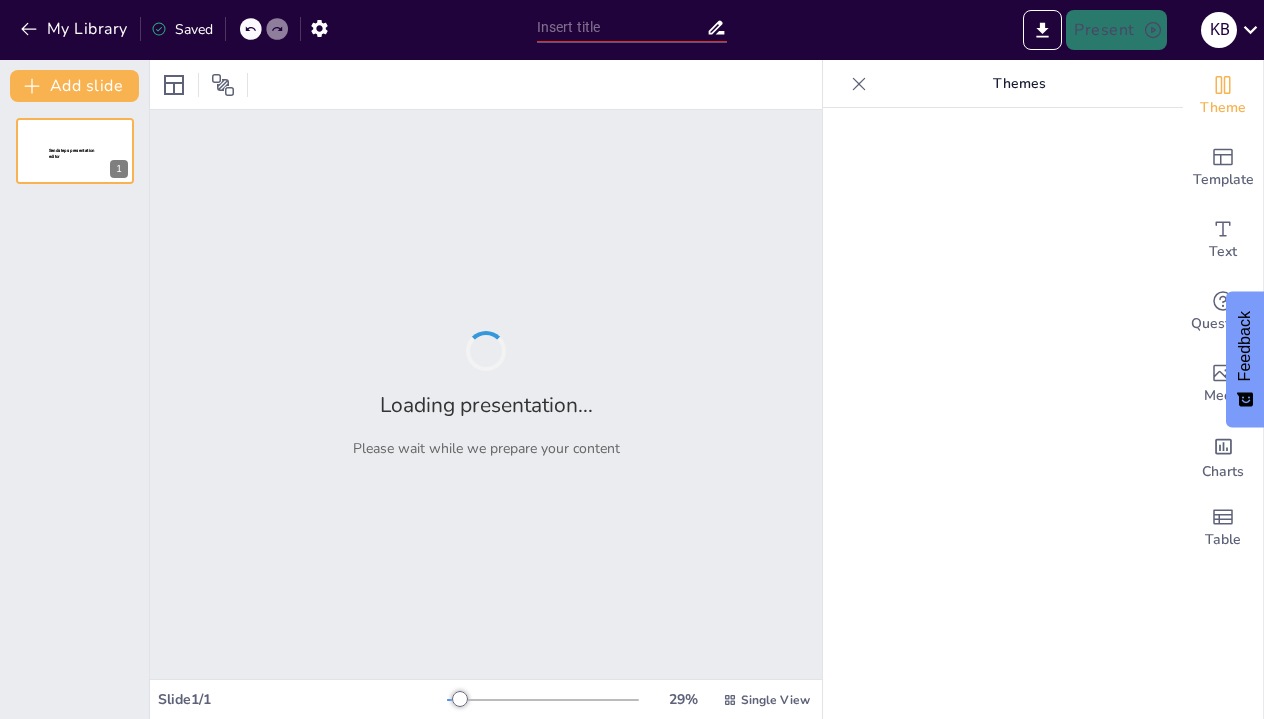 scroll, scrollTop: 0, scrollLeft: 0, axis: both 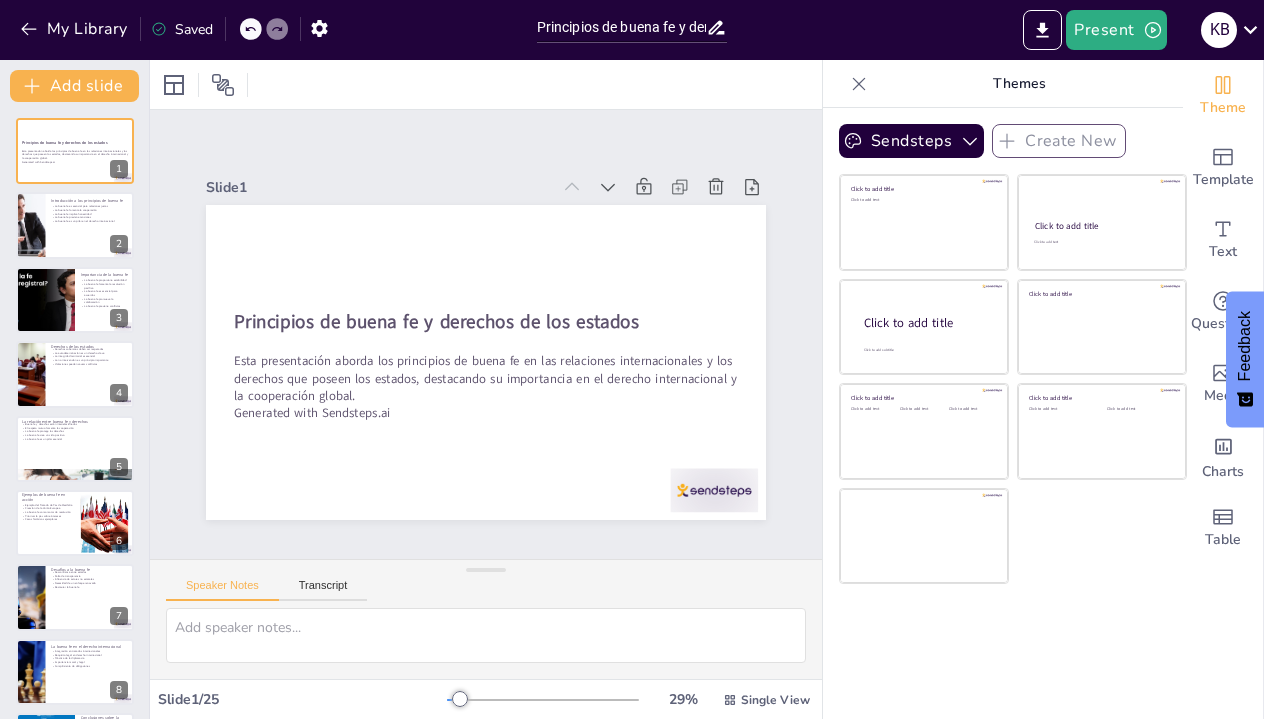 checkbox on "true" 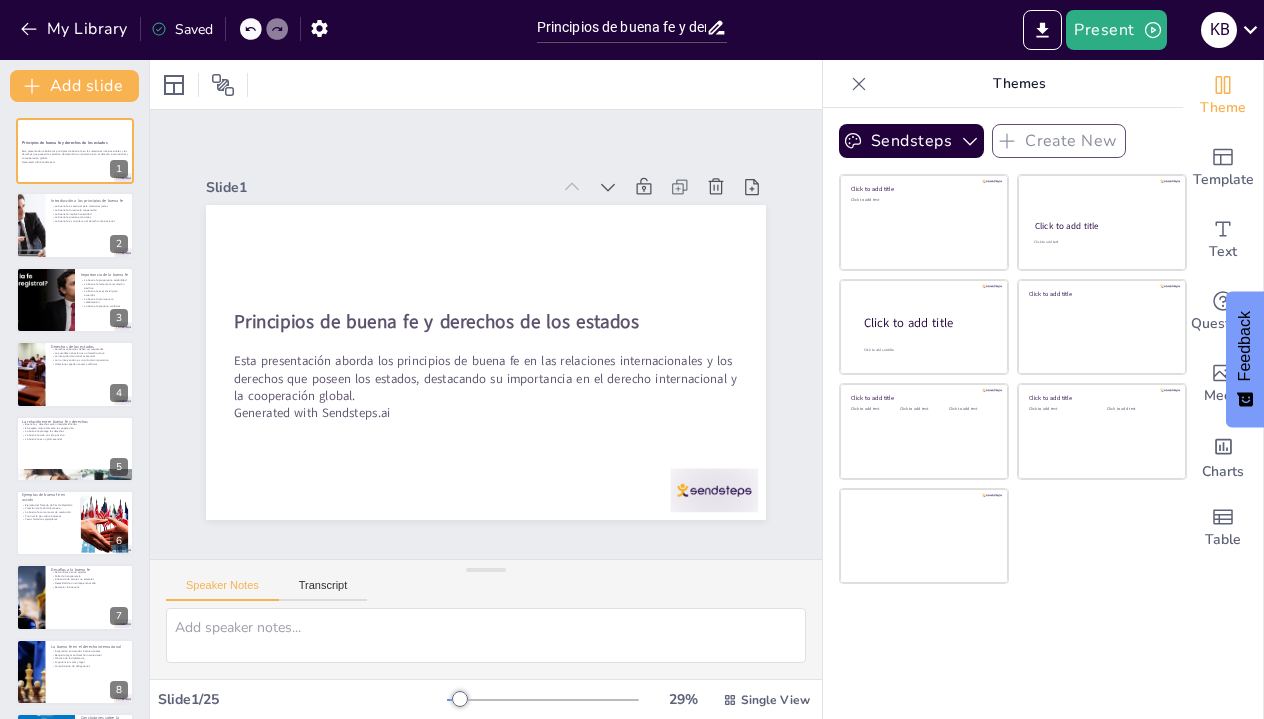 checkbox on "true" 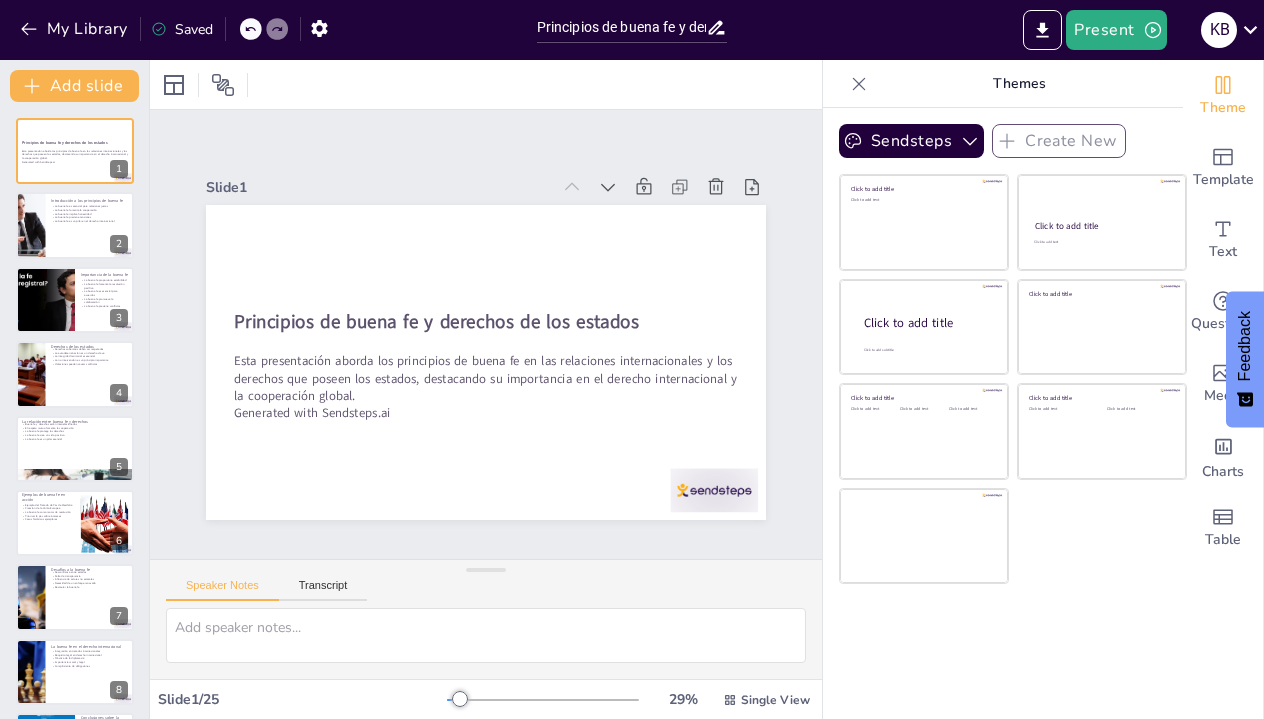 checkbox on "true" 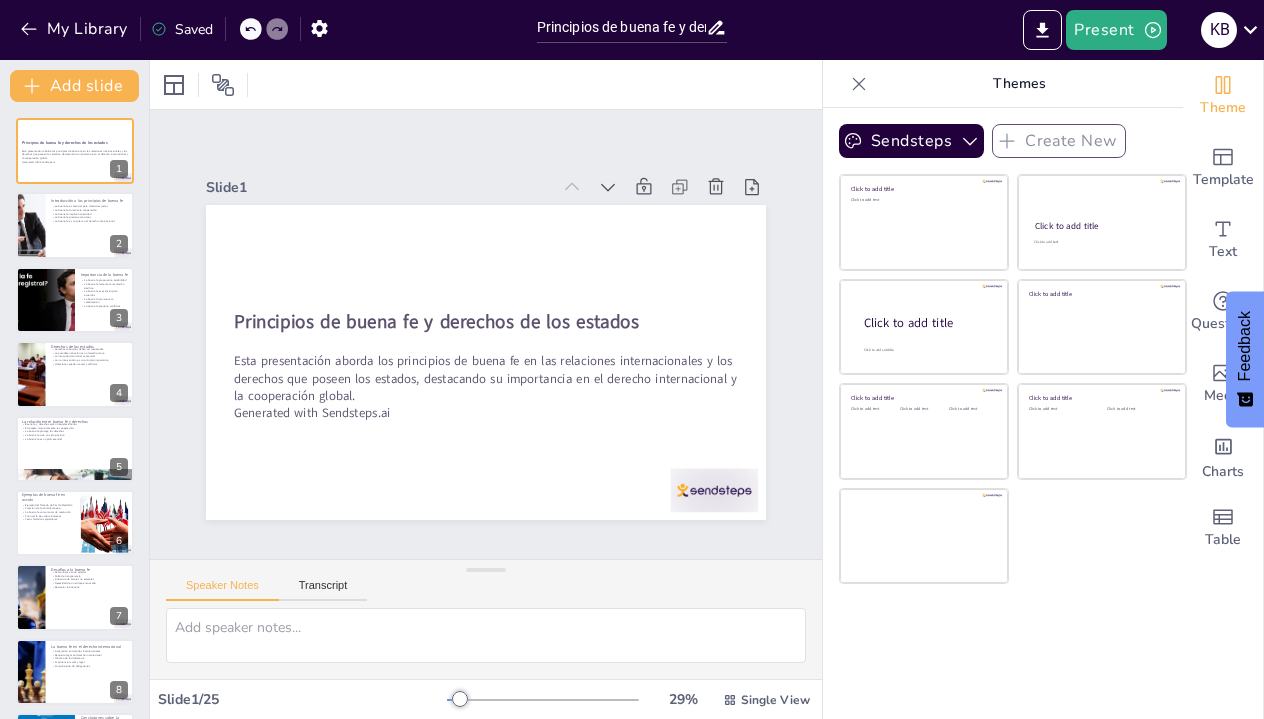 checkbox on "true" 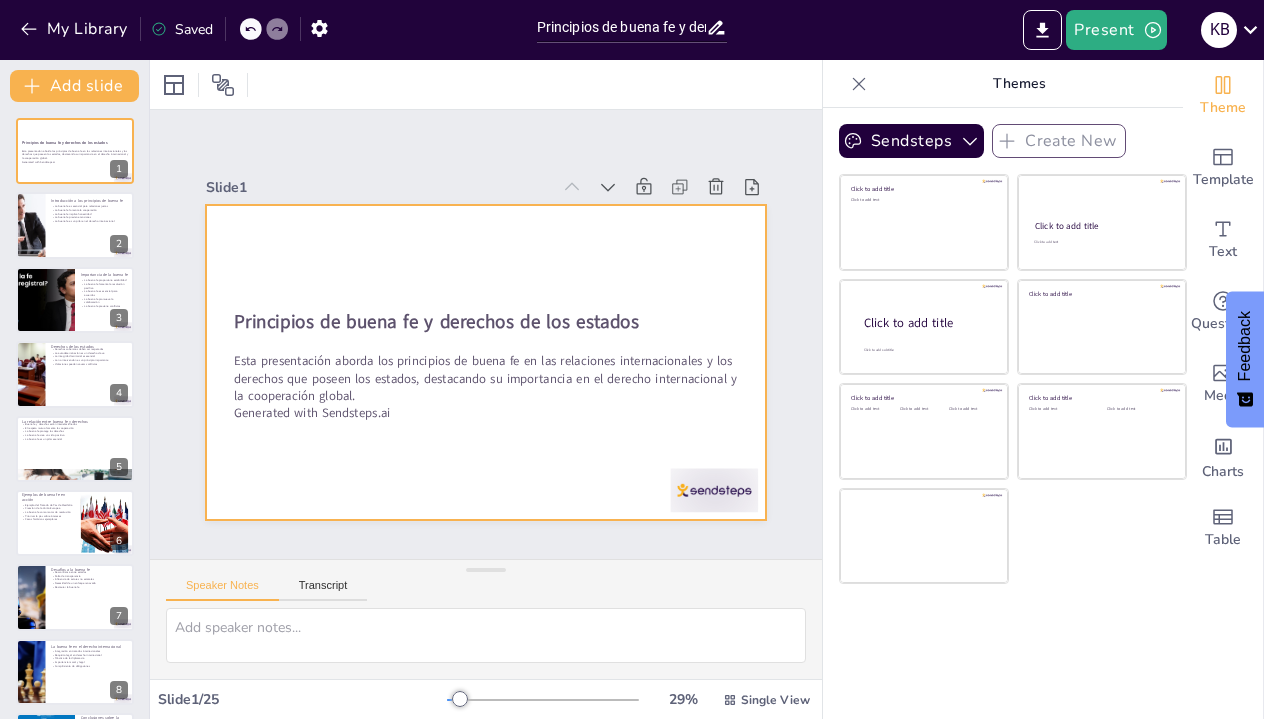 checkbox on "true" 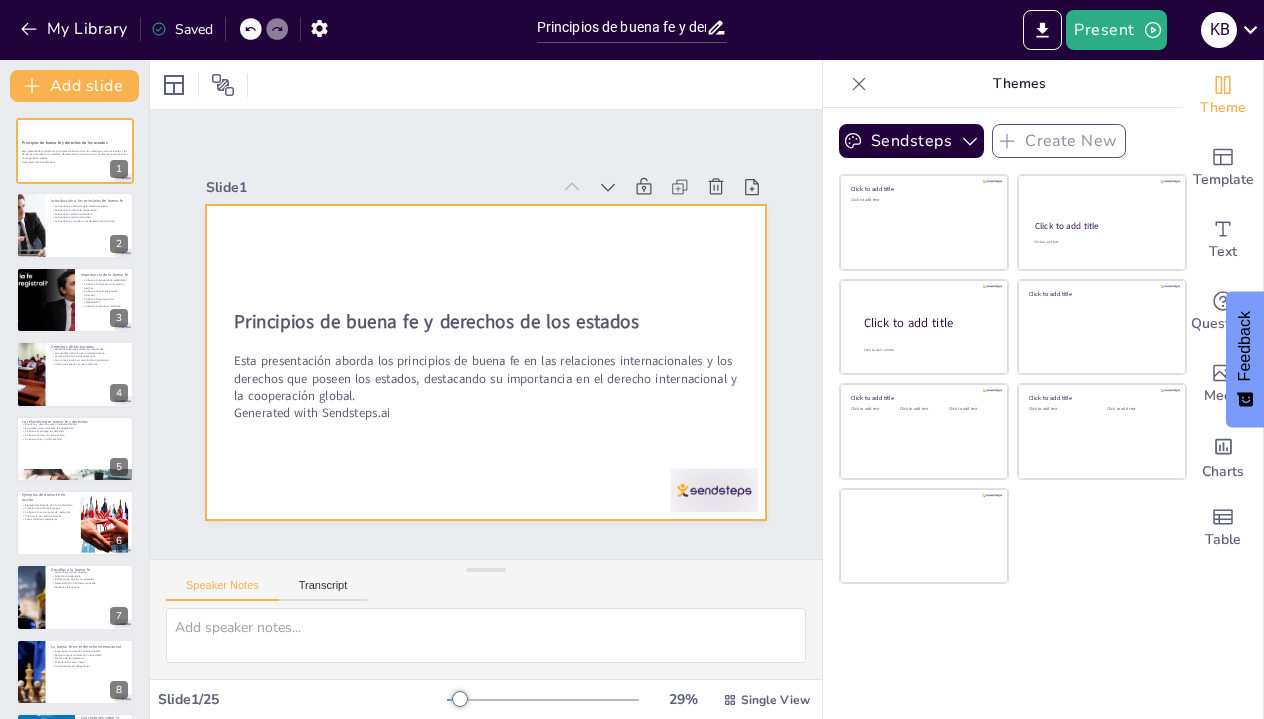 checkbox on "true" 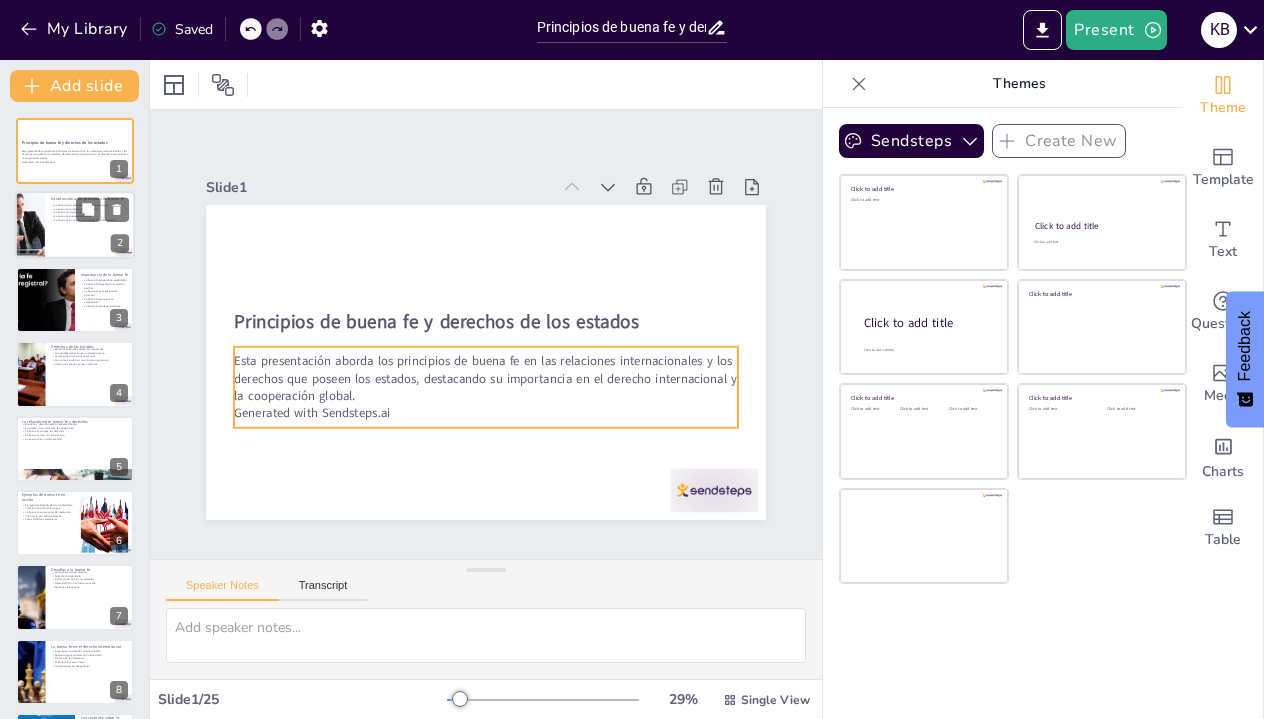 checkbox on "true" 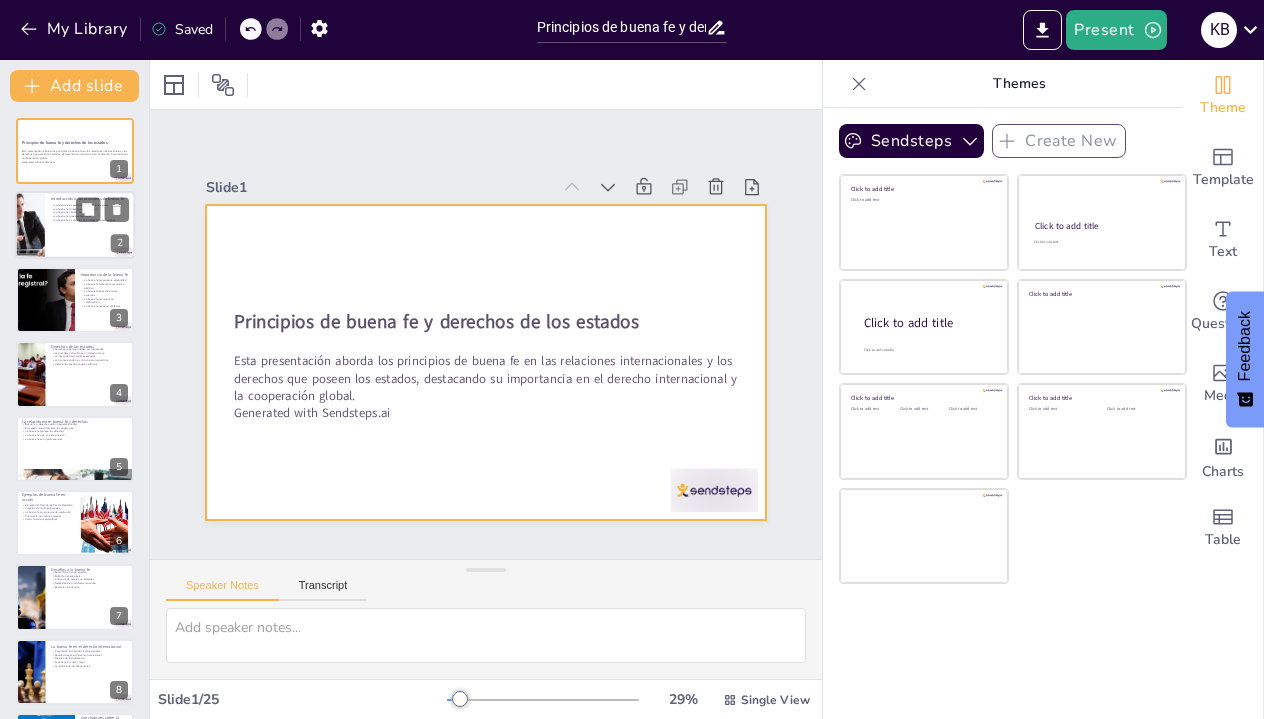 checkbox on "true" 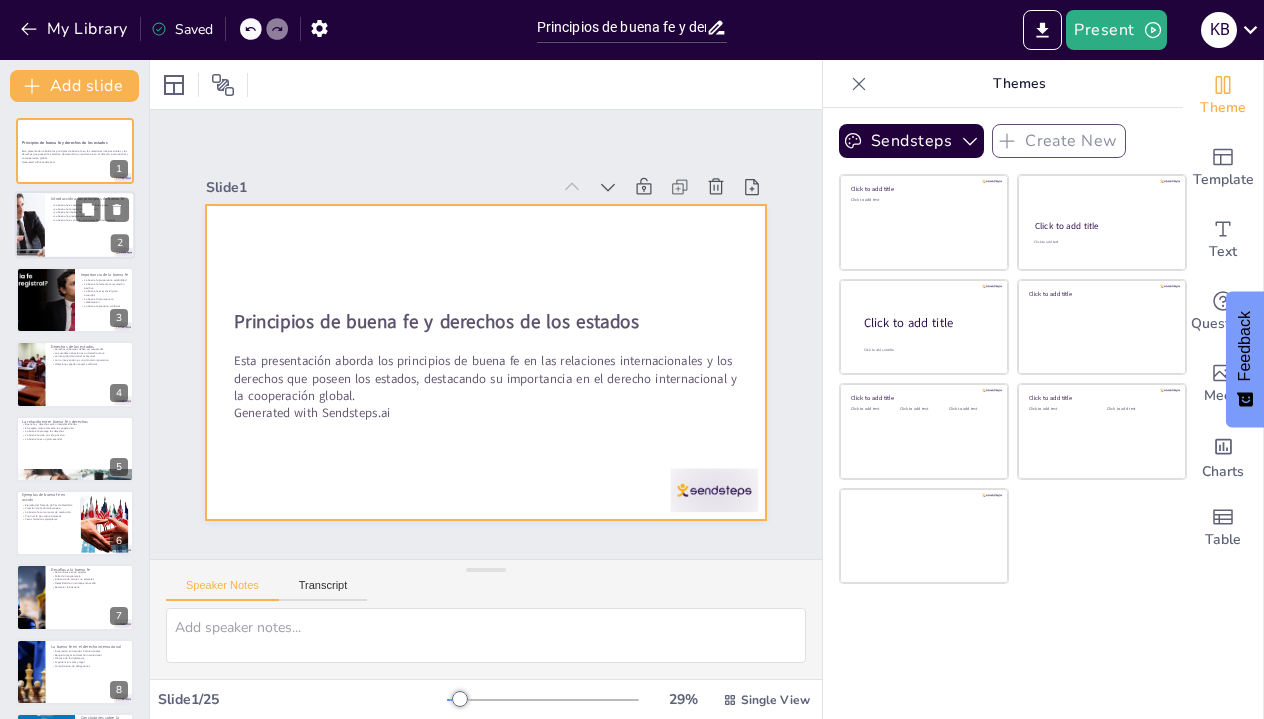checkbox on "true" 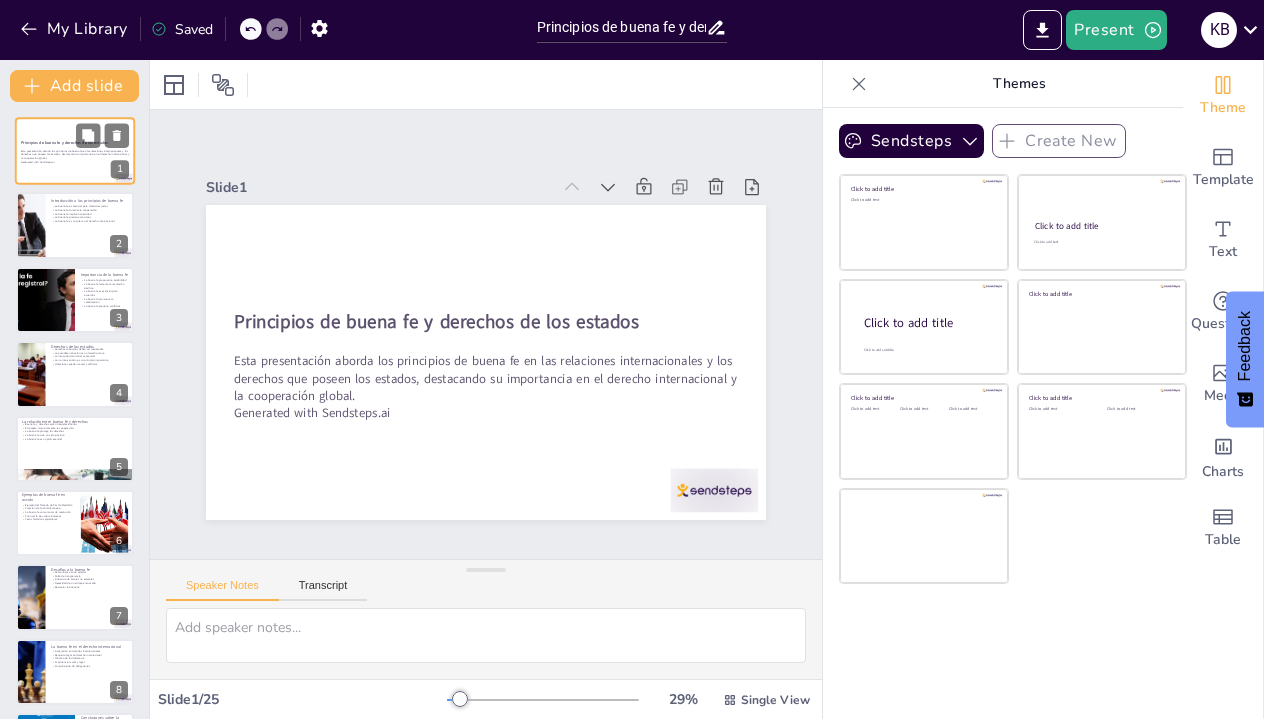 click on "Principios de buena fe y derechos de los estados" at bounding box center [64, 142] 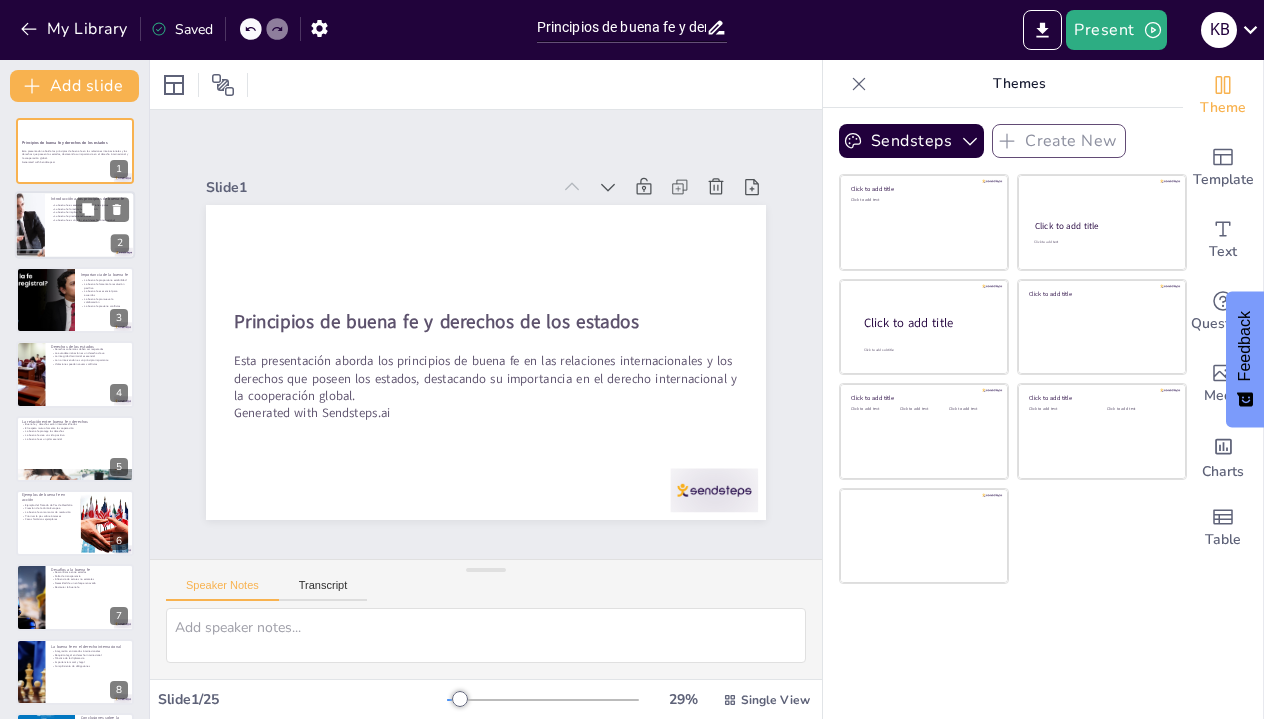 checkbox on "true" 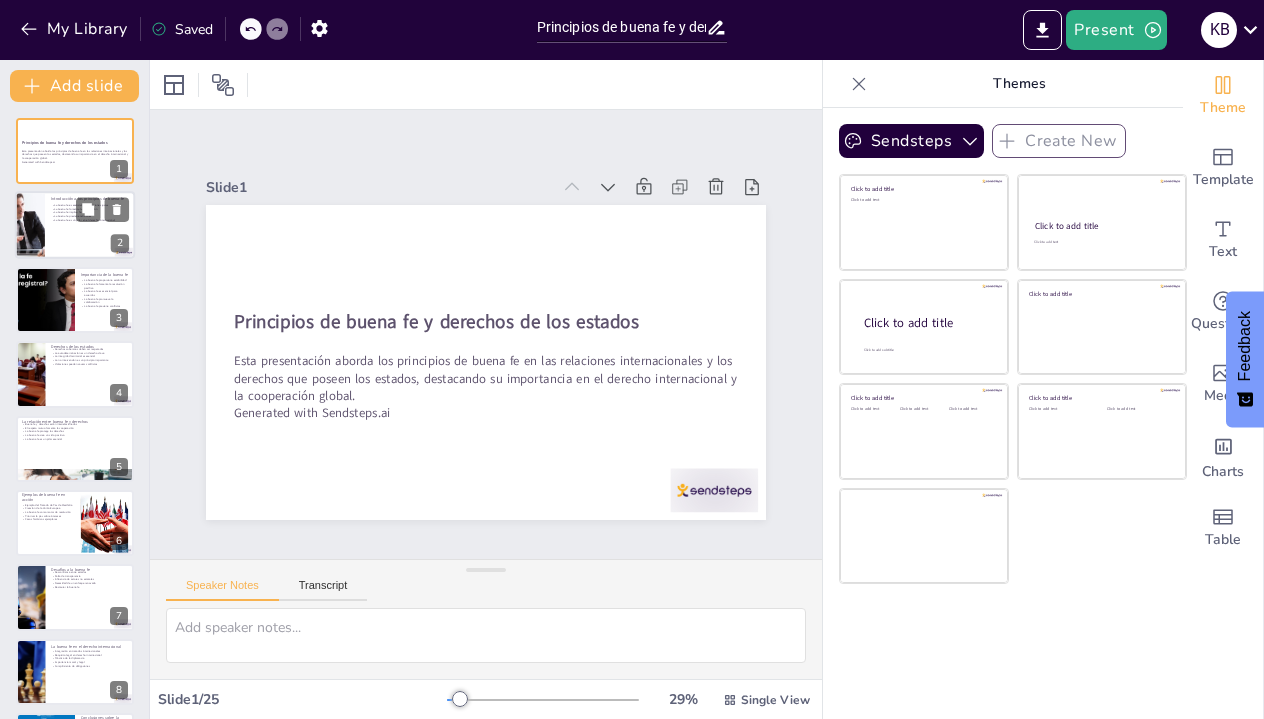 checkbox on "true" 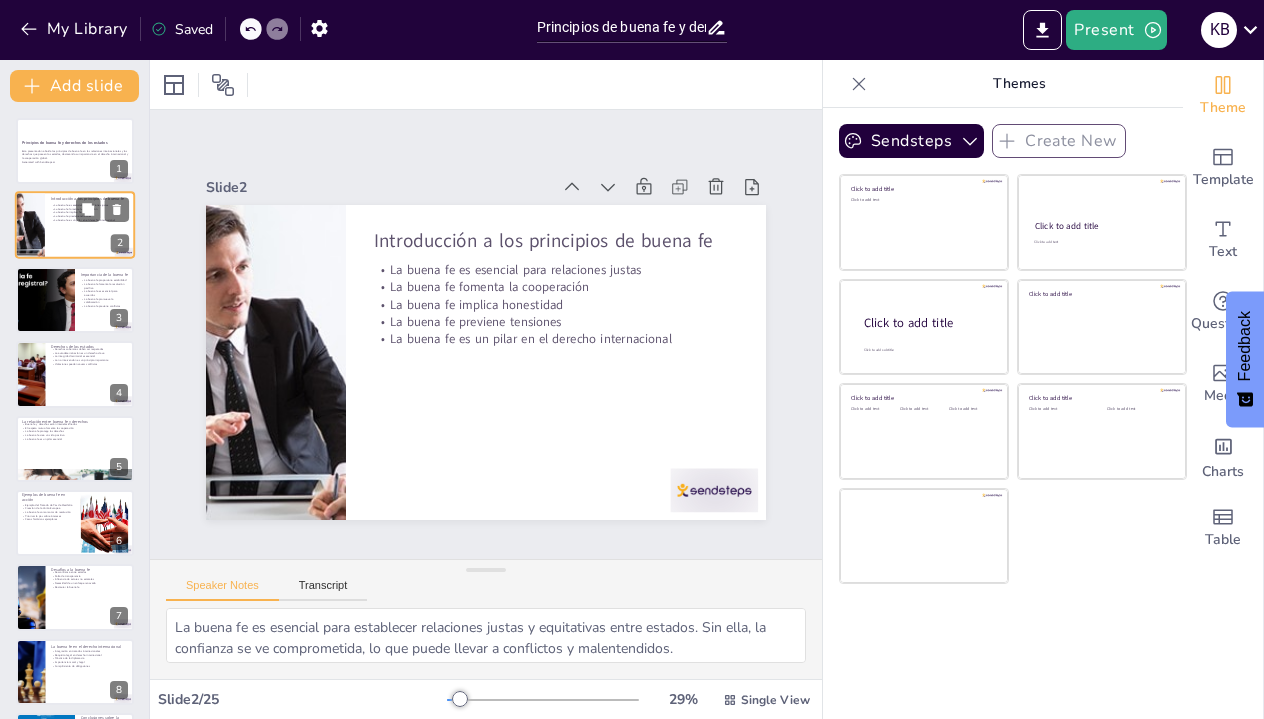 checkbox on "true" 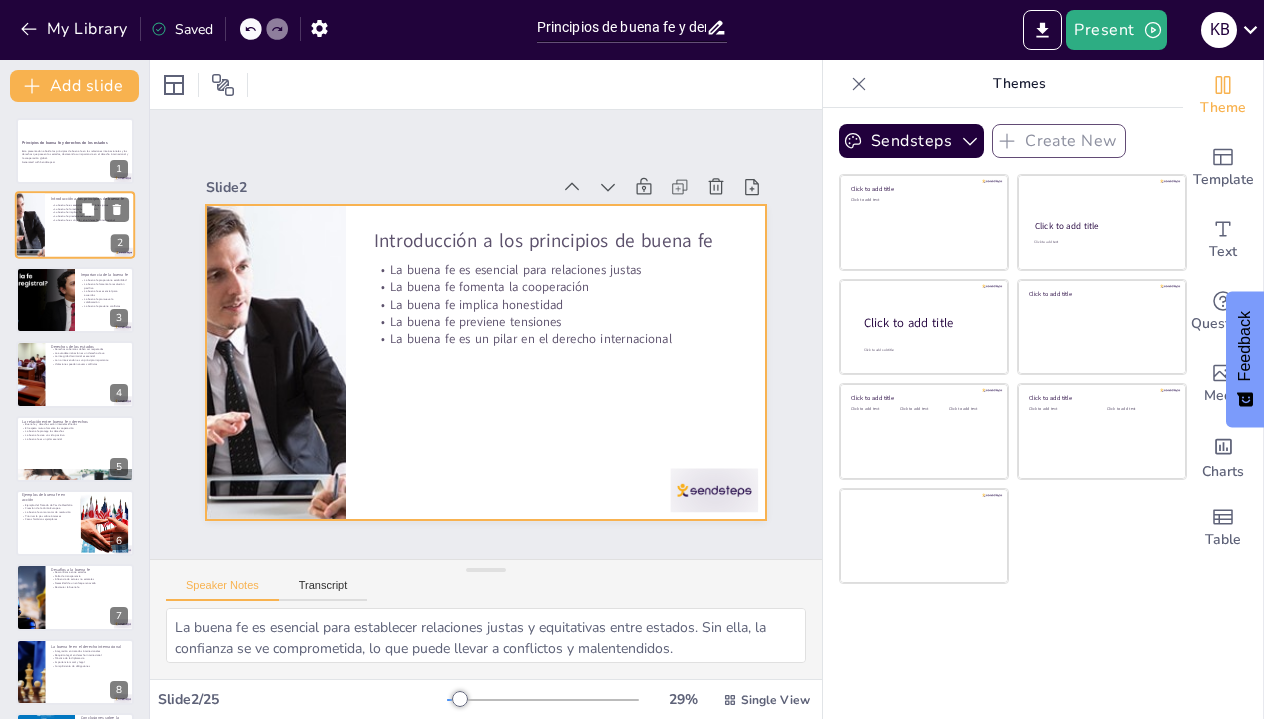 checkbox on "true" 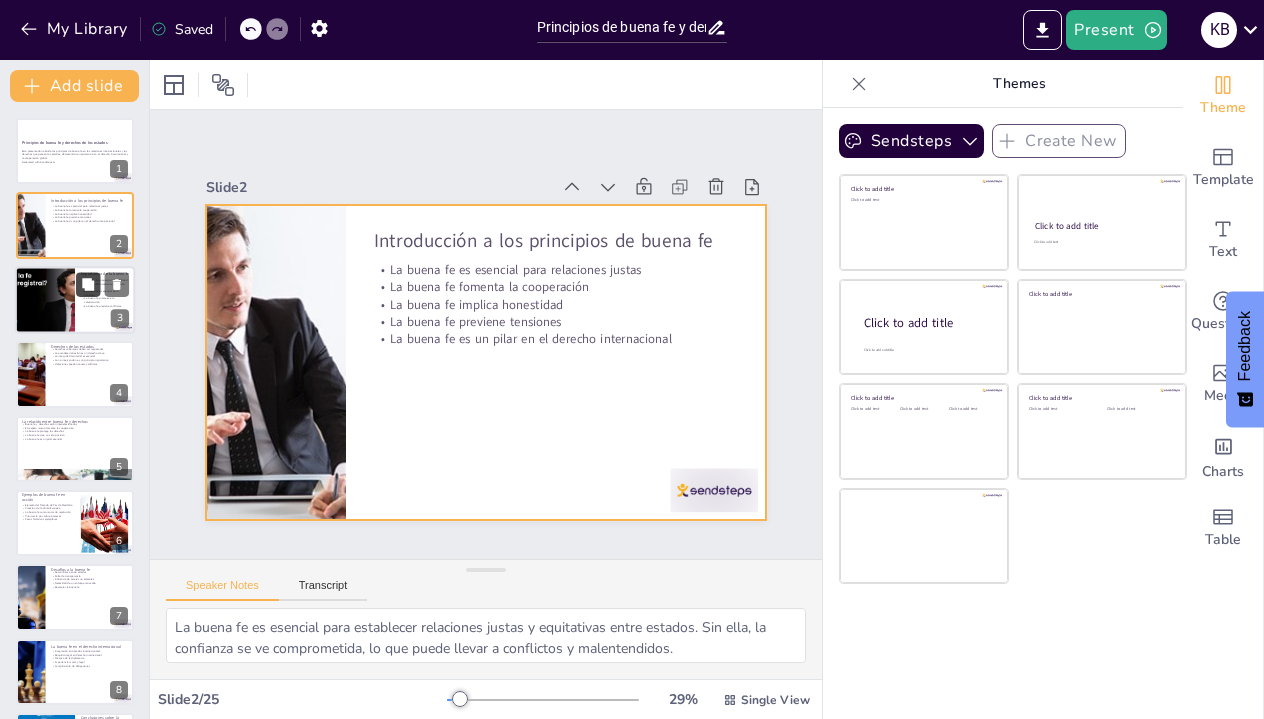 checkbox on "true" 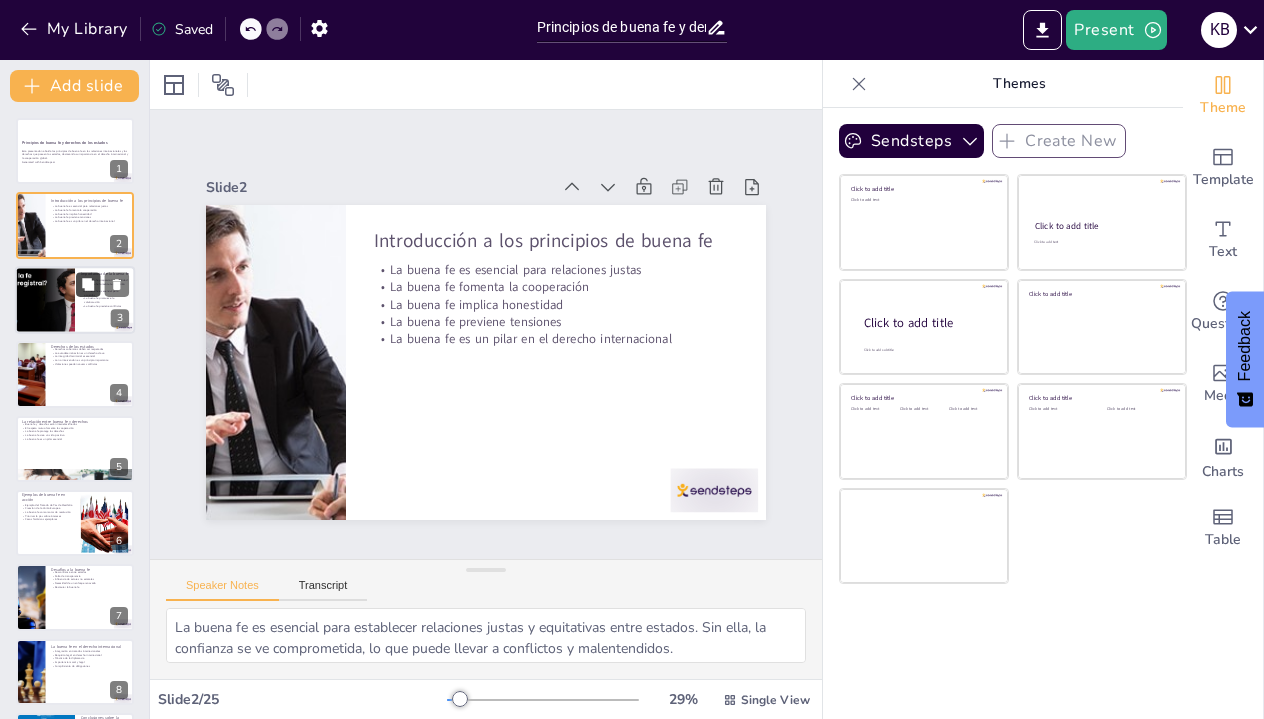 click at bounding box center [88, 284] 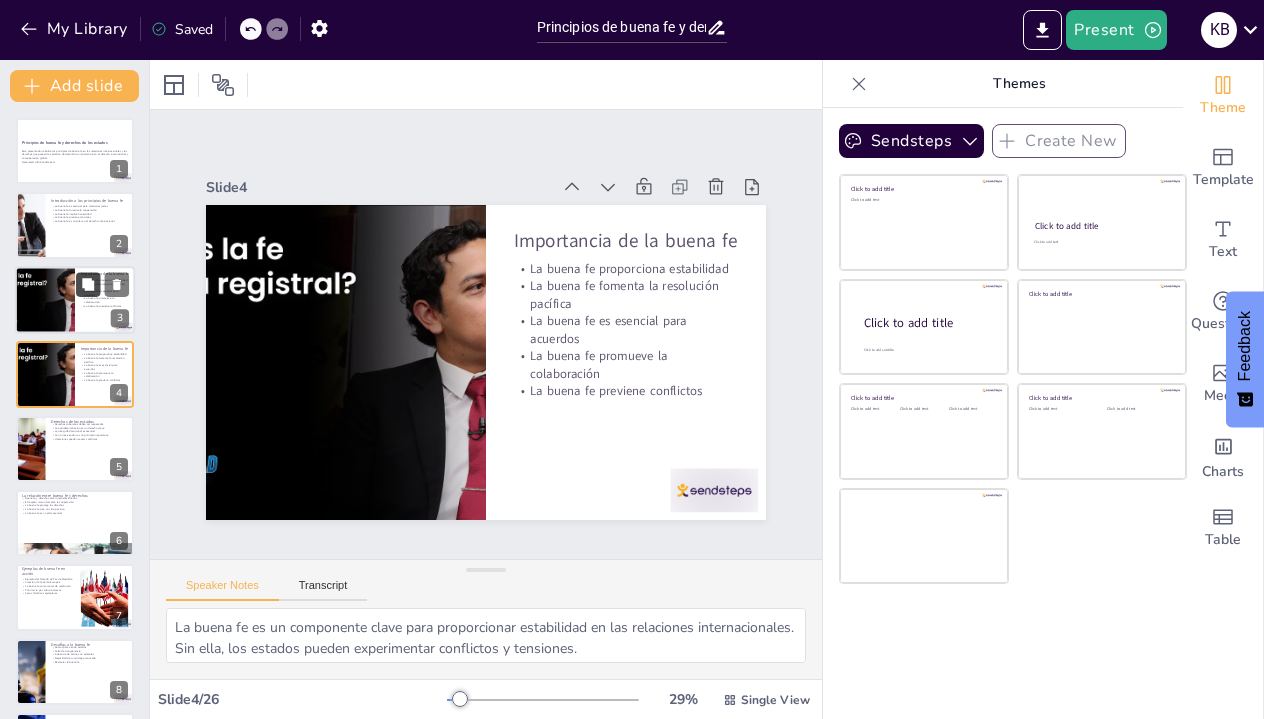 checkbox on "true" 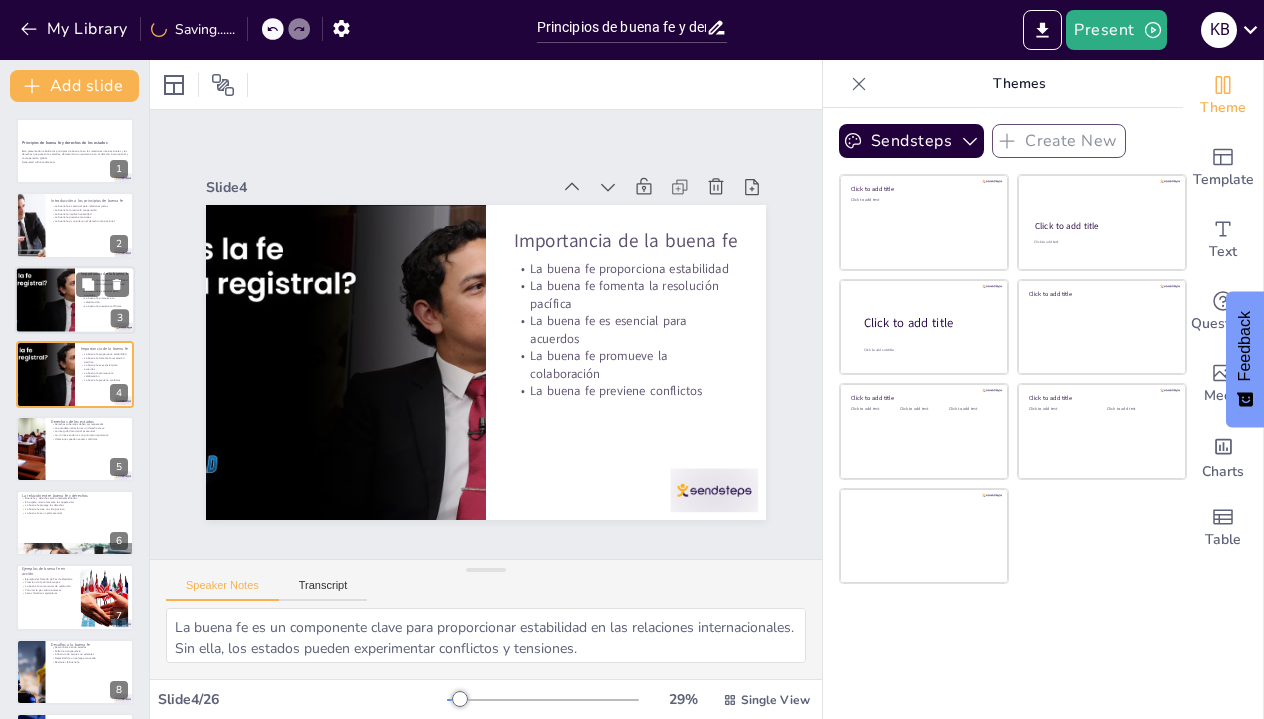 checkbox on "true" 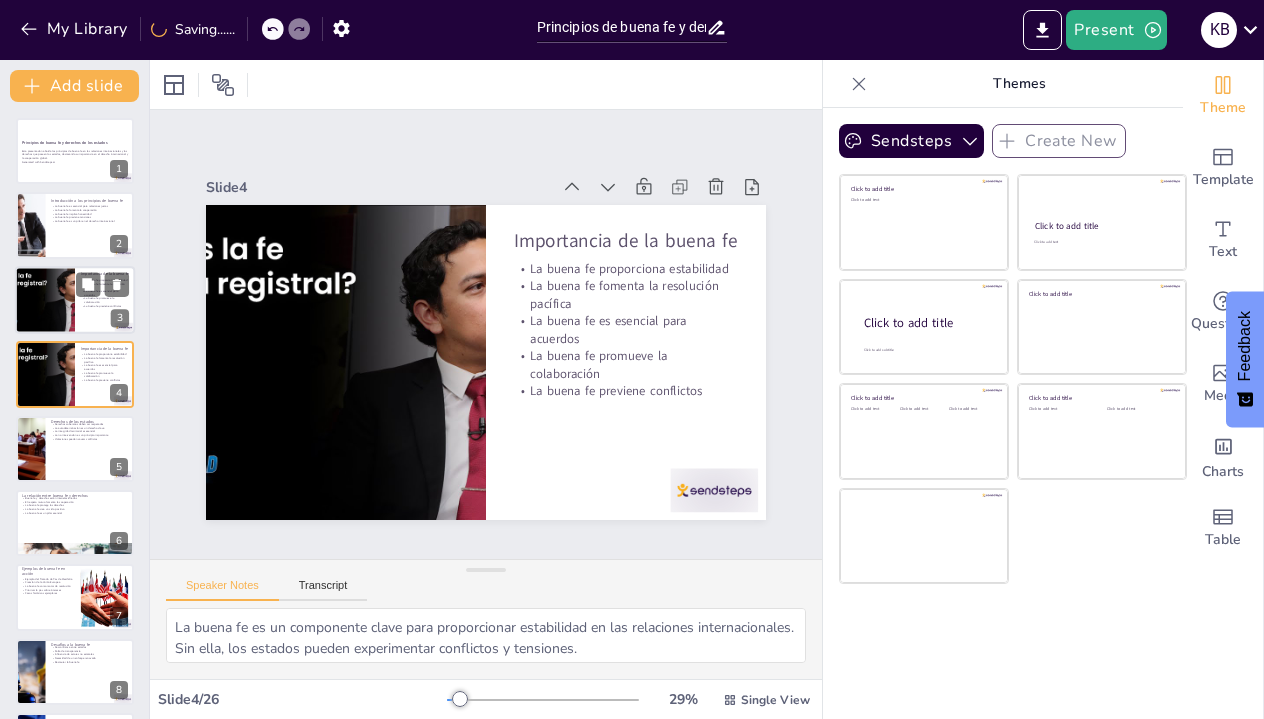 checkbox on "true" 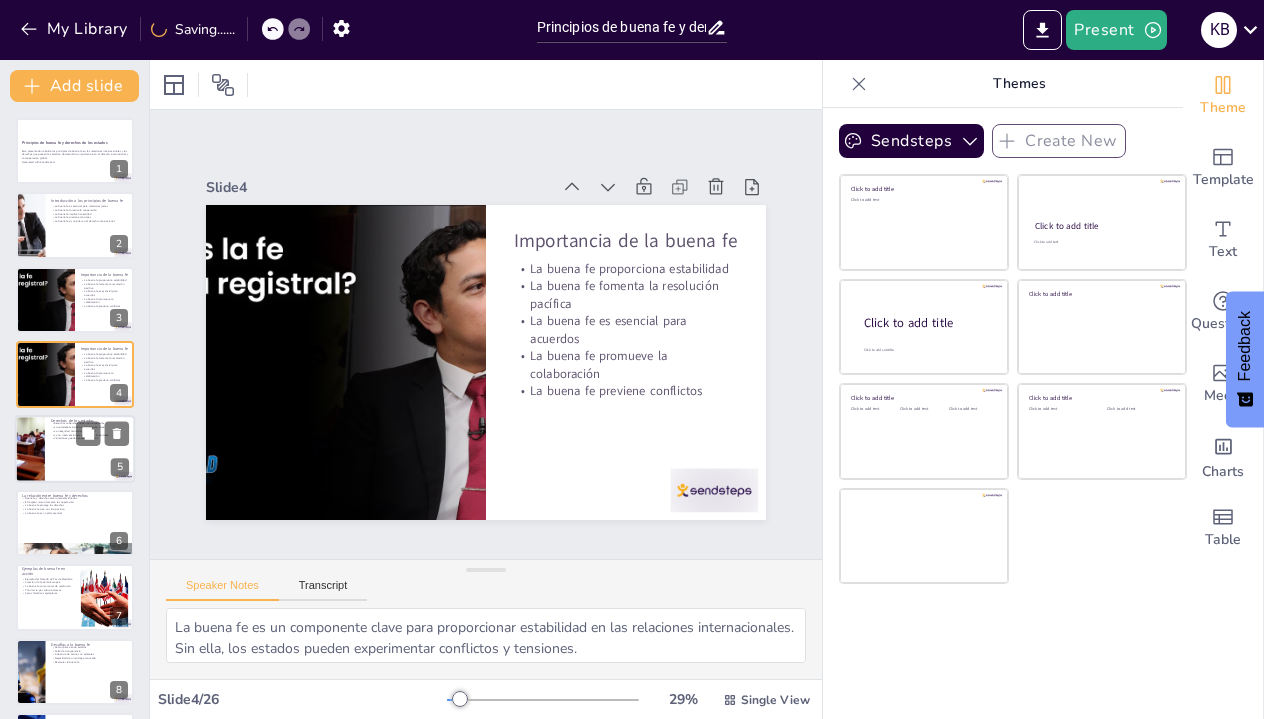 checkbox on "true" 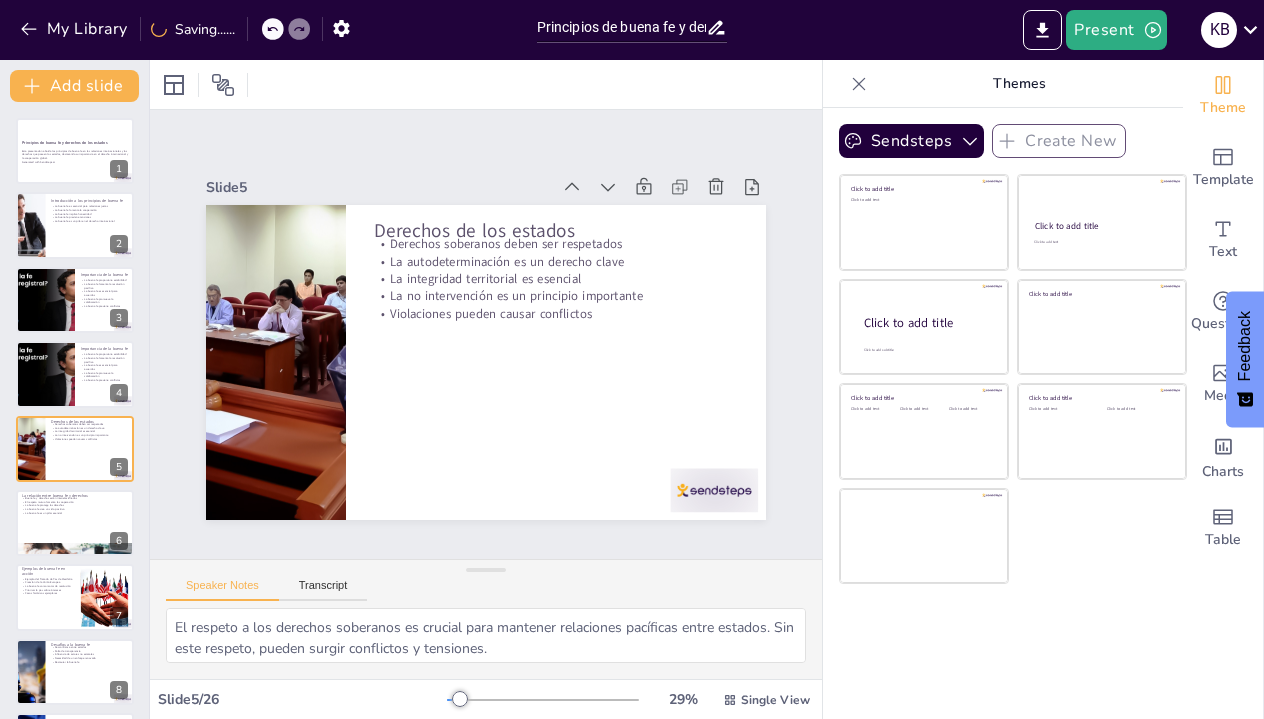 scroll, scrollTop: 38, scrollLeft: 0, axis: vertical 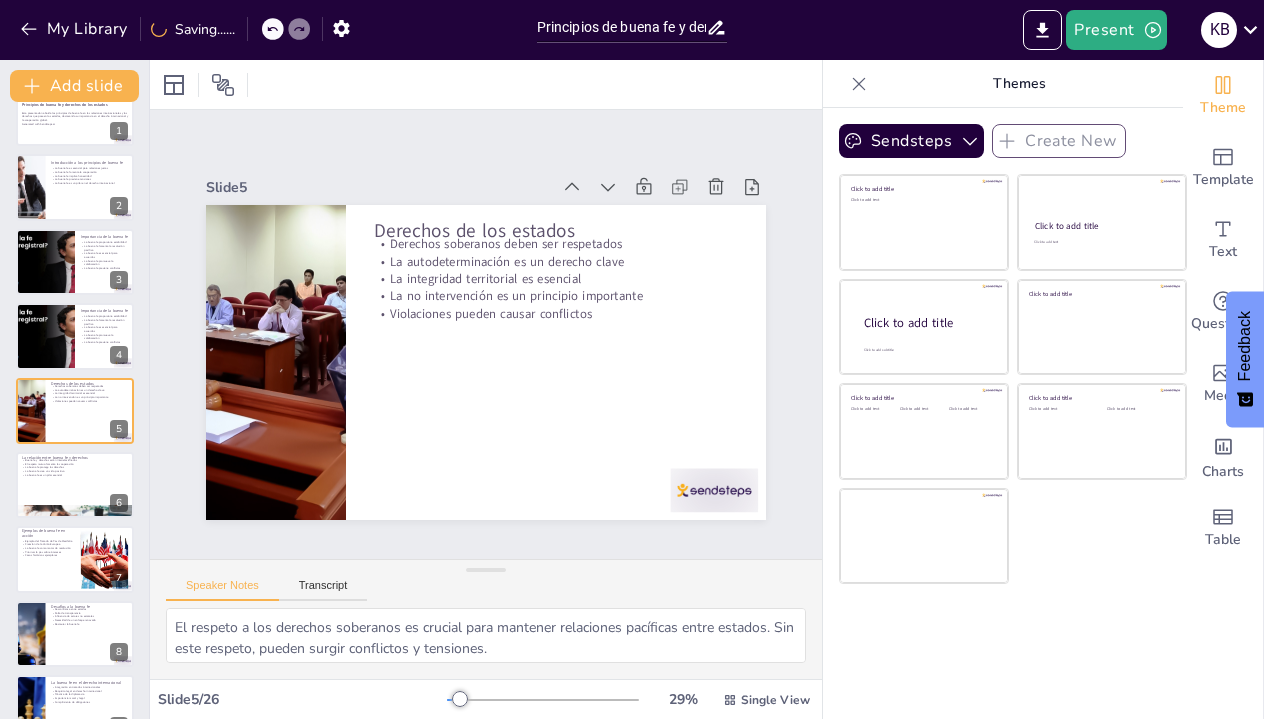 checkbox on "true" 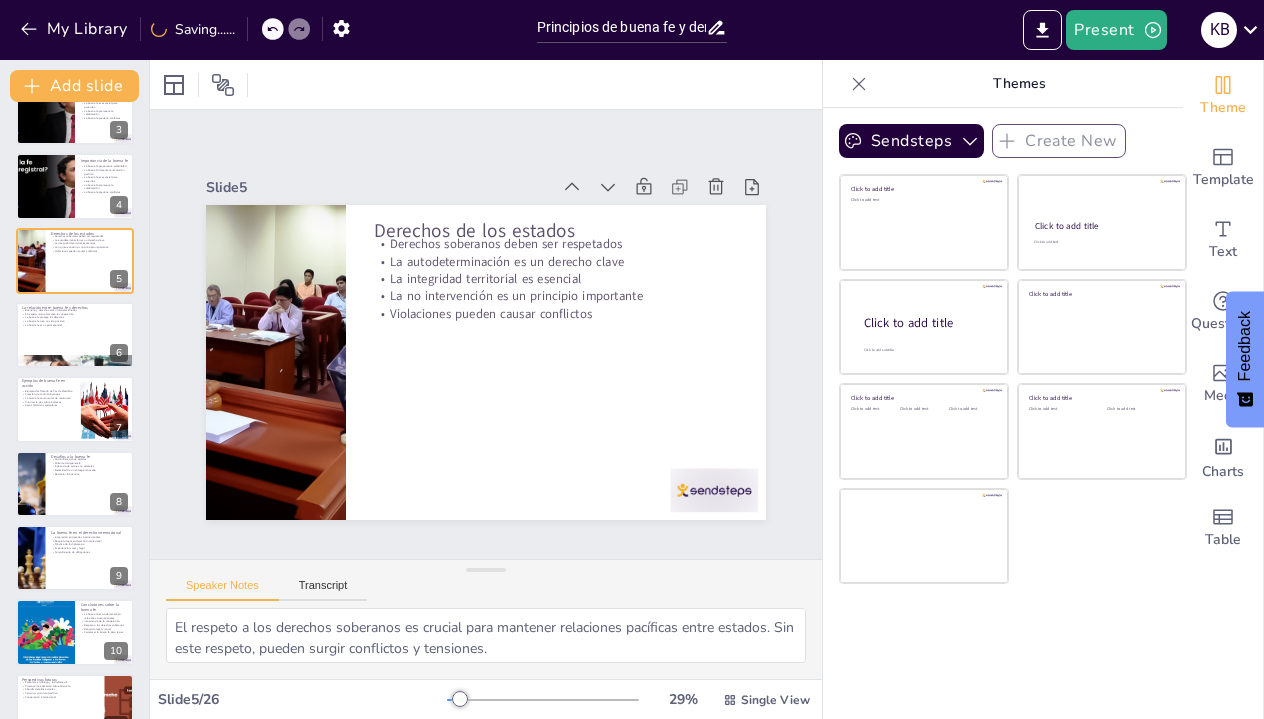 scroll, scrollTop: 204, scrollLeft: 0, axis: vertical 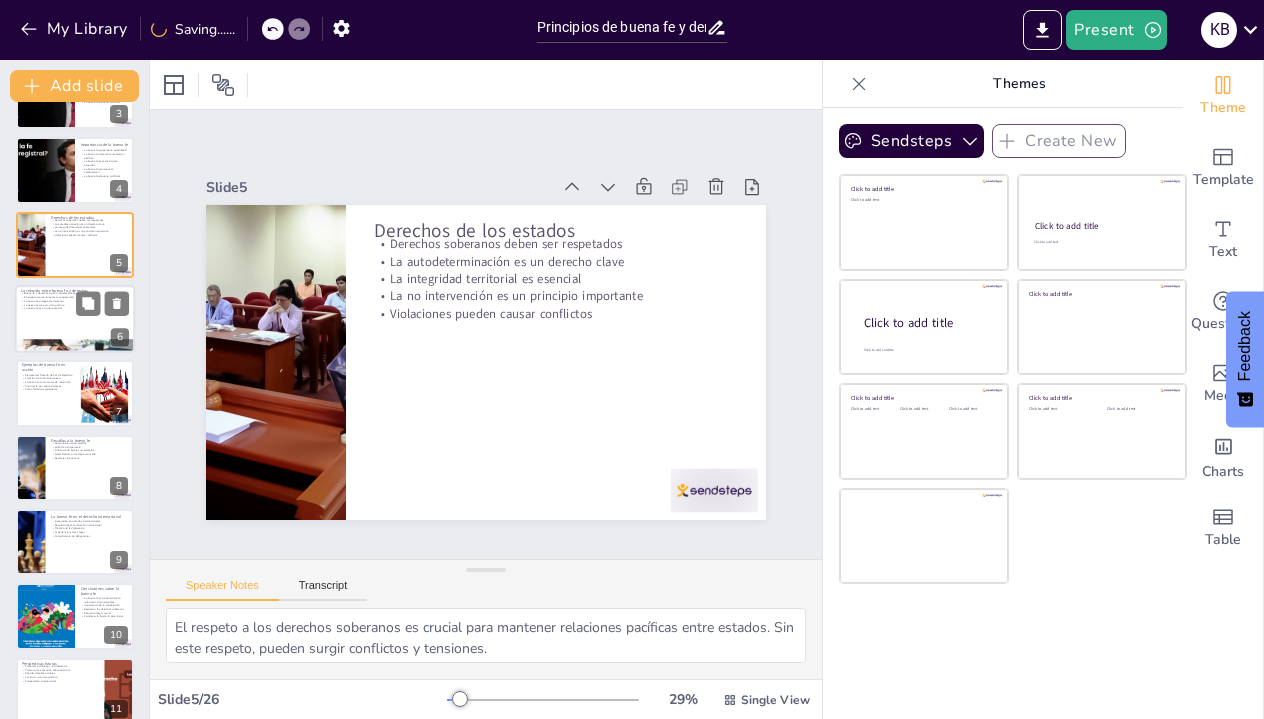 checkbox on "true" 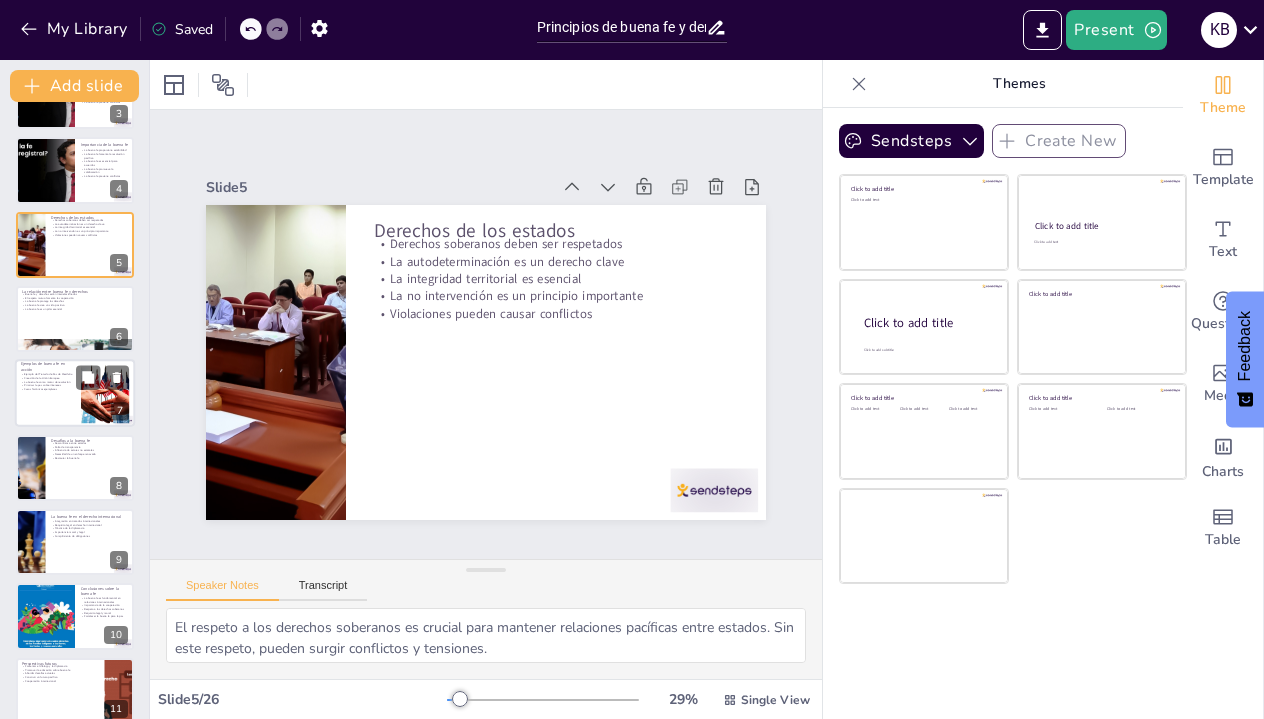 checkbox on "true" 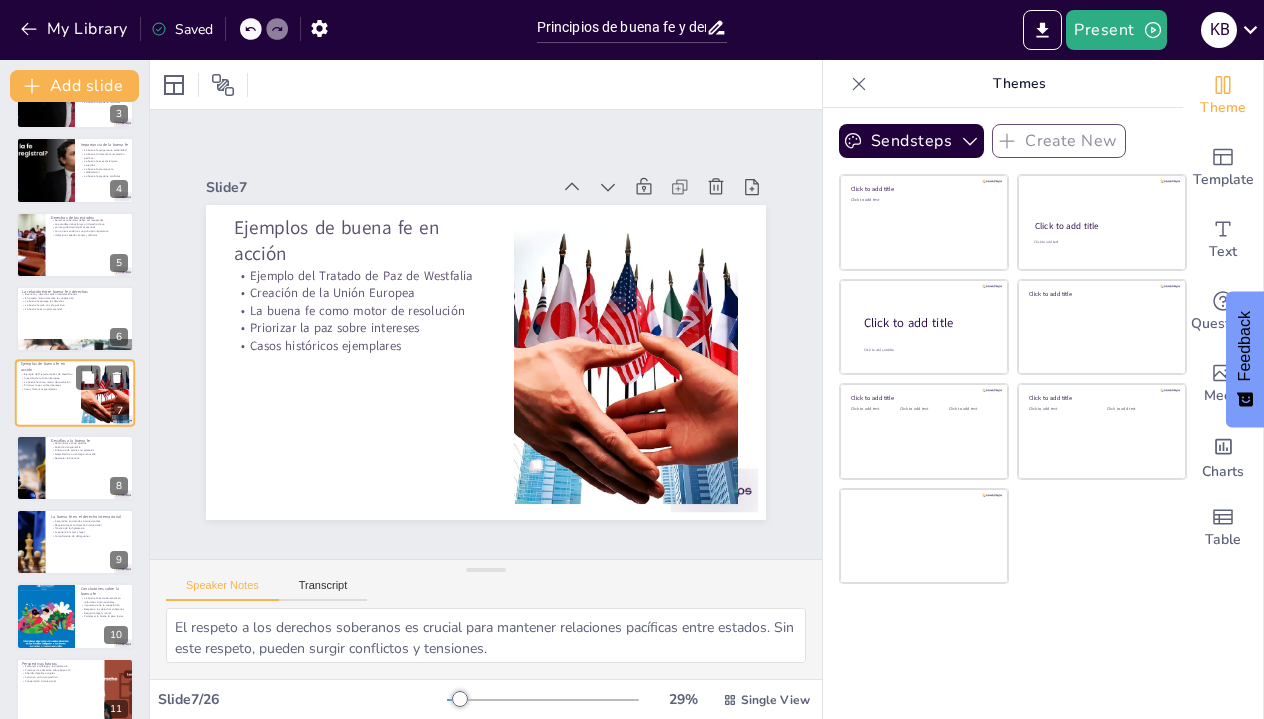 type on "El Tratado de Paz de Westfalia es un ejemplo significativo de cómo la buena fe puede conducir a la resolución de conflictos y a la estabilidad en las relaciones internacionales.
La creación de la Unión Europea es un ejemplo de buena fe en acción, donde los estados miembros colaboran para promover la paz y el desarrollo en la región.
La buena fe actúa como un motor para la resolución pacífica de conflictos, demostrando su importancia en la historia de las relaciones internacionales.
Priorizar la paz sobre intereses individuales es fundamental para lograr acuerdos duraderos y efectivos en el ámbito internacional.
Los casos históricos donde la buena fe ha prevalecido son ejemplos valiosos de cómo este principio puede transformar las relaciones internacionales." 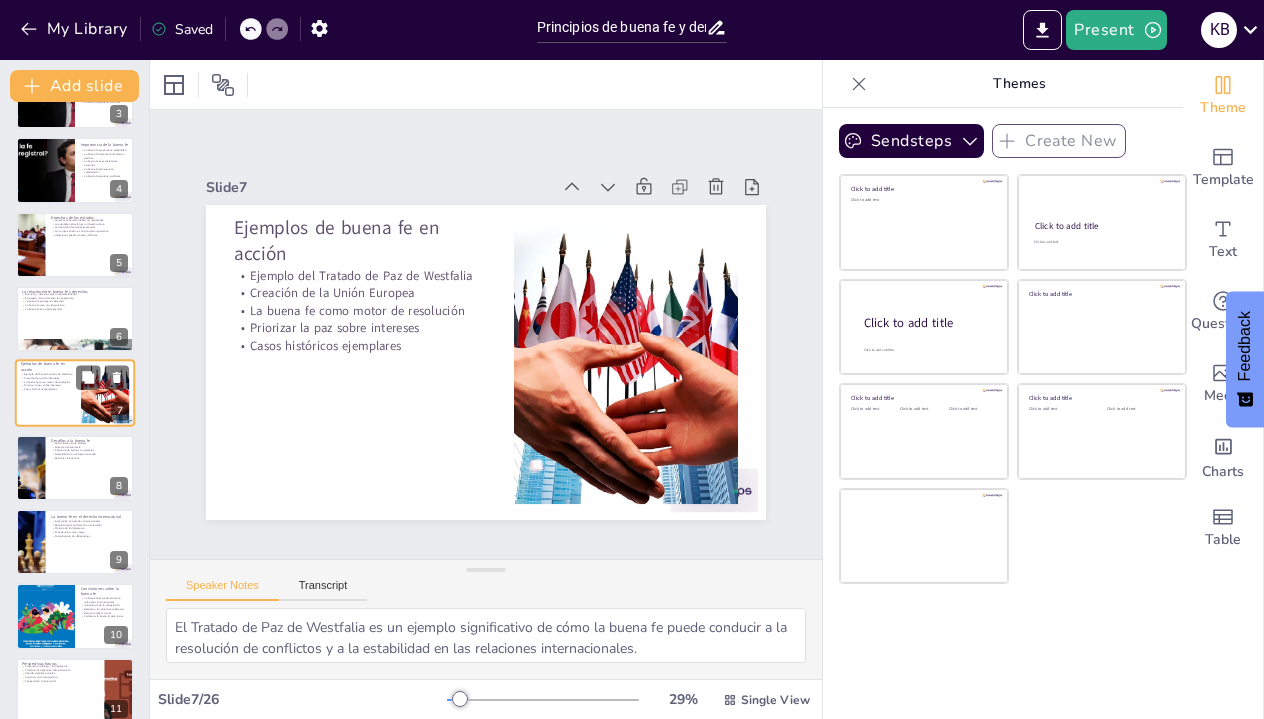 checkbox on "true" 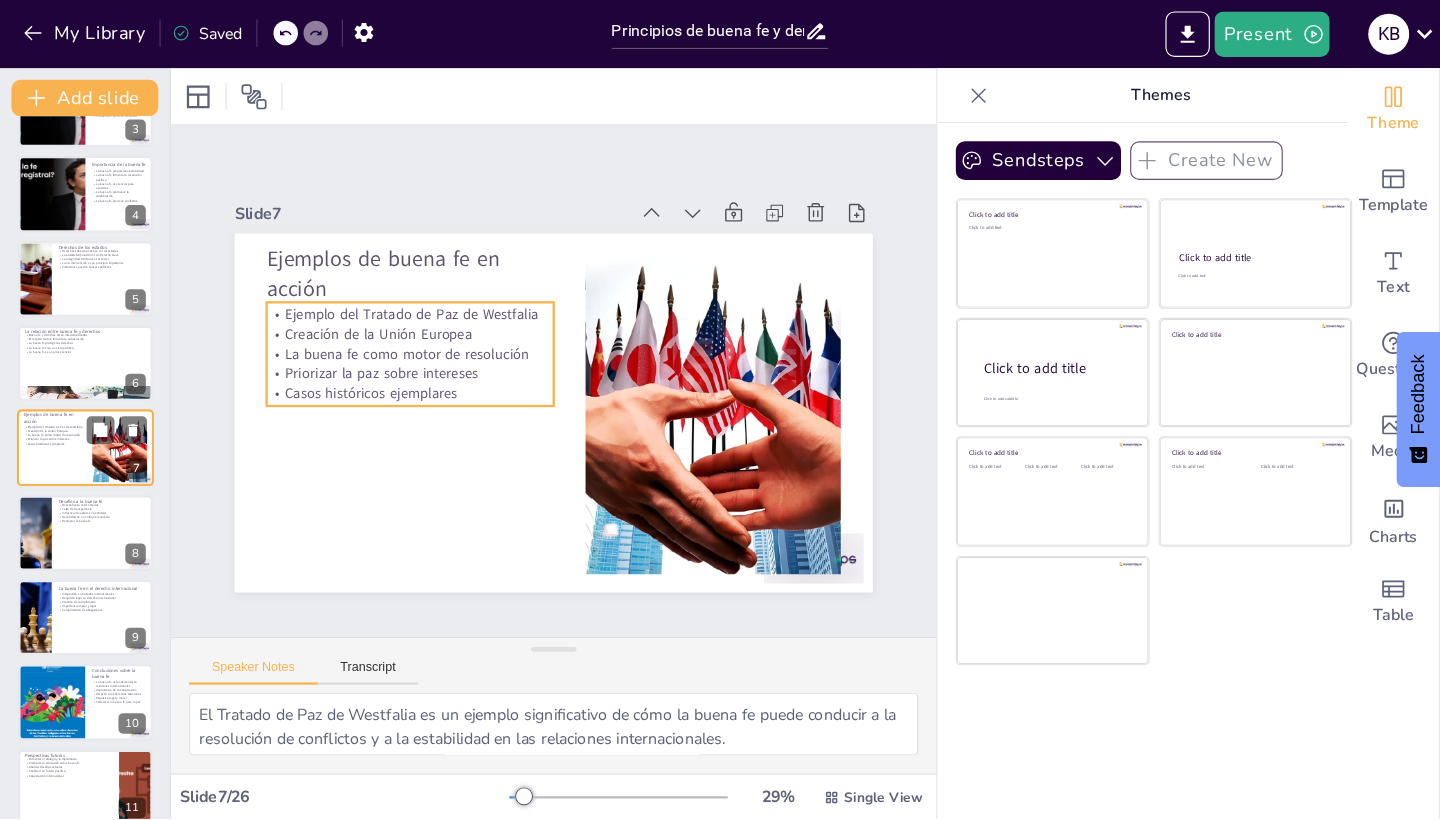scroll, scrollTop: 186, scrollLeft: 0, axis: vertical 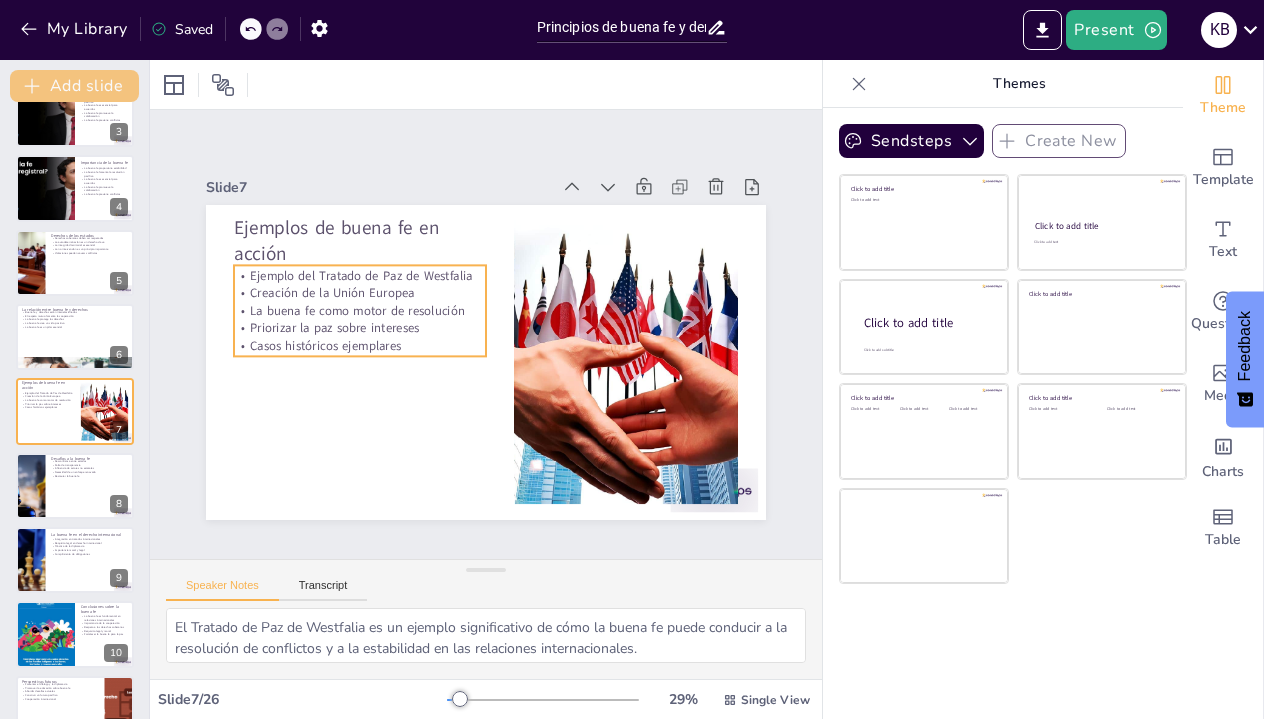 checkbox on "true" 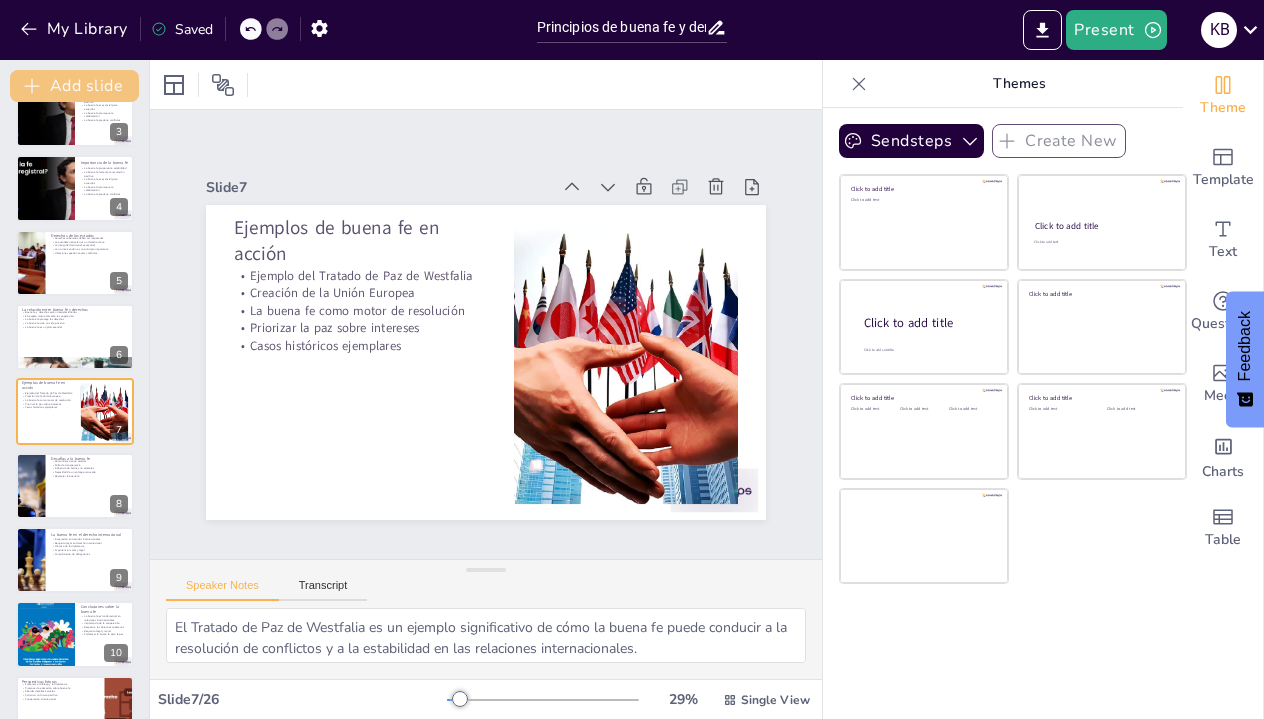 checkbox on "true" 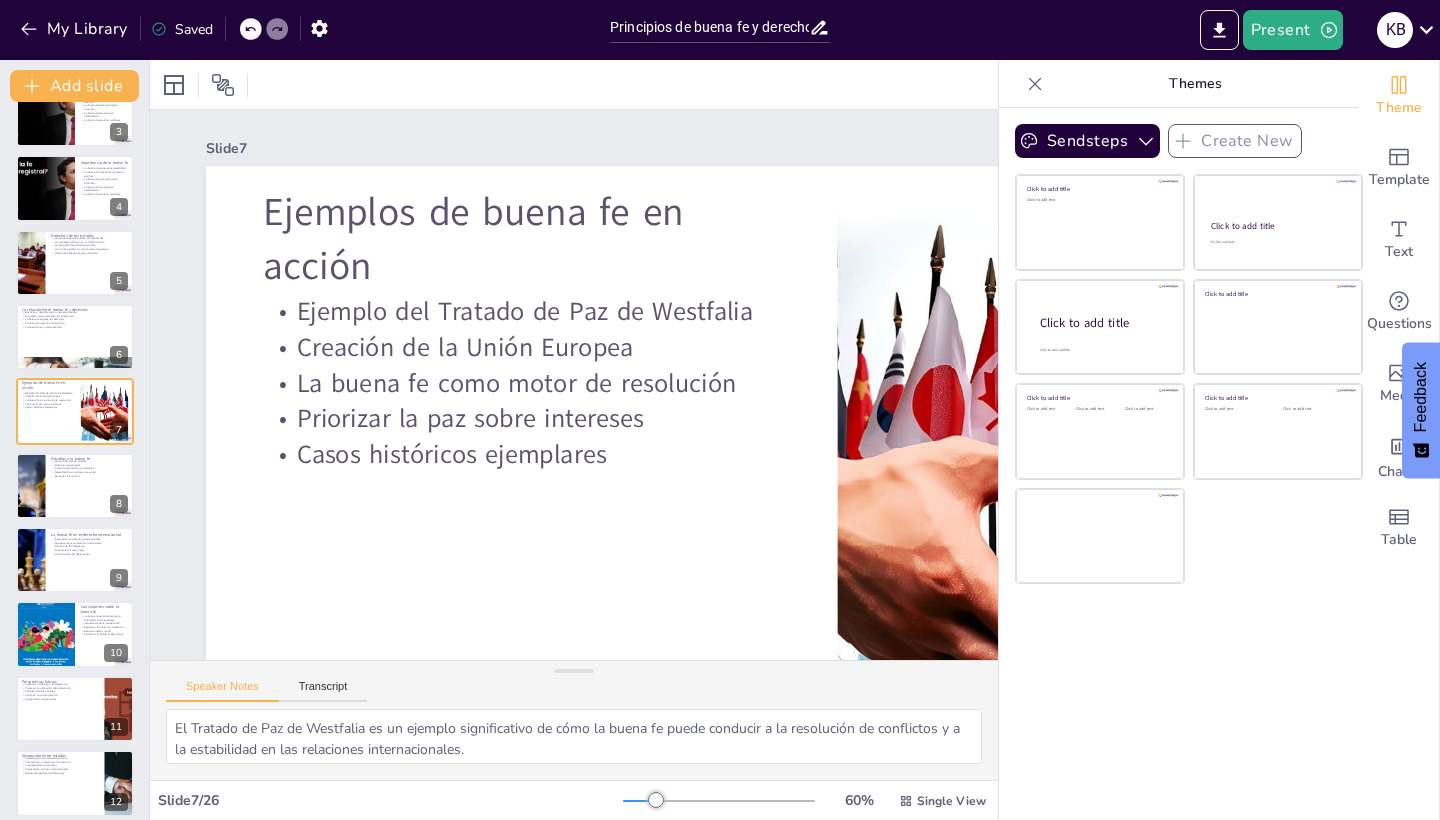 checkbox on "true" 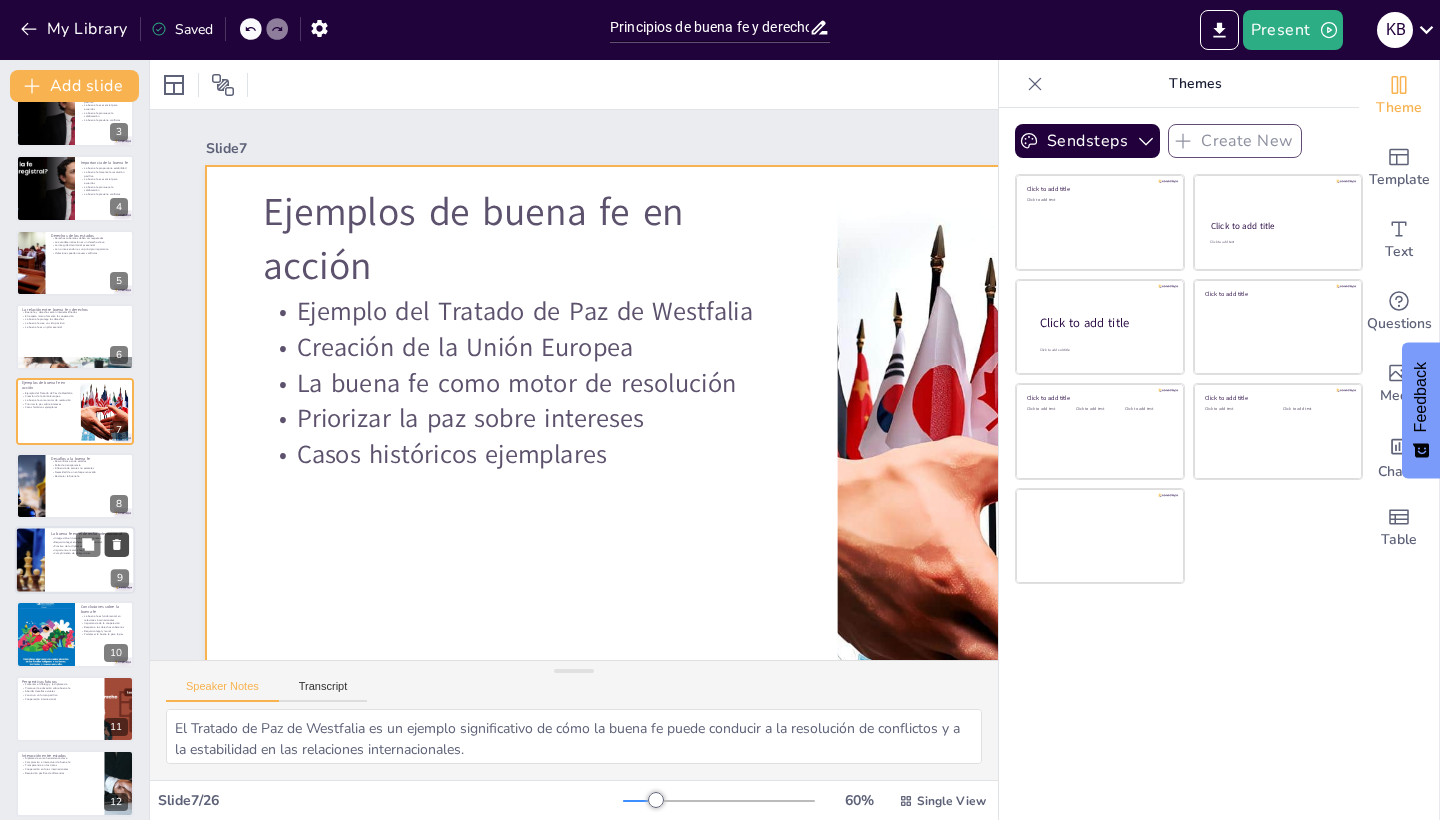 checkbox on "true" 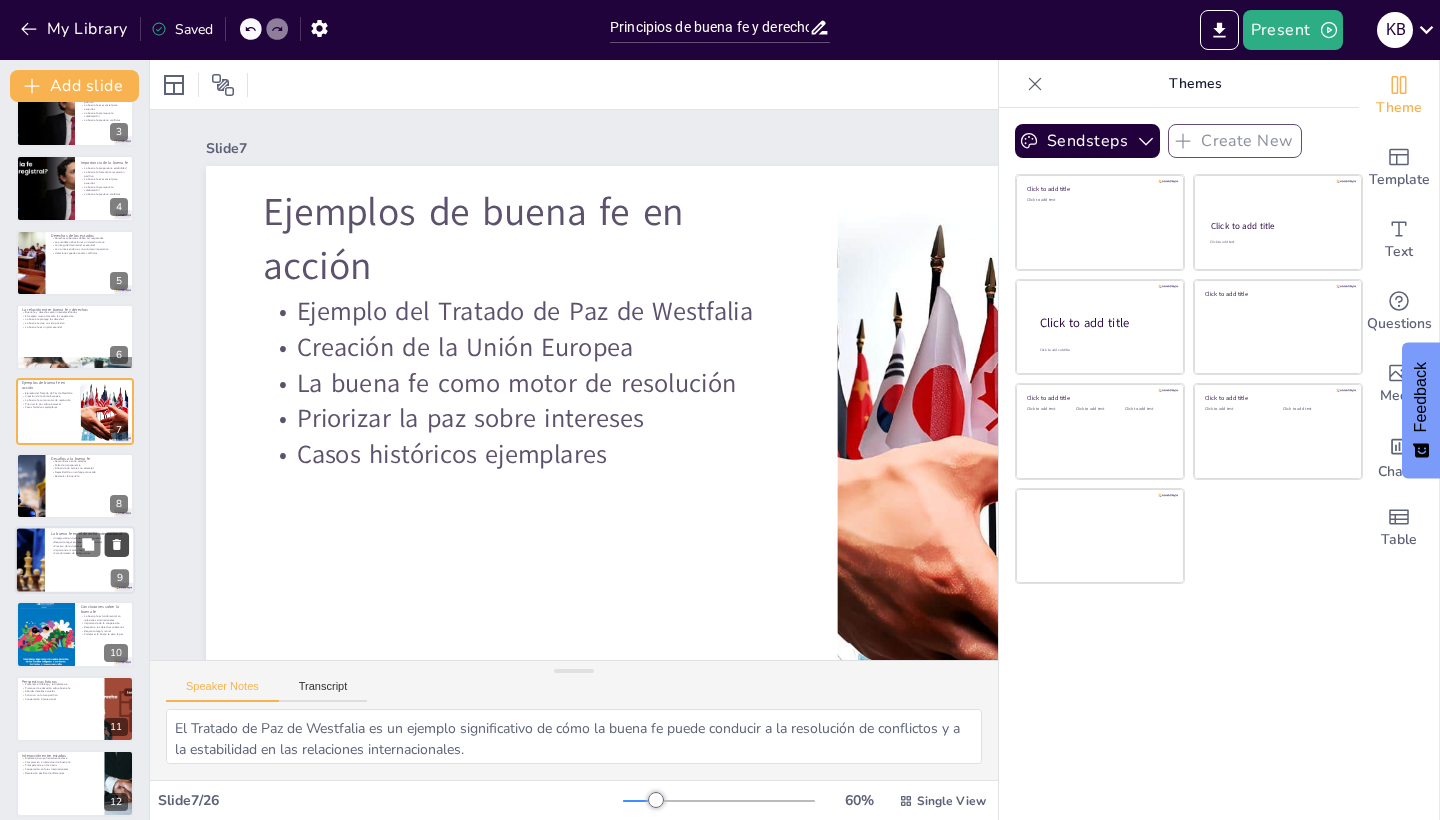 checkbox on "true" 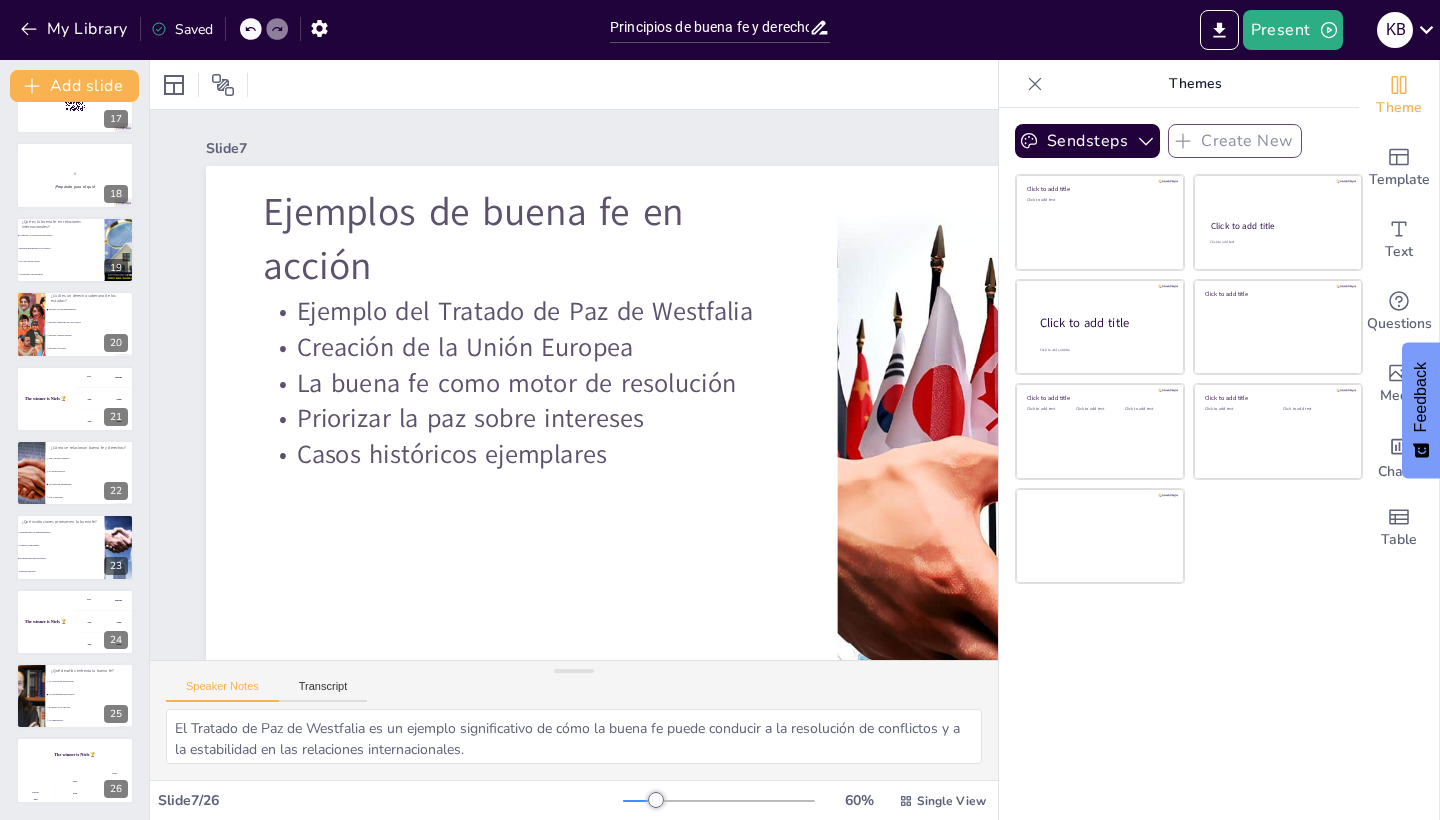 scroll, scrollTop: 1240, scrollLeft: 0, axis: vertical 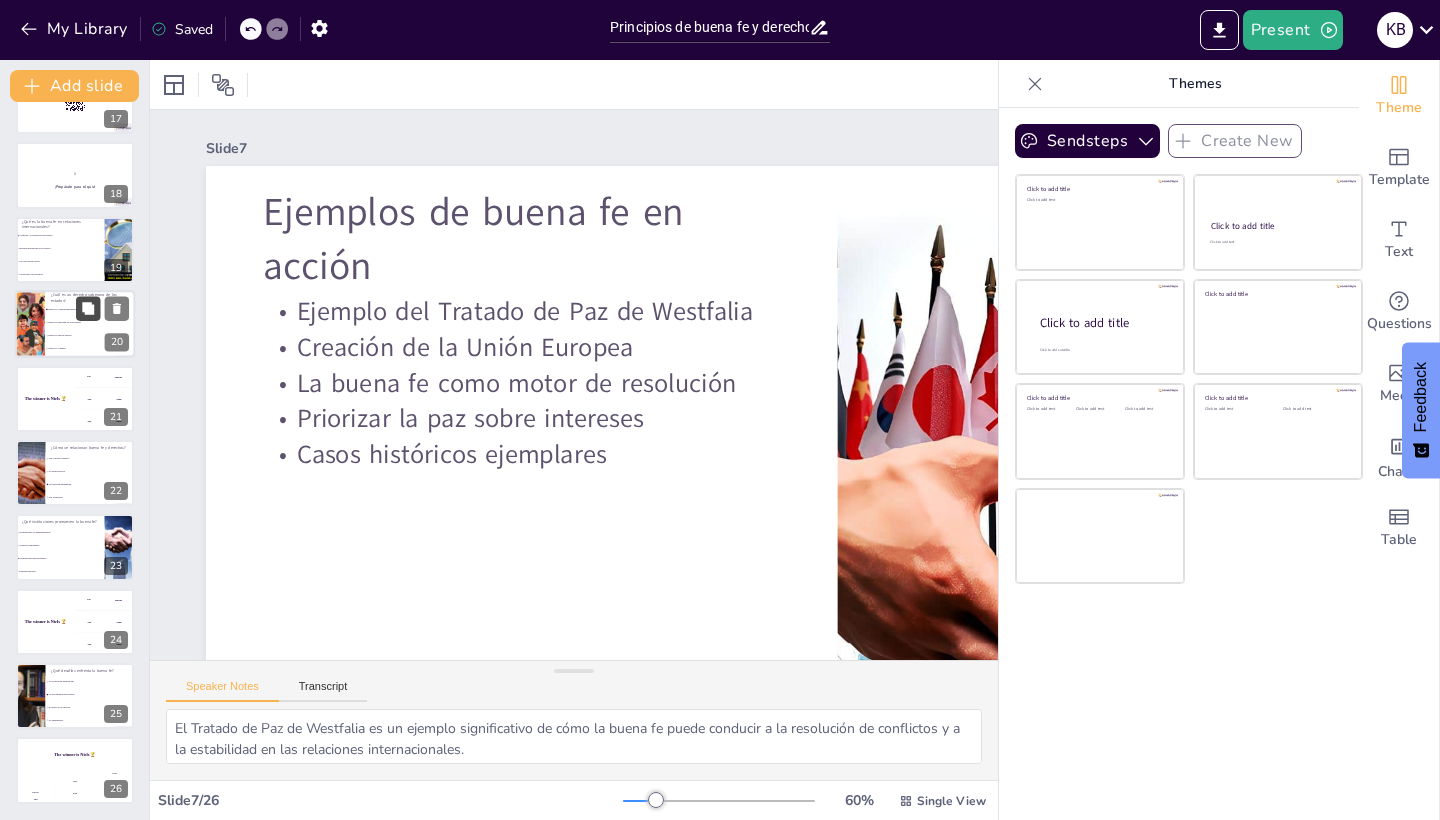 checkbox on "true" 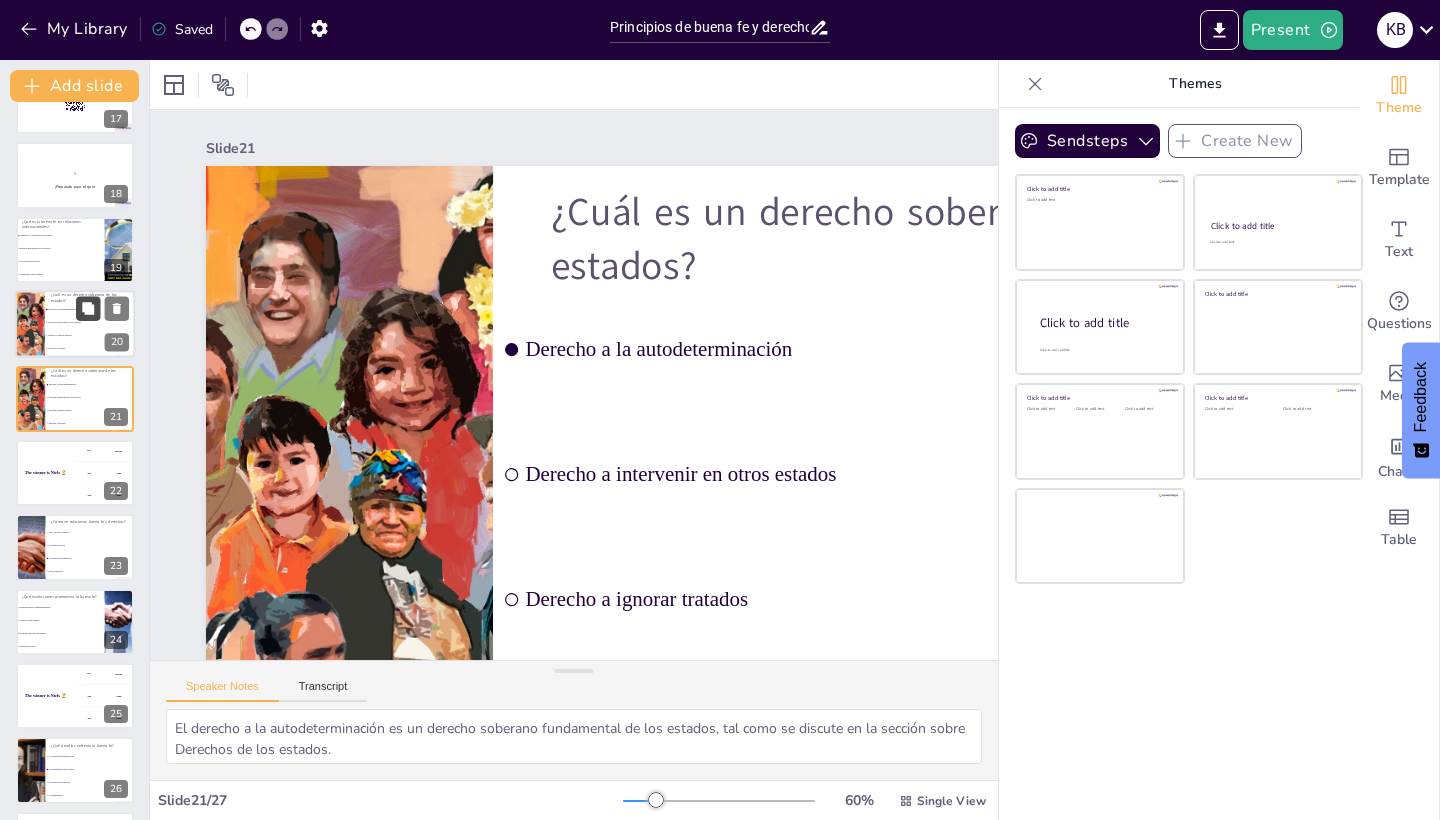 checkbox on "true" 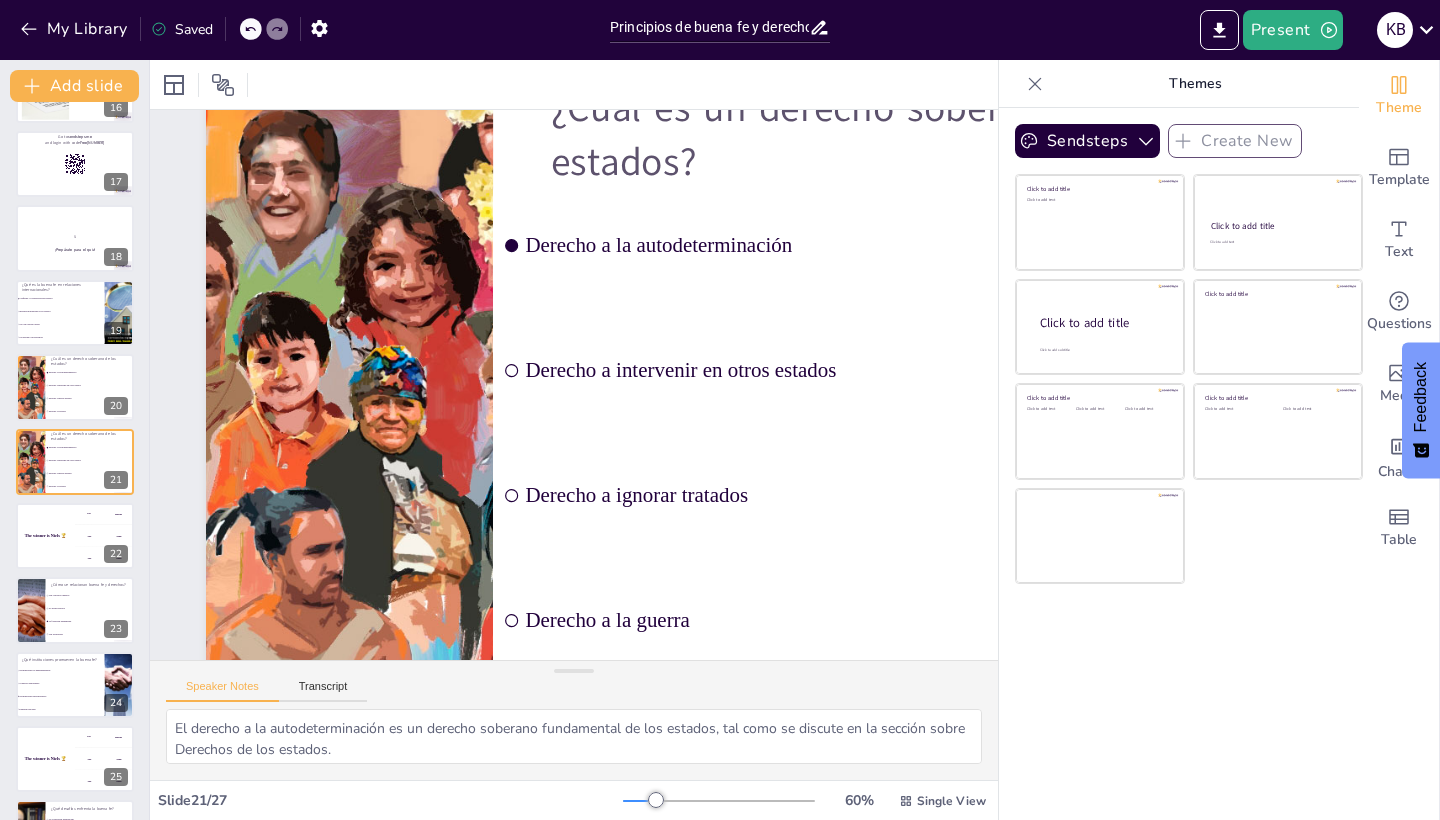 checkbox on "true" 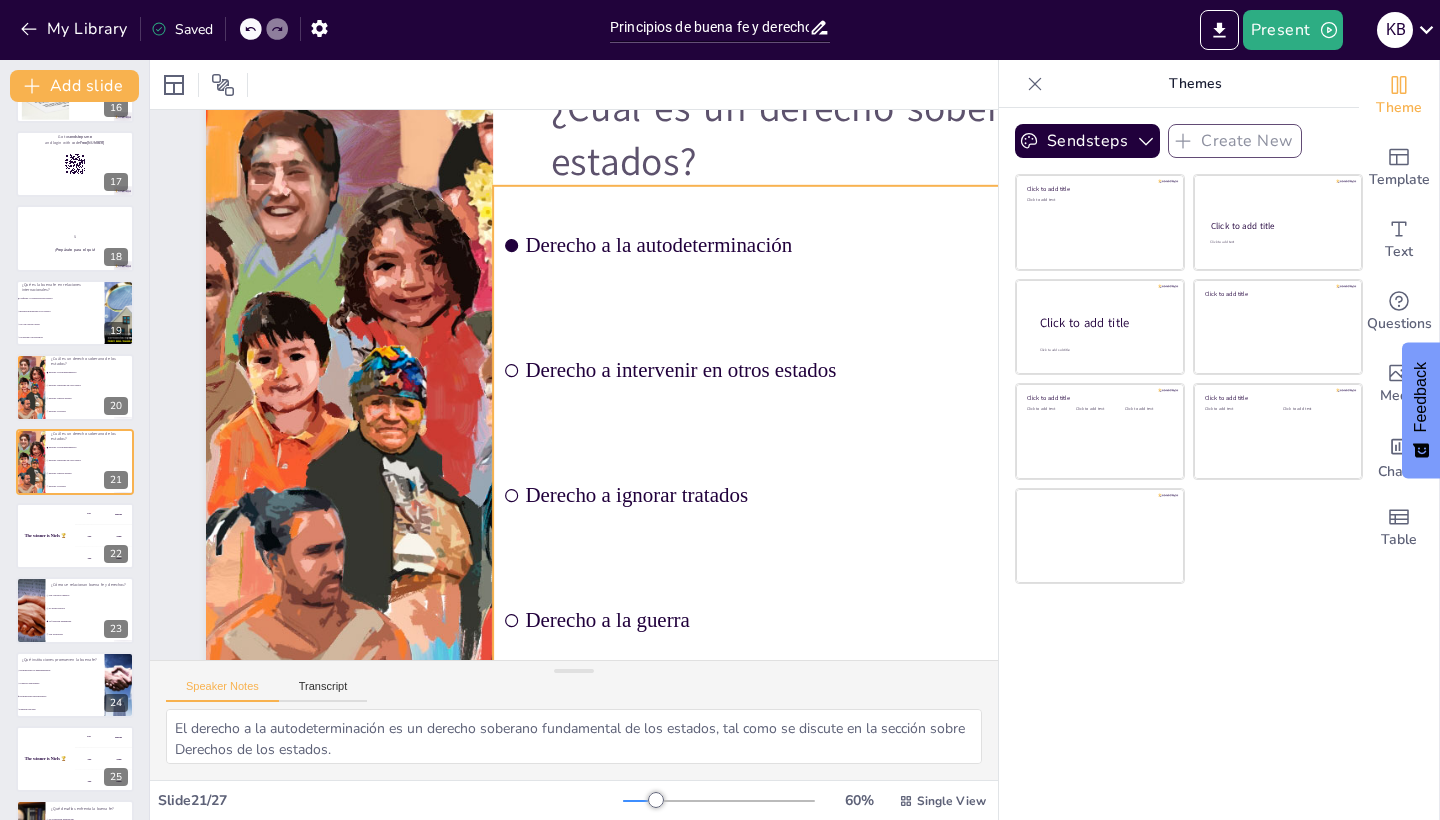 checkbox on "true" 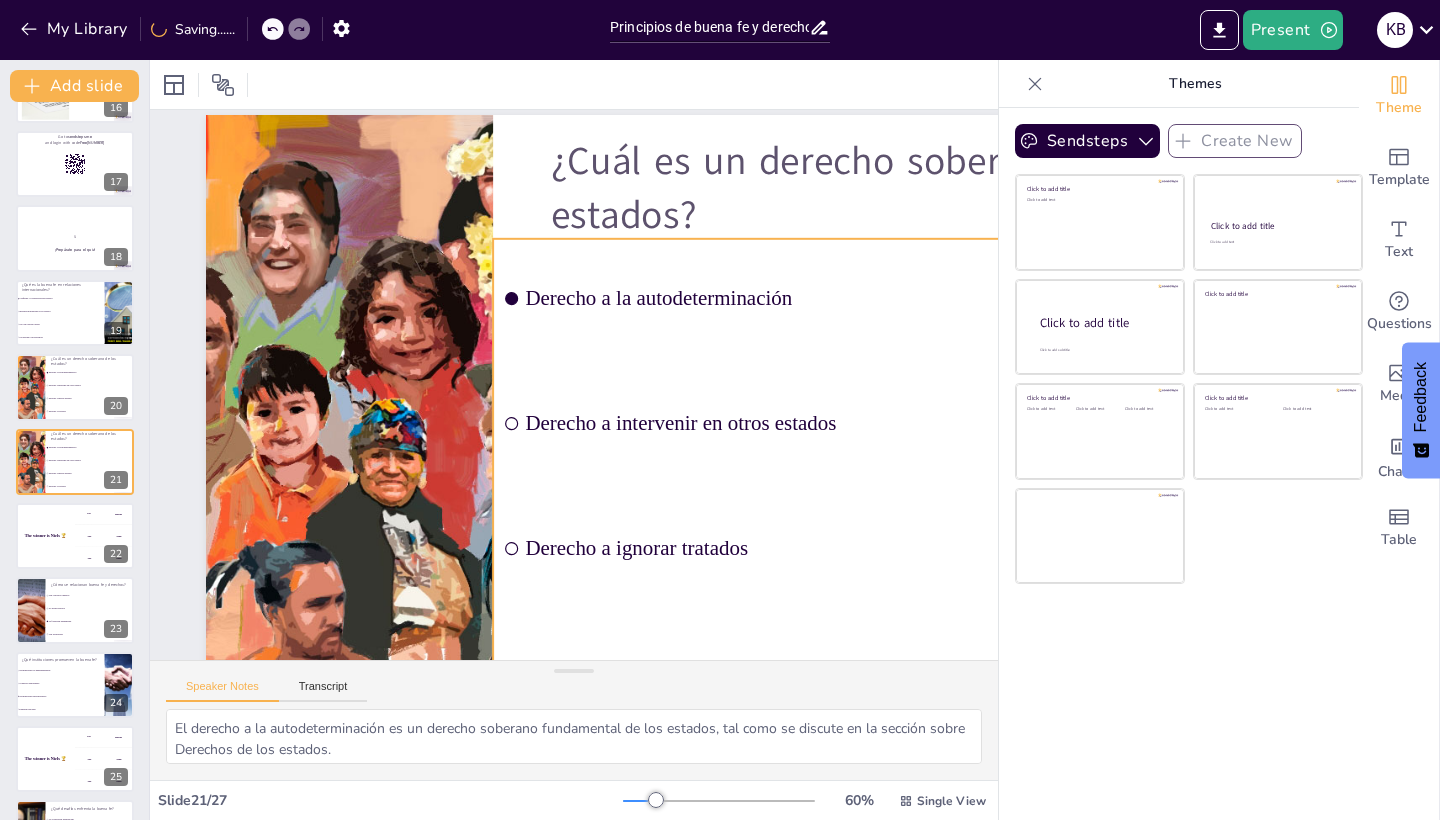 scroll, scrollTop: 60, scrollLeft: 0, axis: vertical 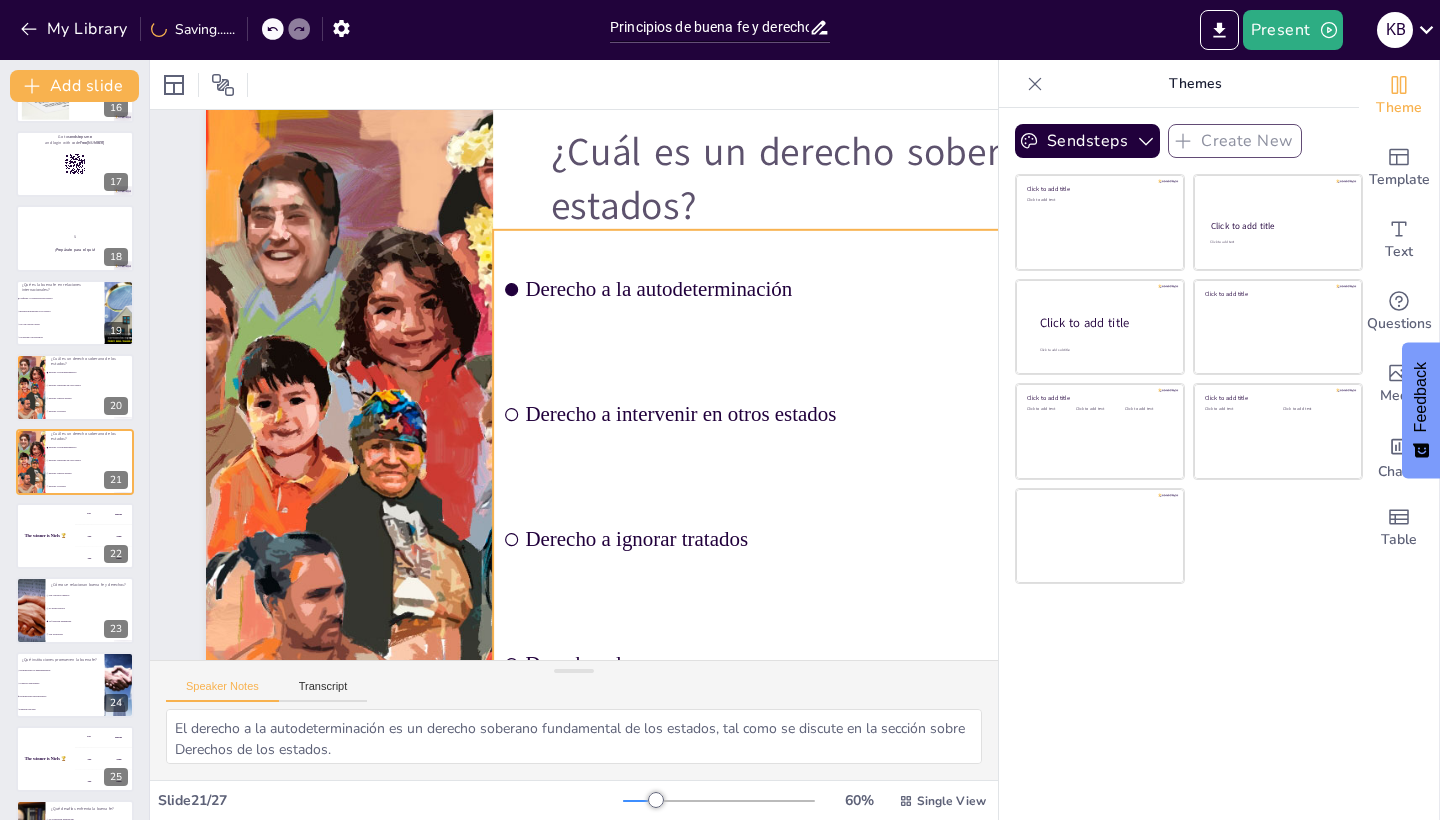 checkbox on "true" 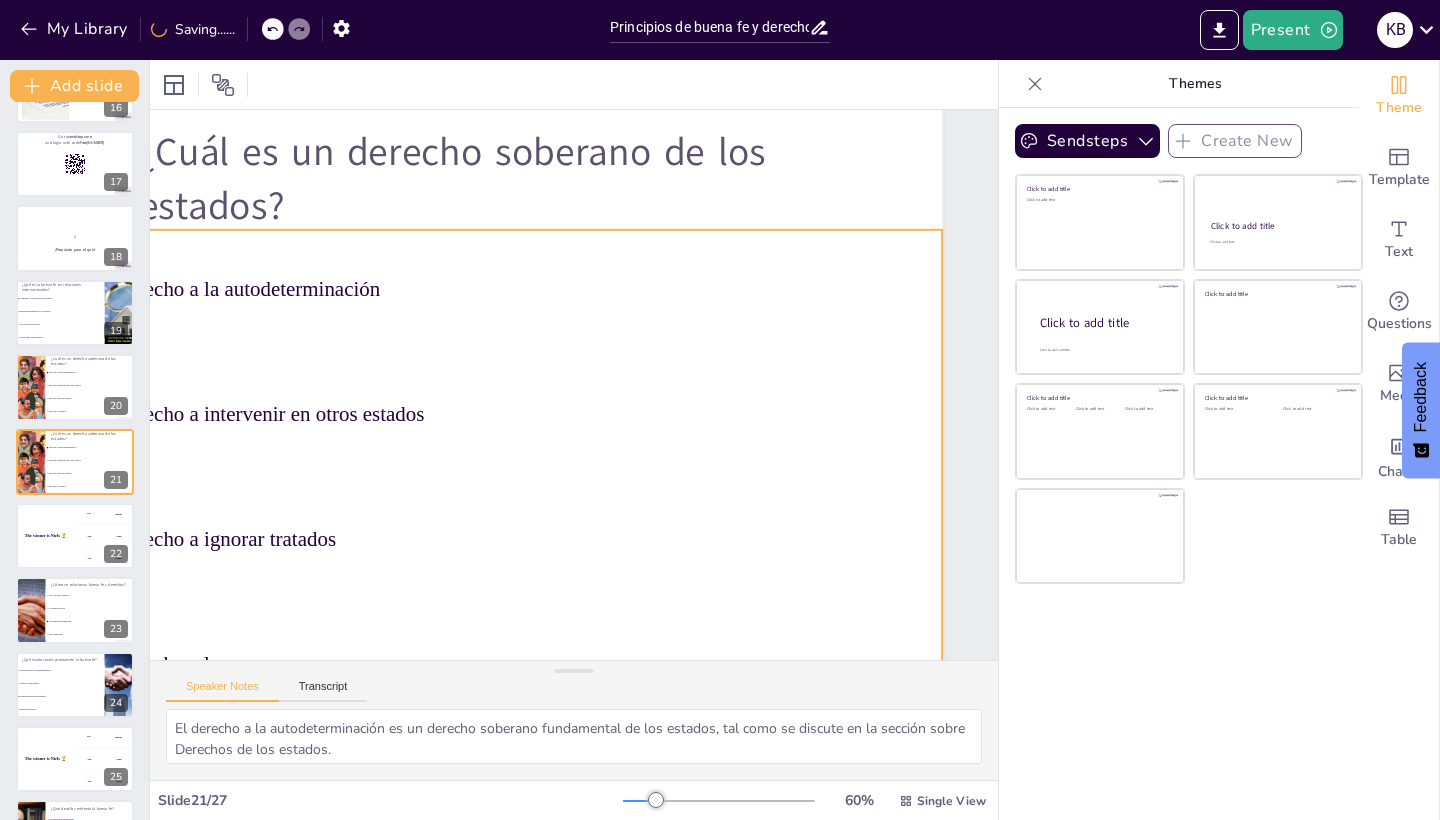 checkbox on "true" 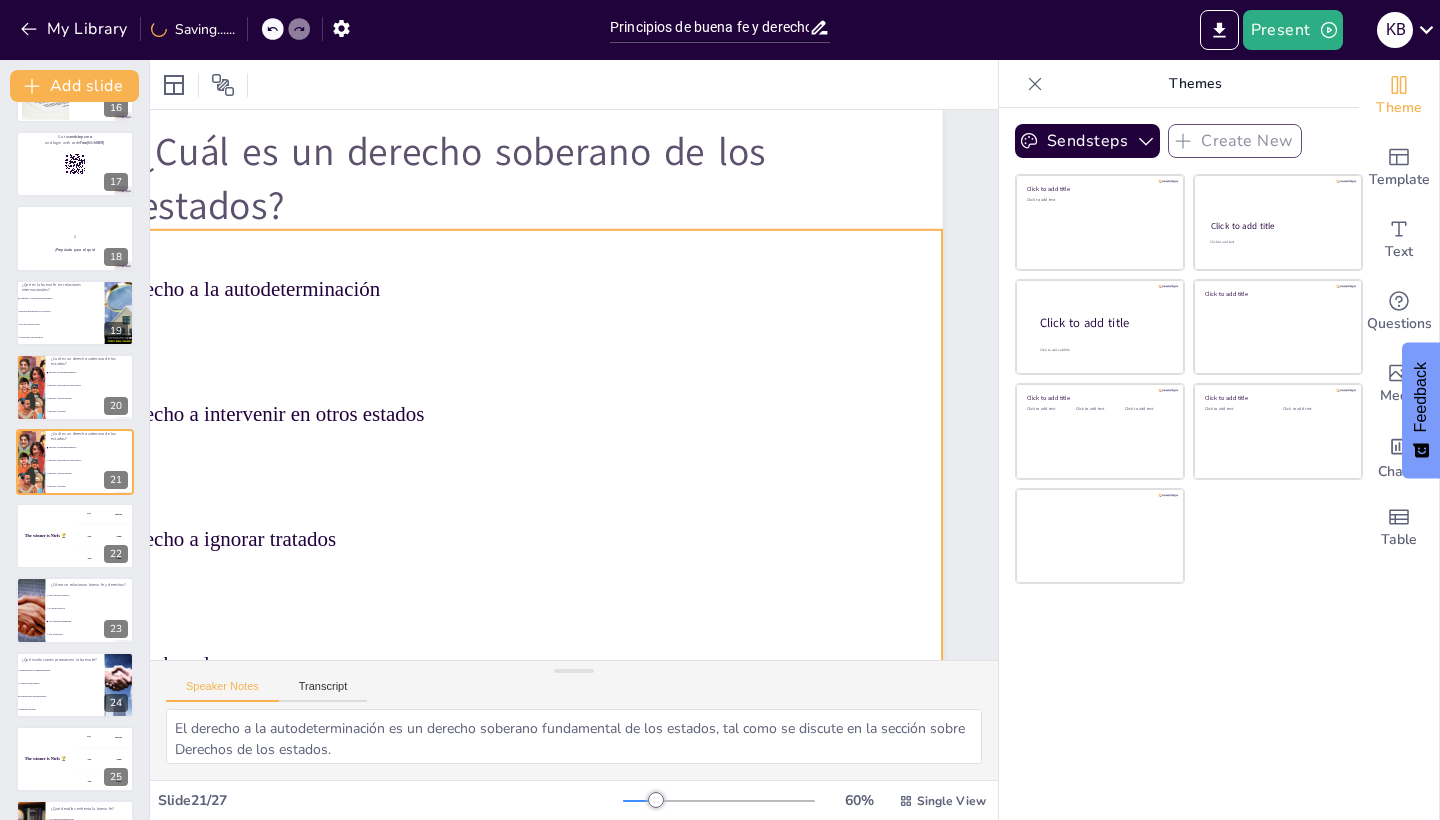 type 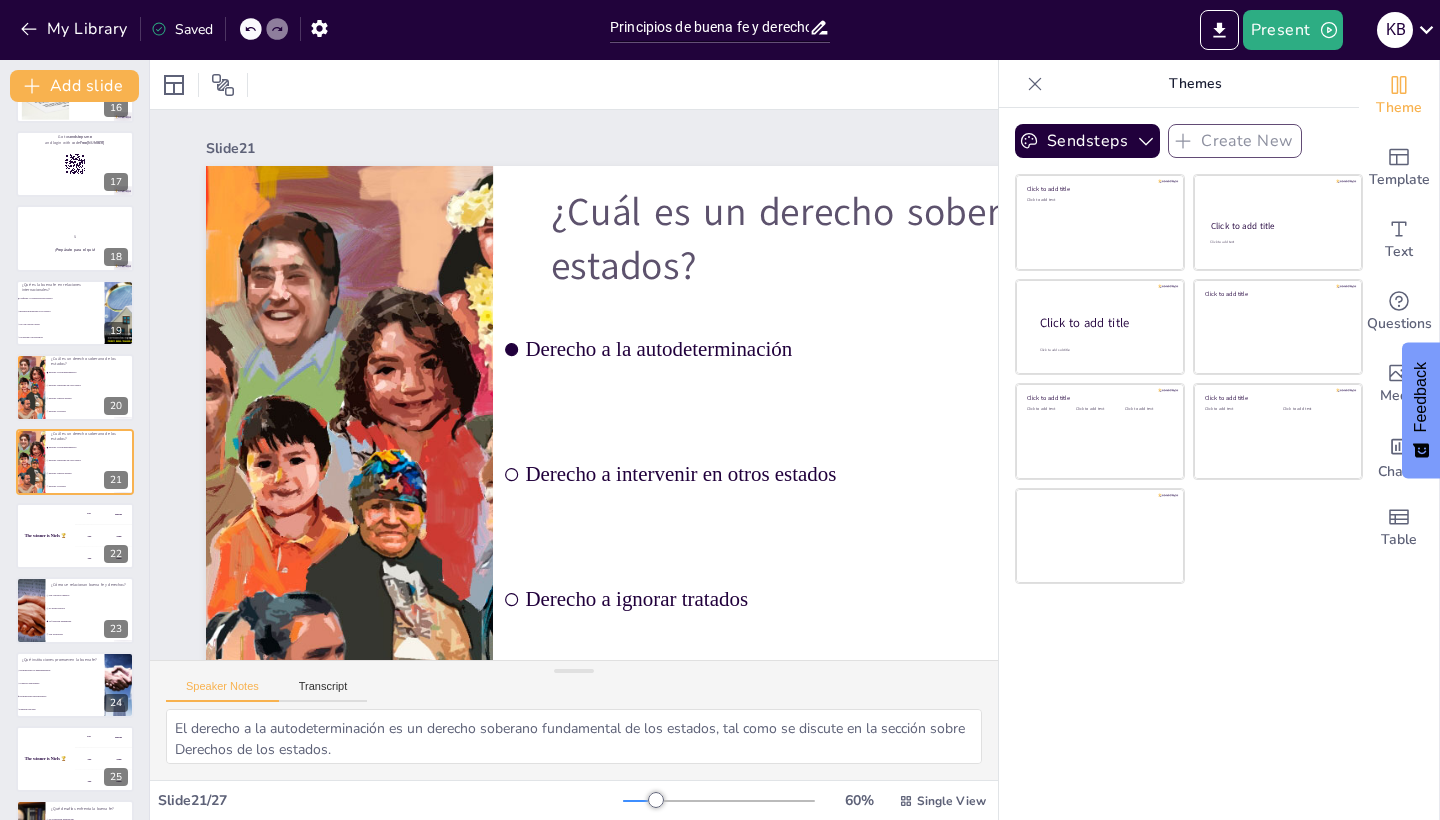 scroll, scrollTop: 0, scrollLeft: 0, axis: both 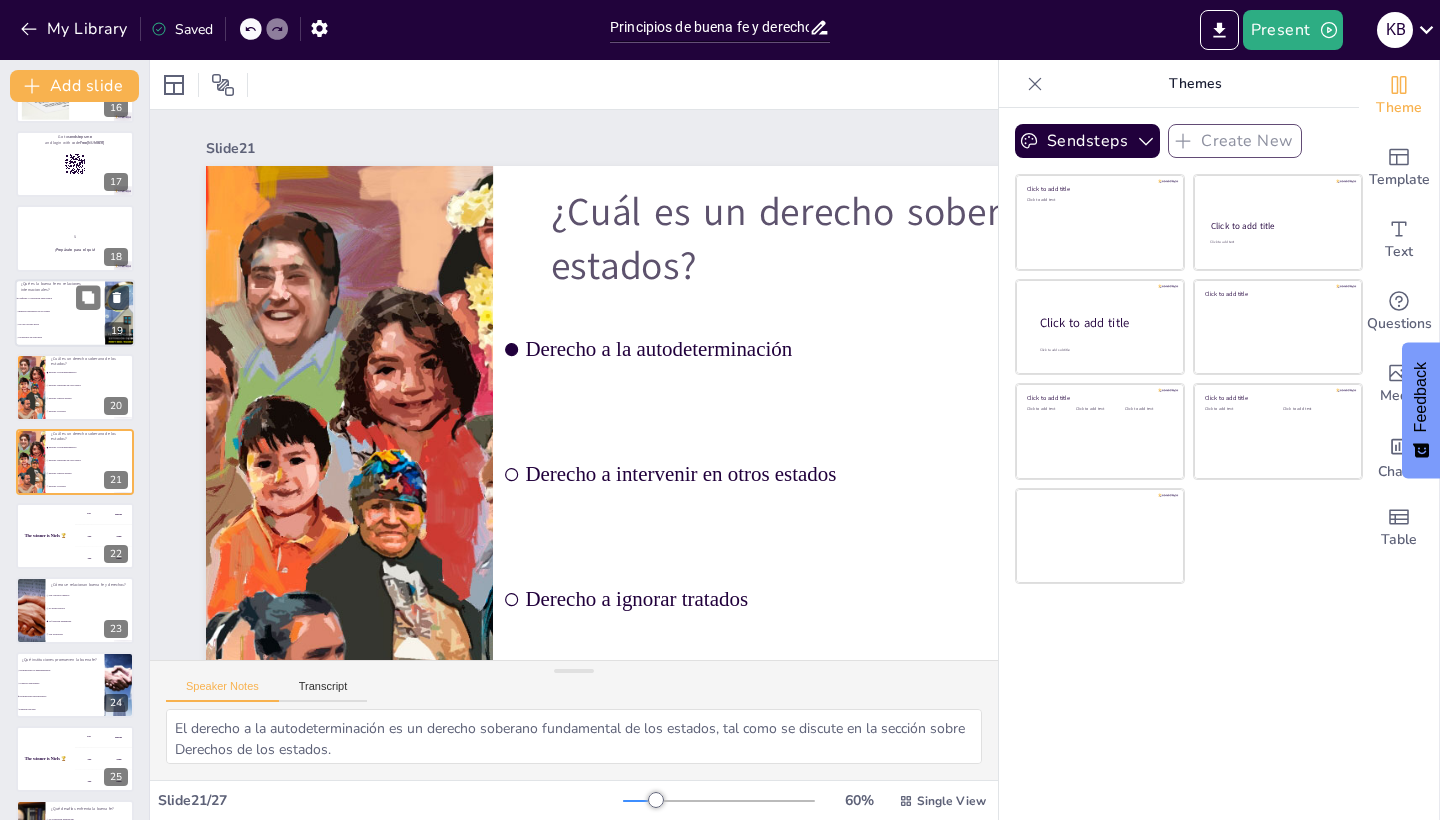 click on "Confianza y cooperación entre estados" at bounding box center [60, 298] 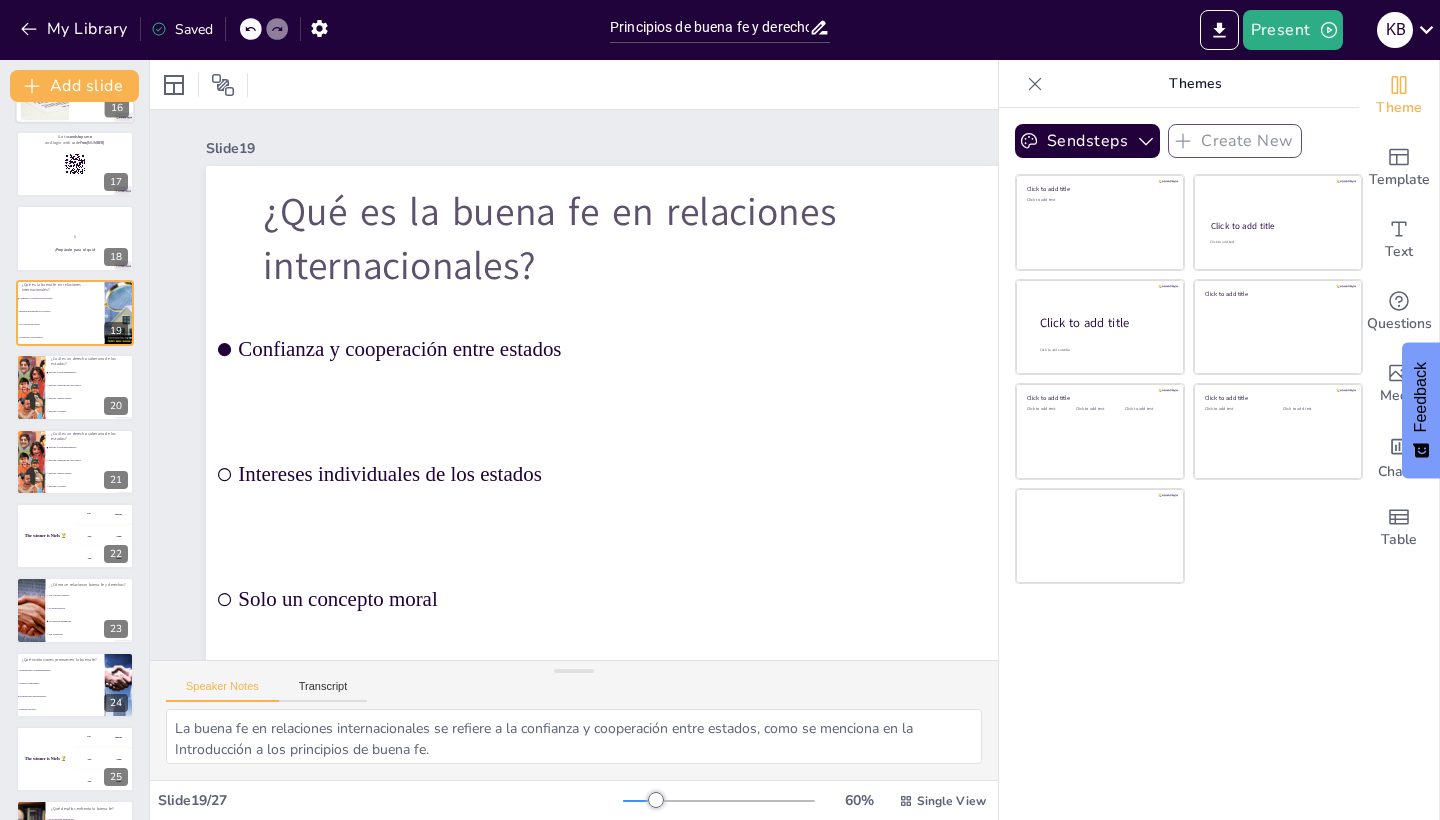 scroll, scrollTop: 1028, scrollLeft: 0, axis: vertical 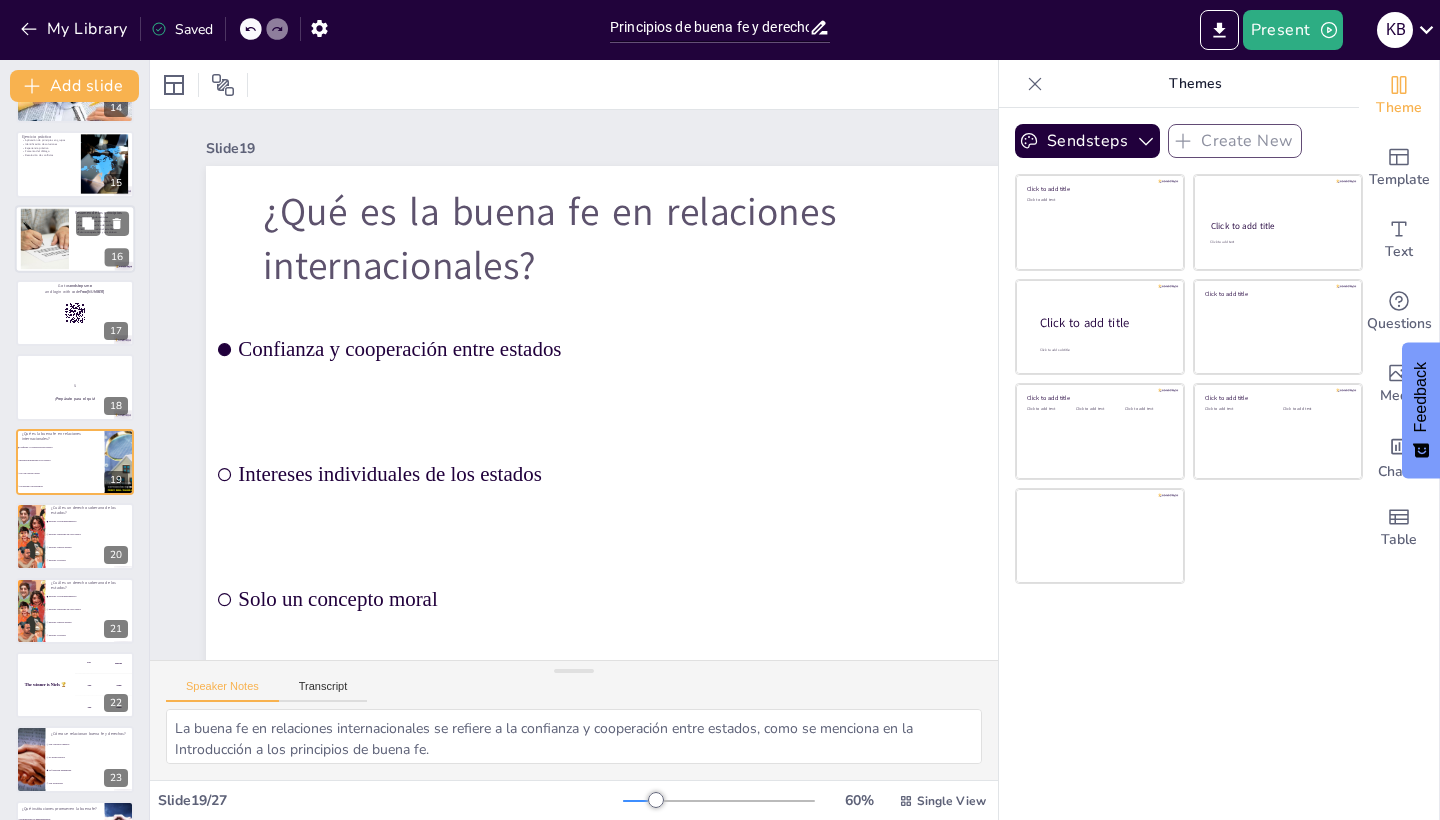 click at bounding box center (75, 239) 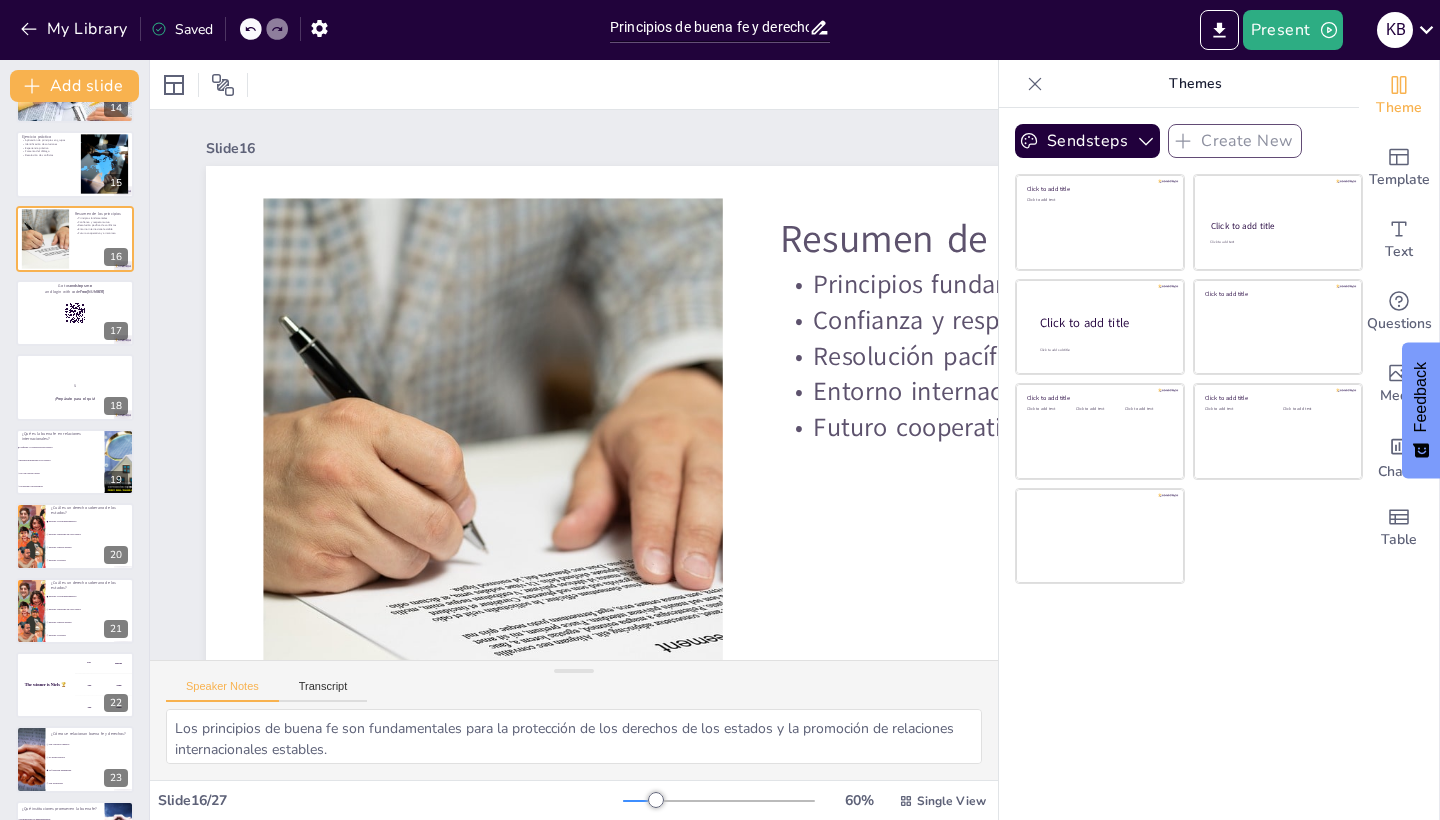 scroll, scrollTop: 805, scrollLeft: 0, axis: vertical 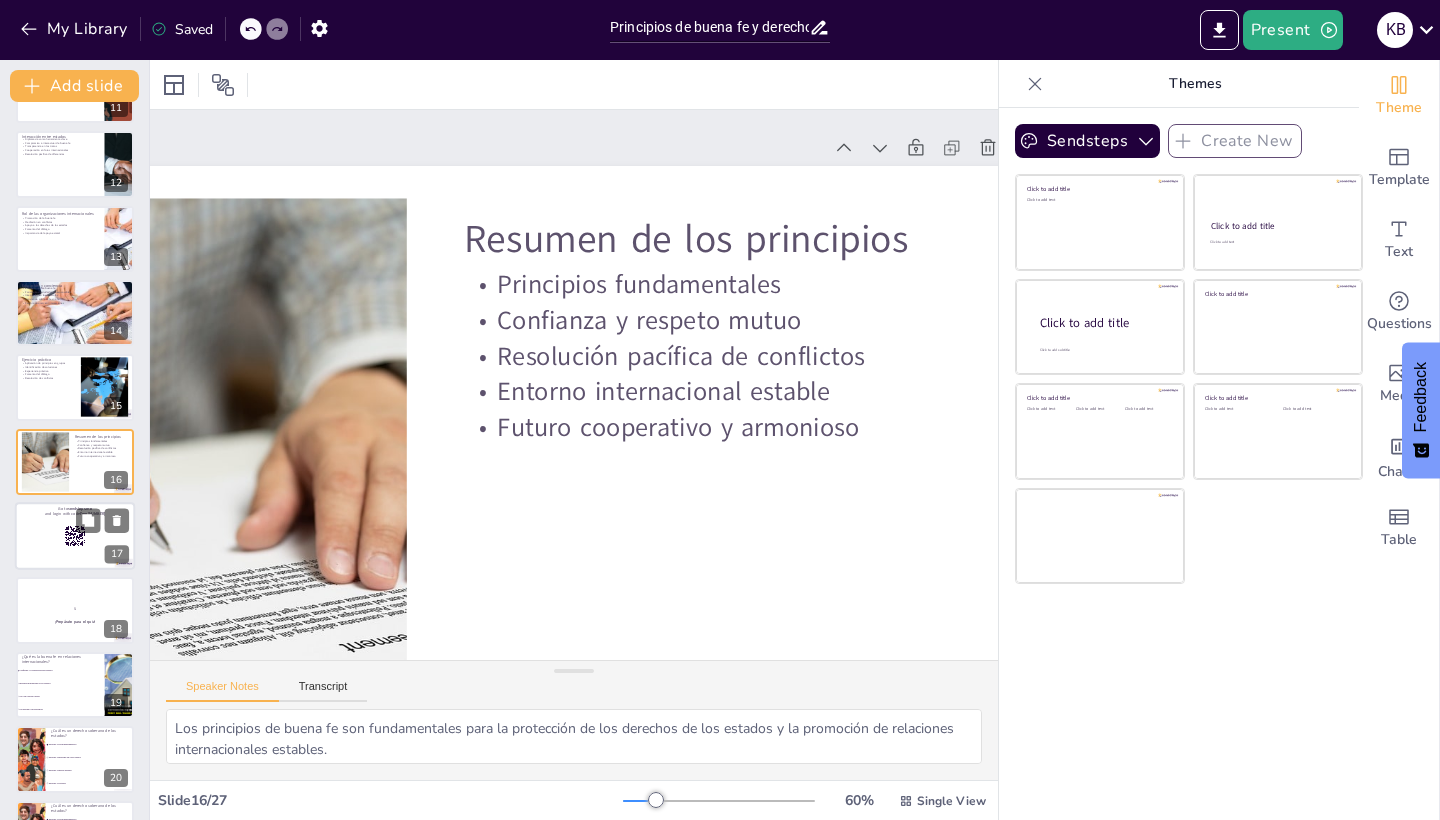 click 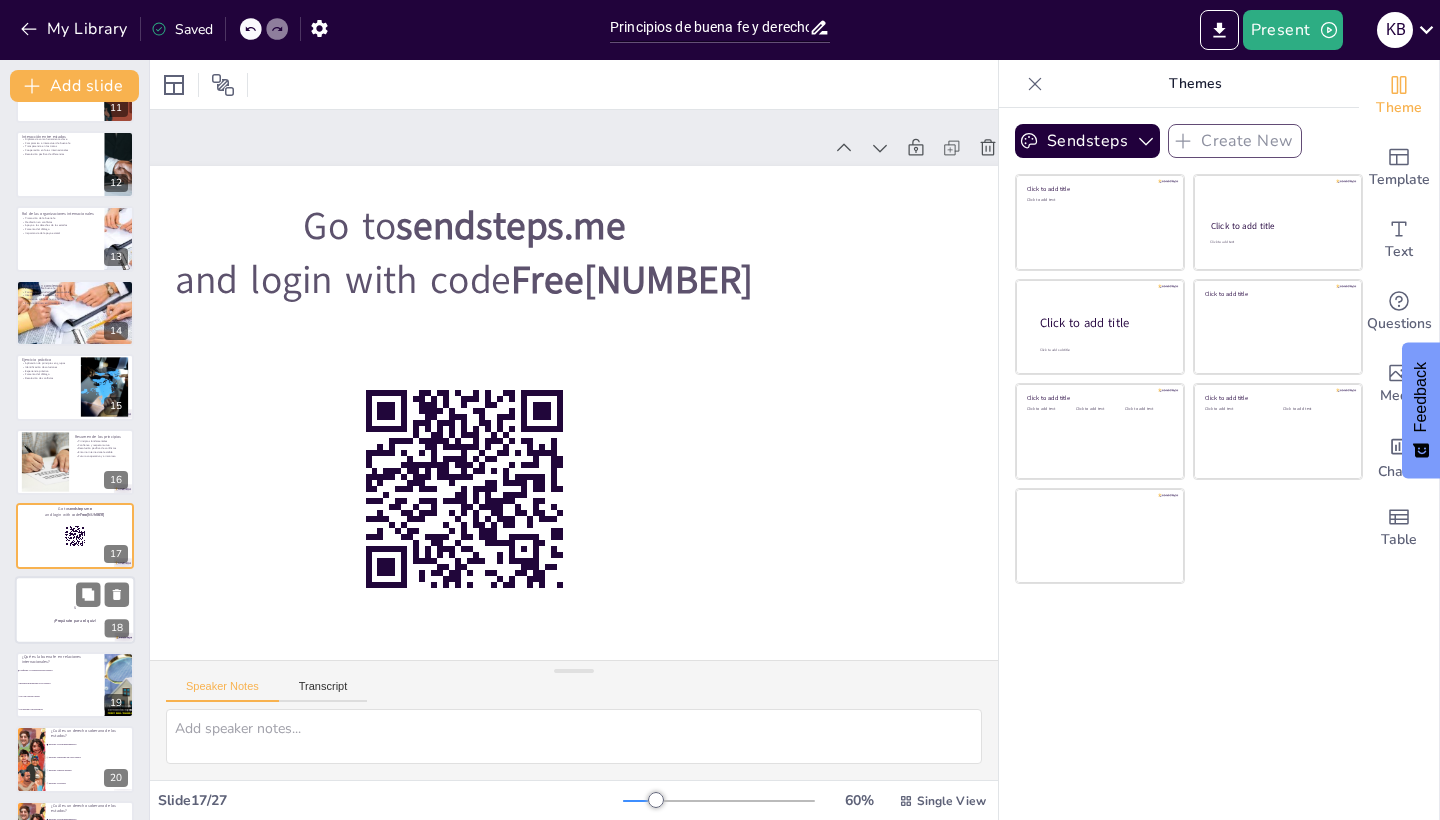 scroll, scrollTop: 880, scrollLeft: 0, axis: vertical 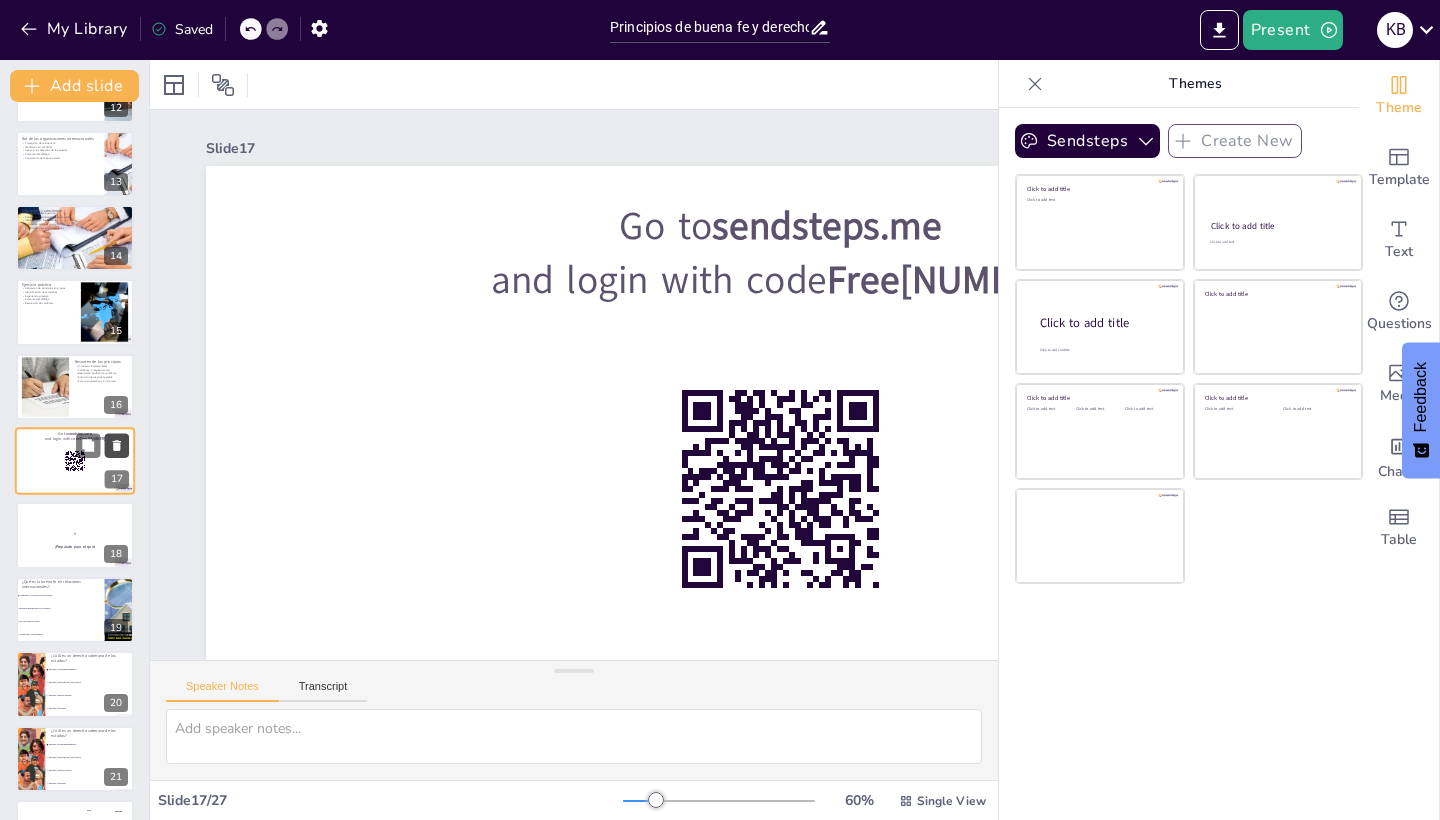 click 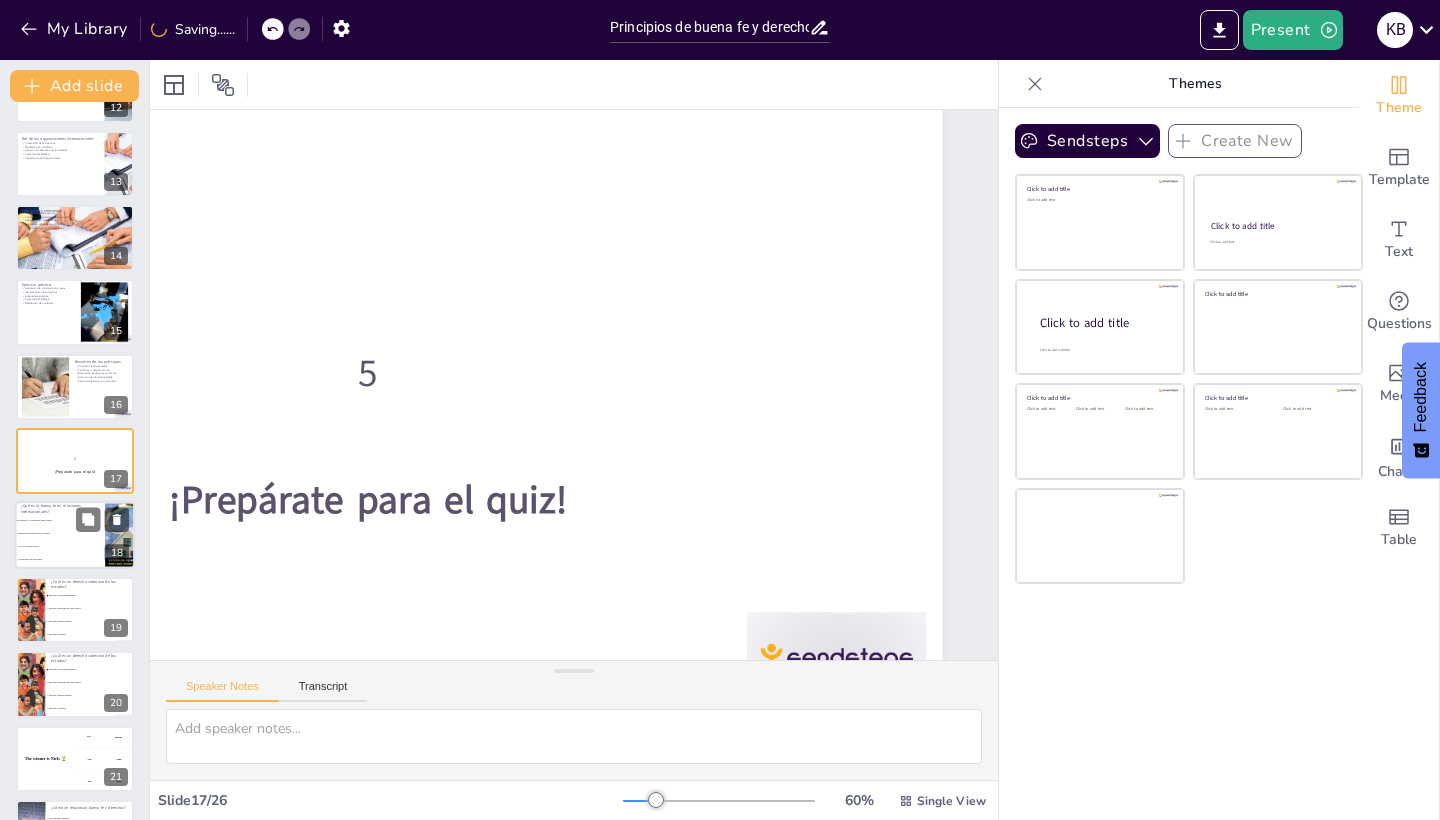 scroll, scrollTop: 95, scrollLeft: 412, axis: both 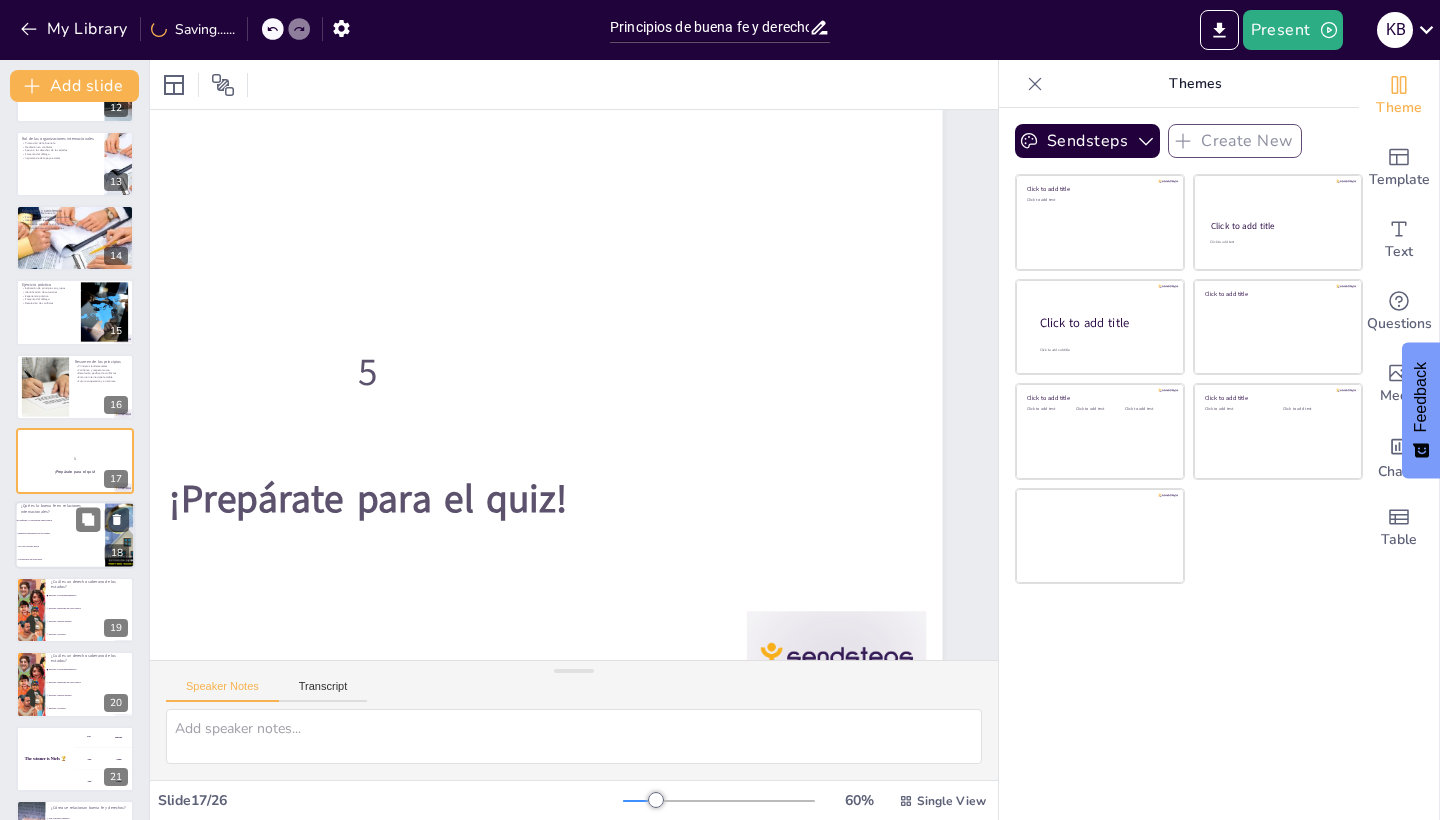 click on "Solo un concepto moral" at bounding box center (60, 547) 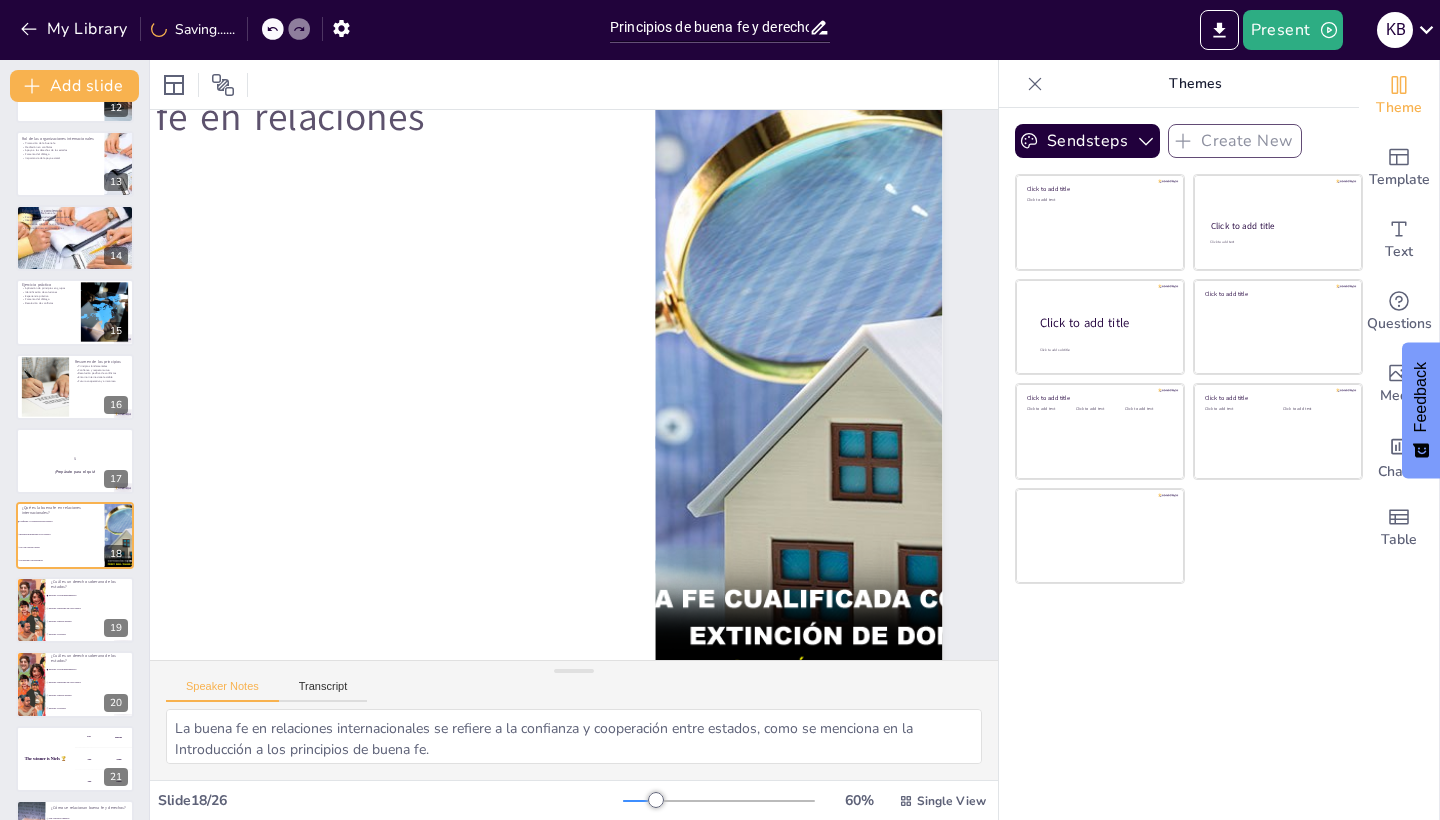 scroll, scrollTop: 954, scrollLeft: 0, axis: vertical 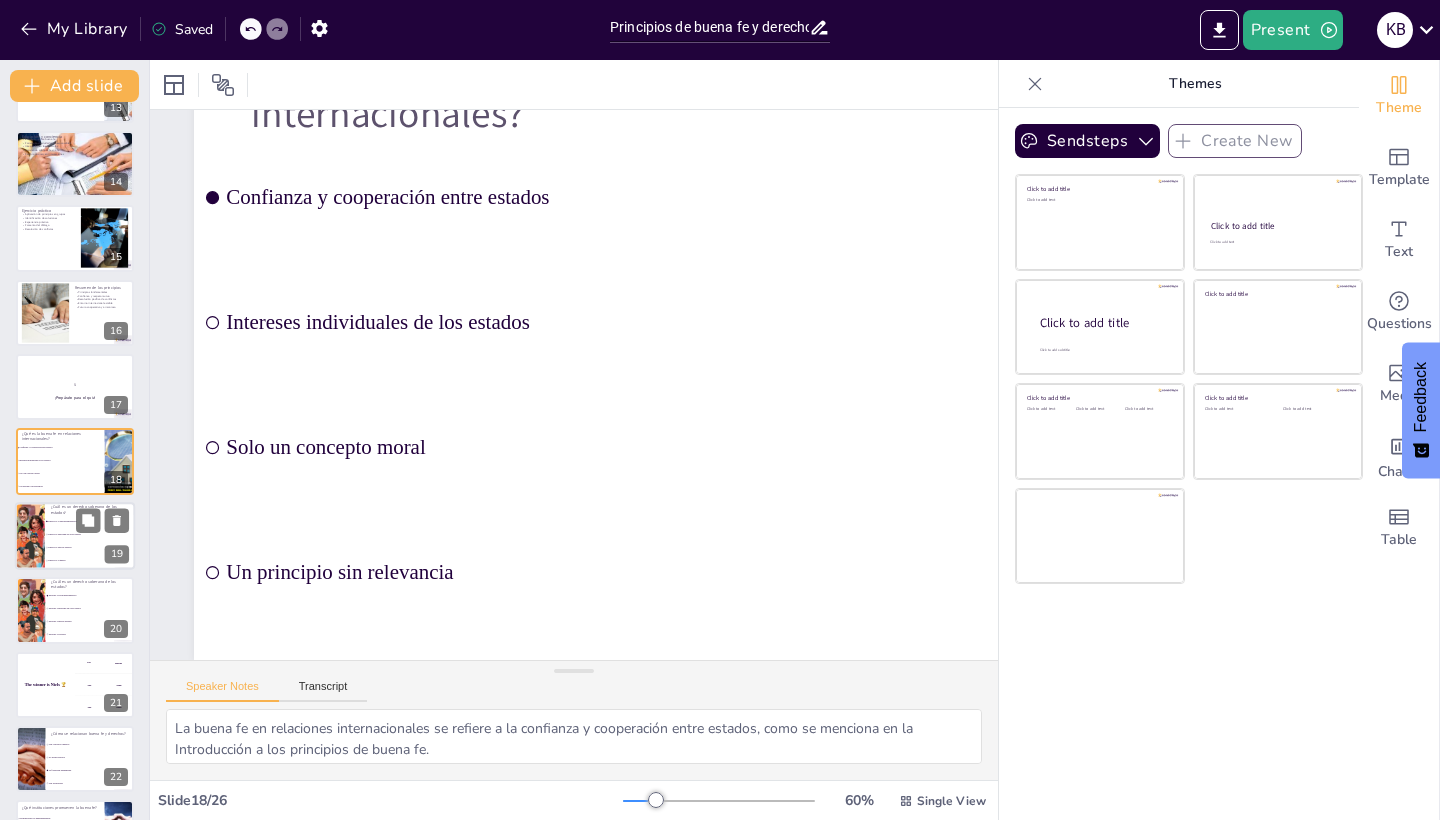 click on "Derecho a ignorar tratados" at bounding box center (90, 547) 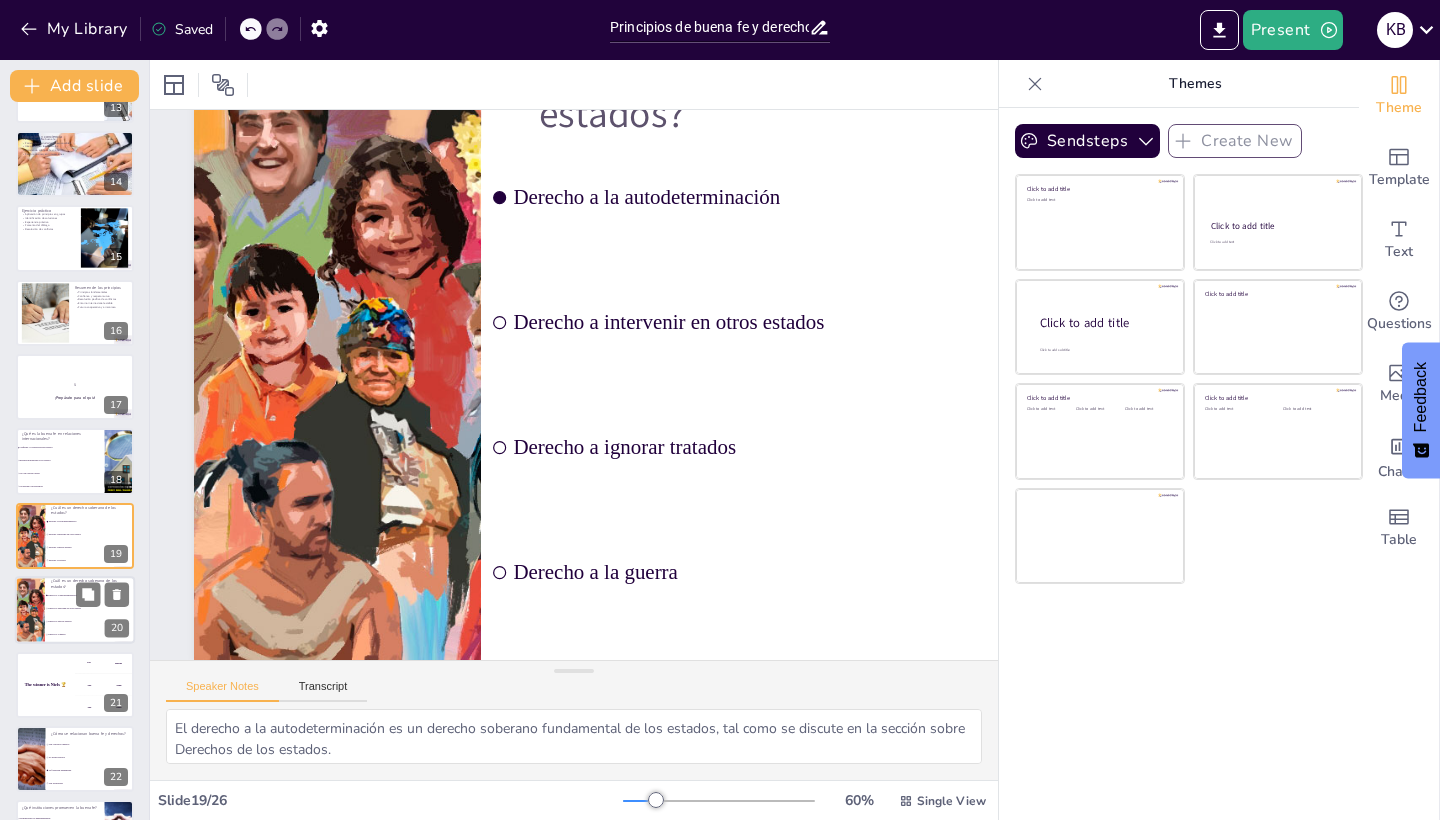 scroll, scrollTop: 1028, scrollLeft: 0, axis: vertical 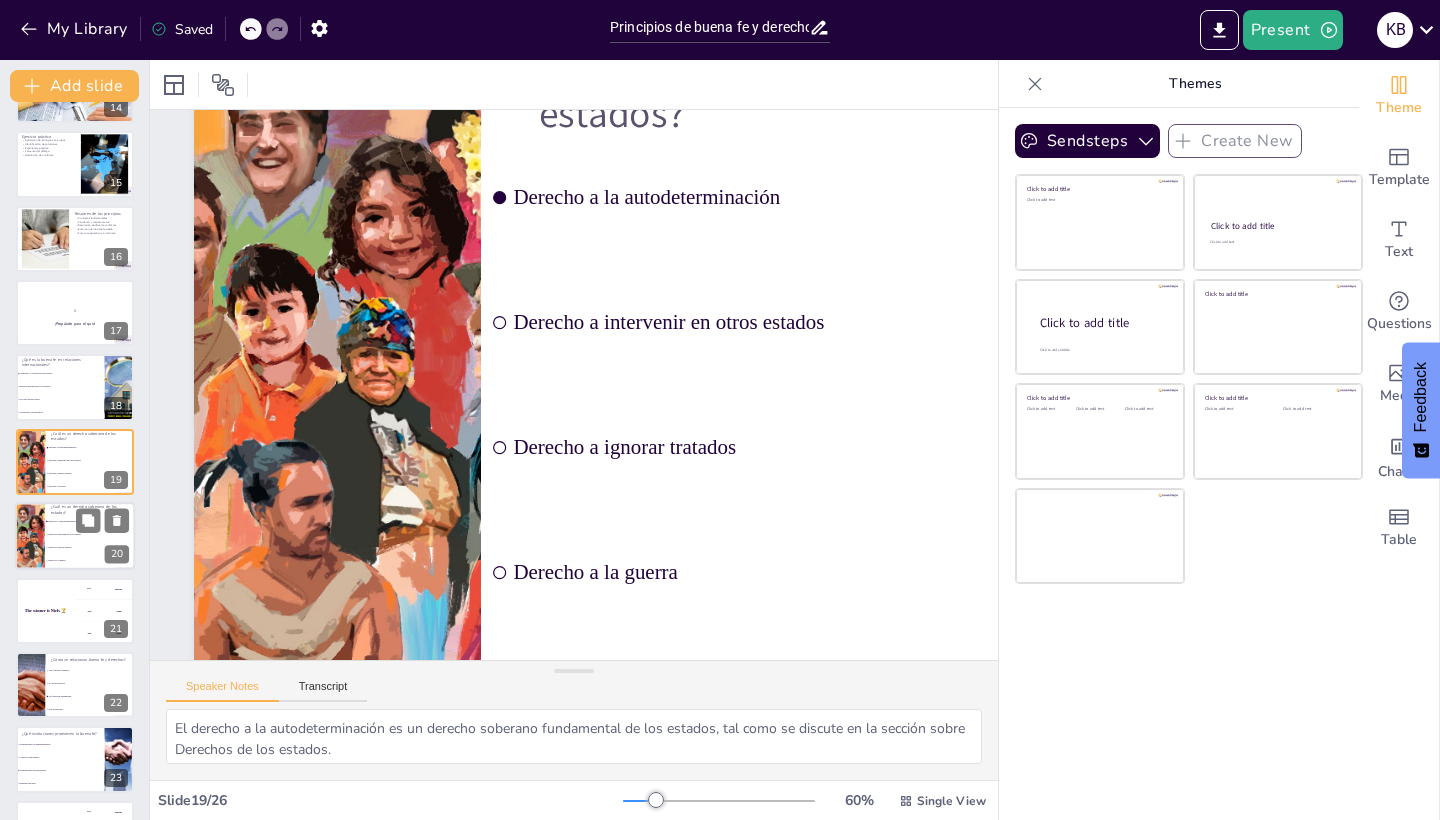 click on "Derecho a ignorar tratados" at bounding box center (90, 548) 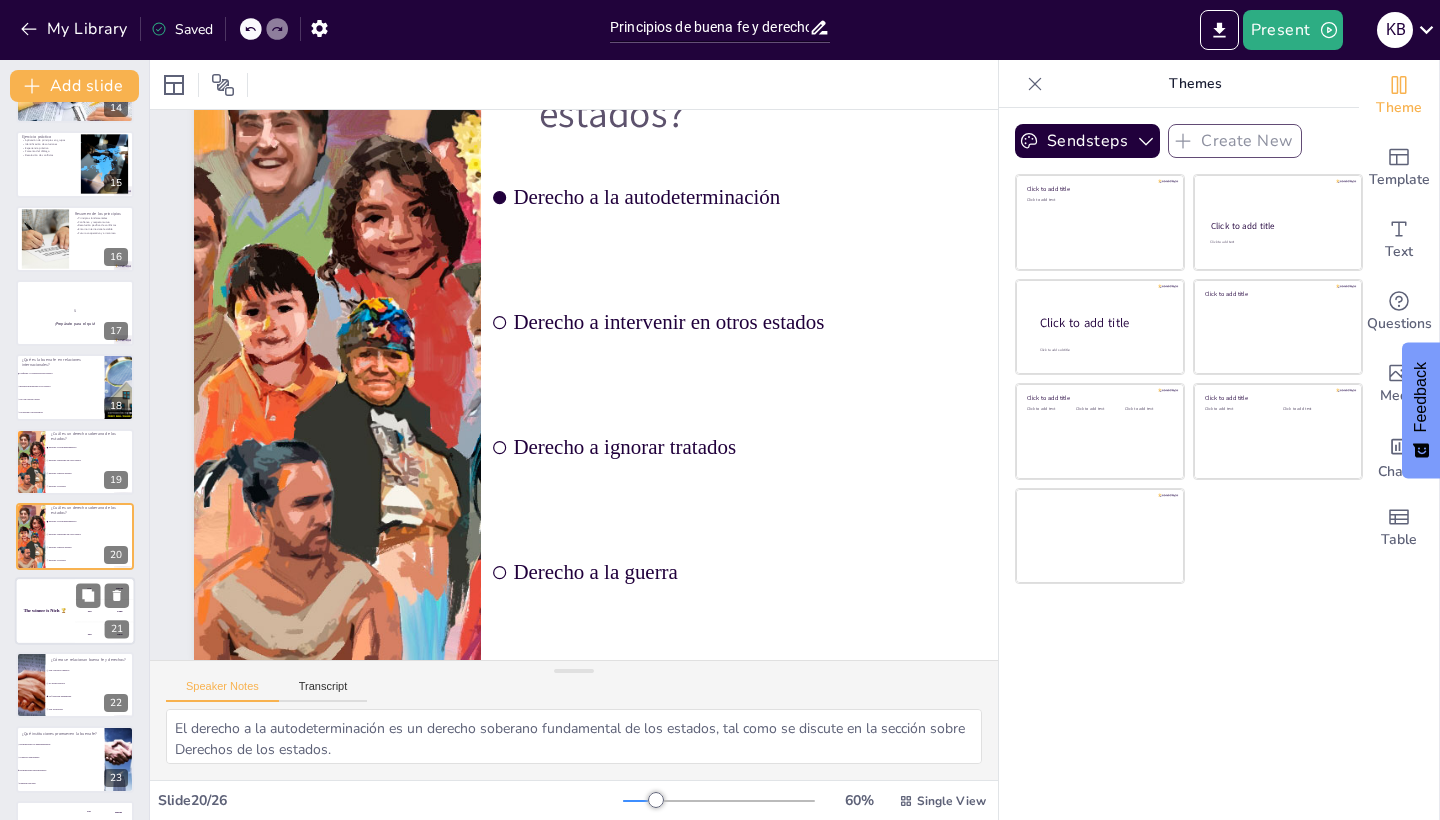 scroll, scrollTop: 1103, scrollLeft: 0, axis: vertical 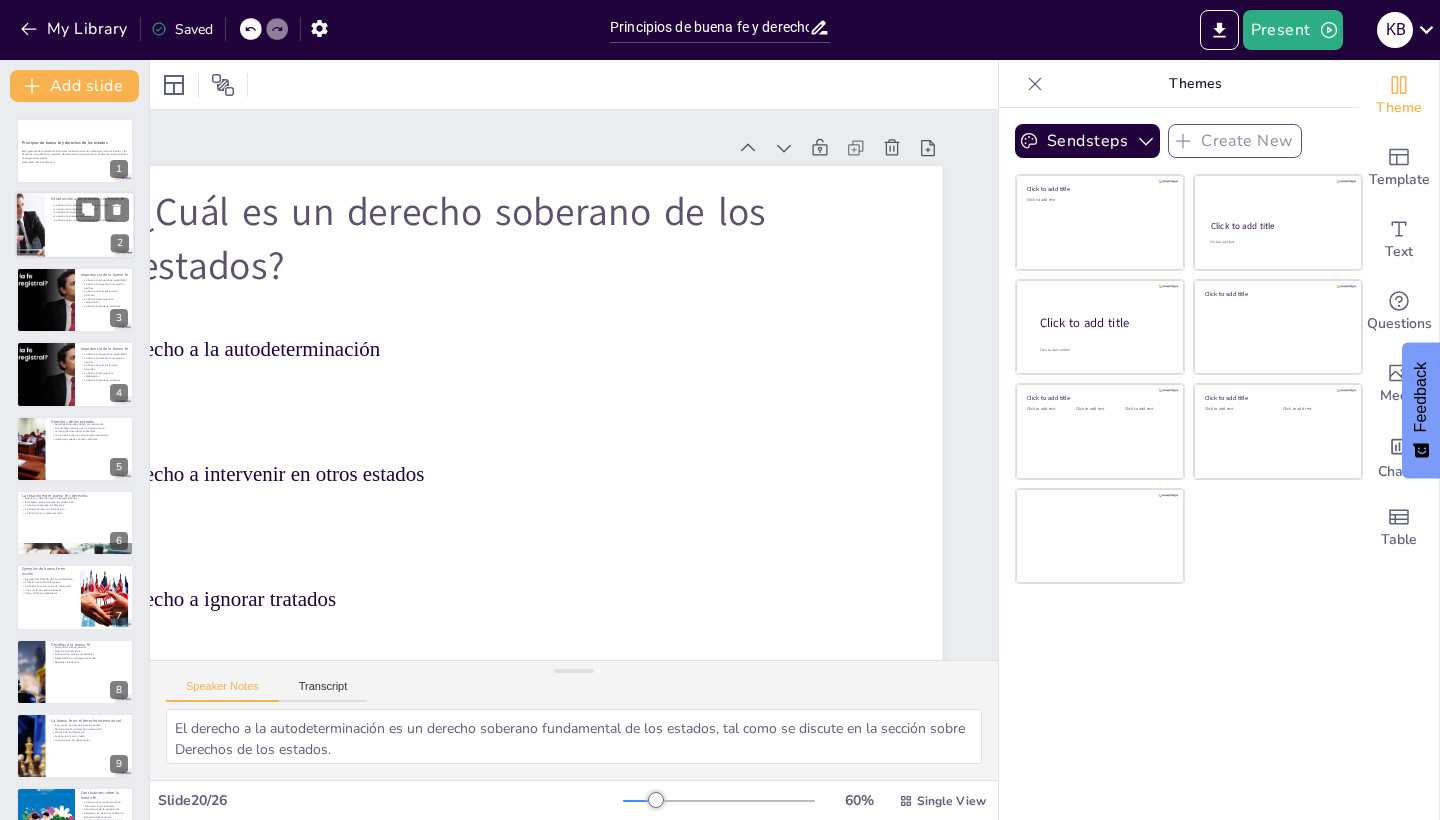 click on "La buena fe implica honestidad" at bounding box center (90, 213) 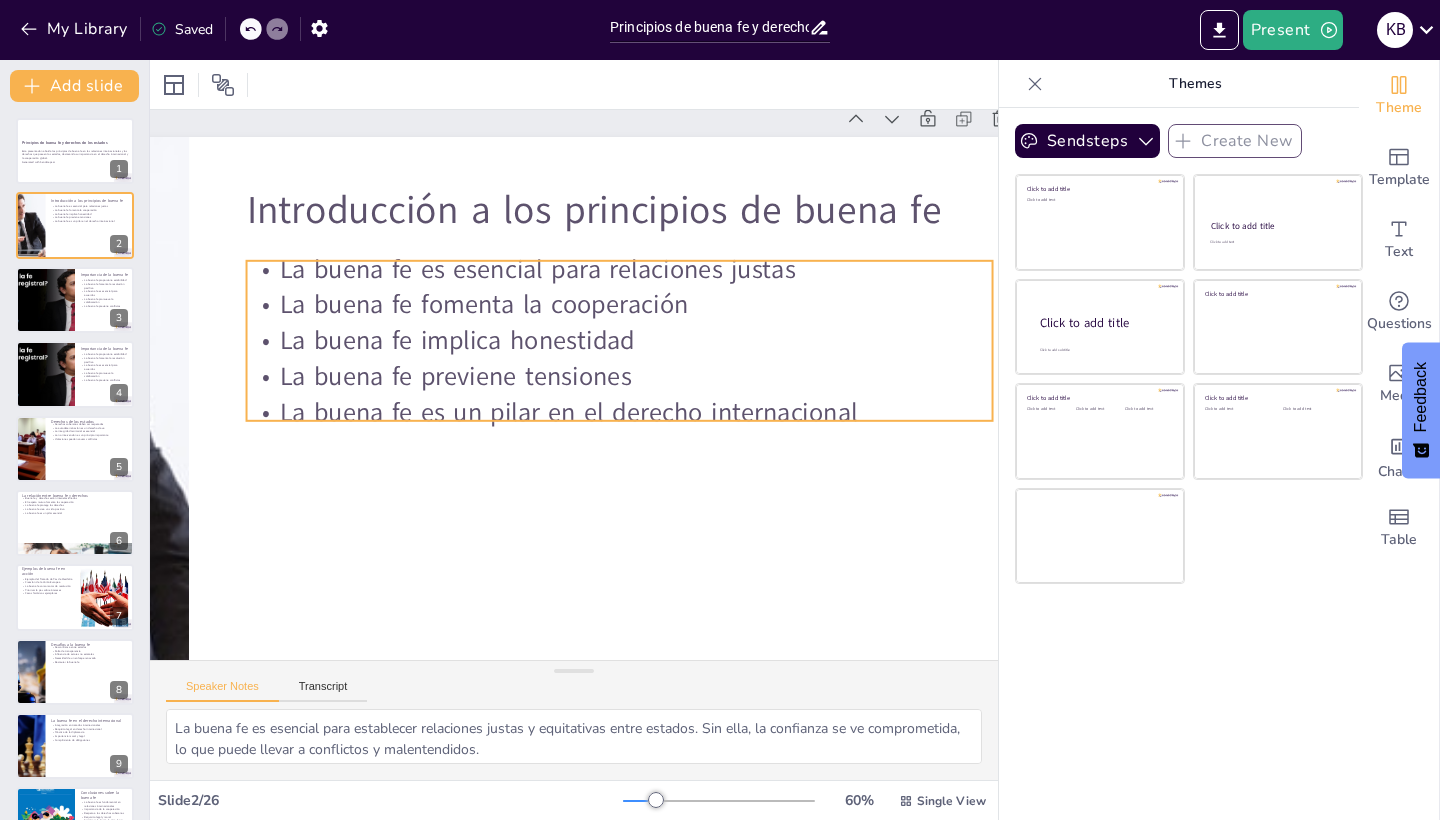 scroll, scrollTop: 29, scrollLeft: 287, axis: both 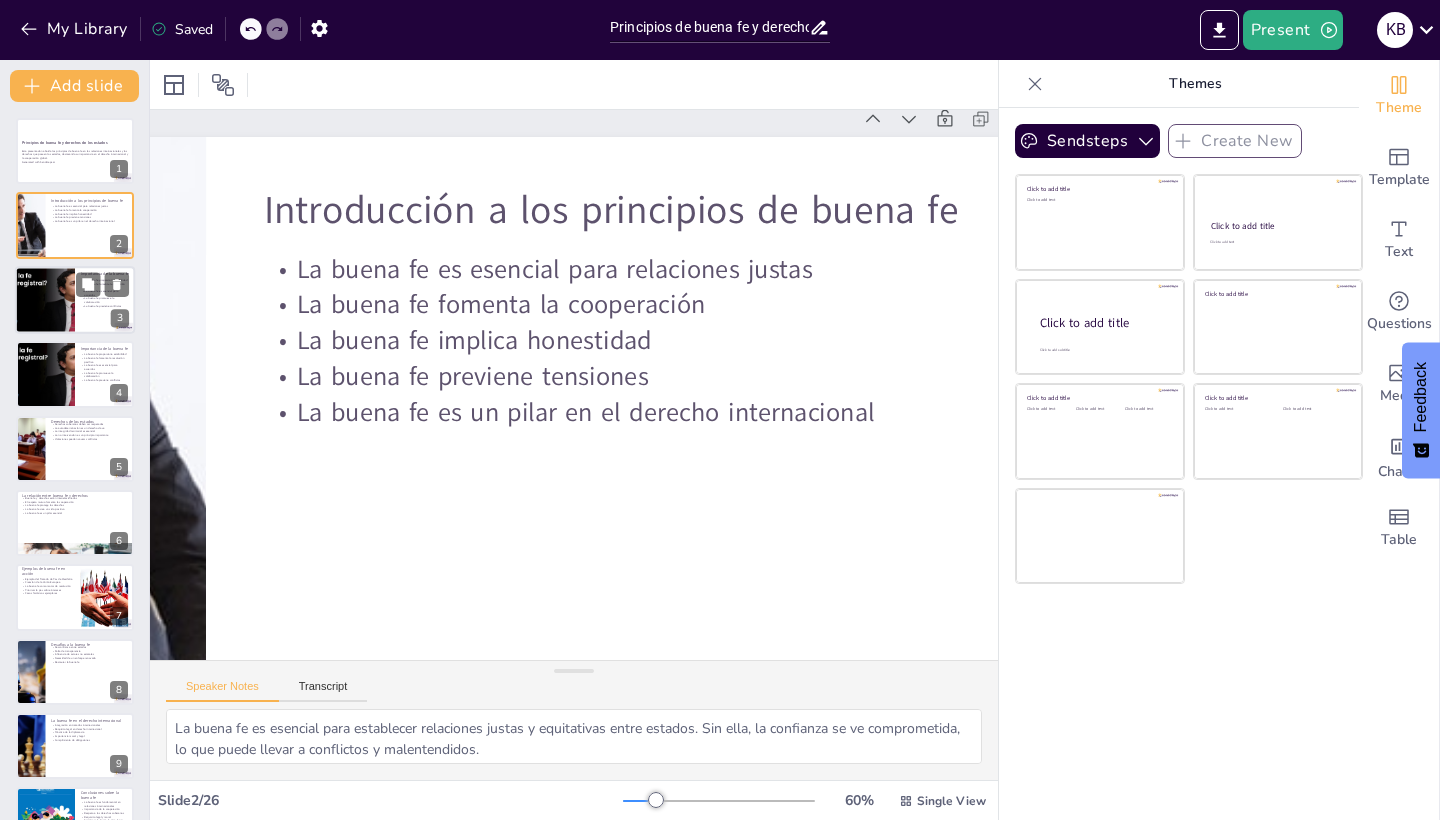 click at bounding box center [45, 300] 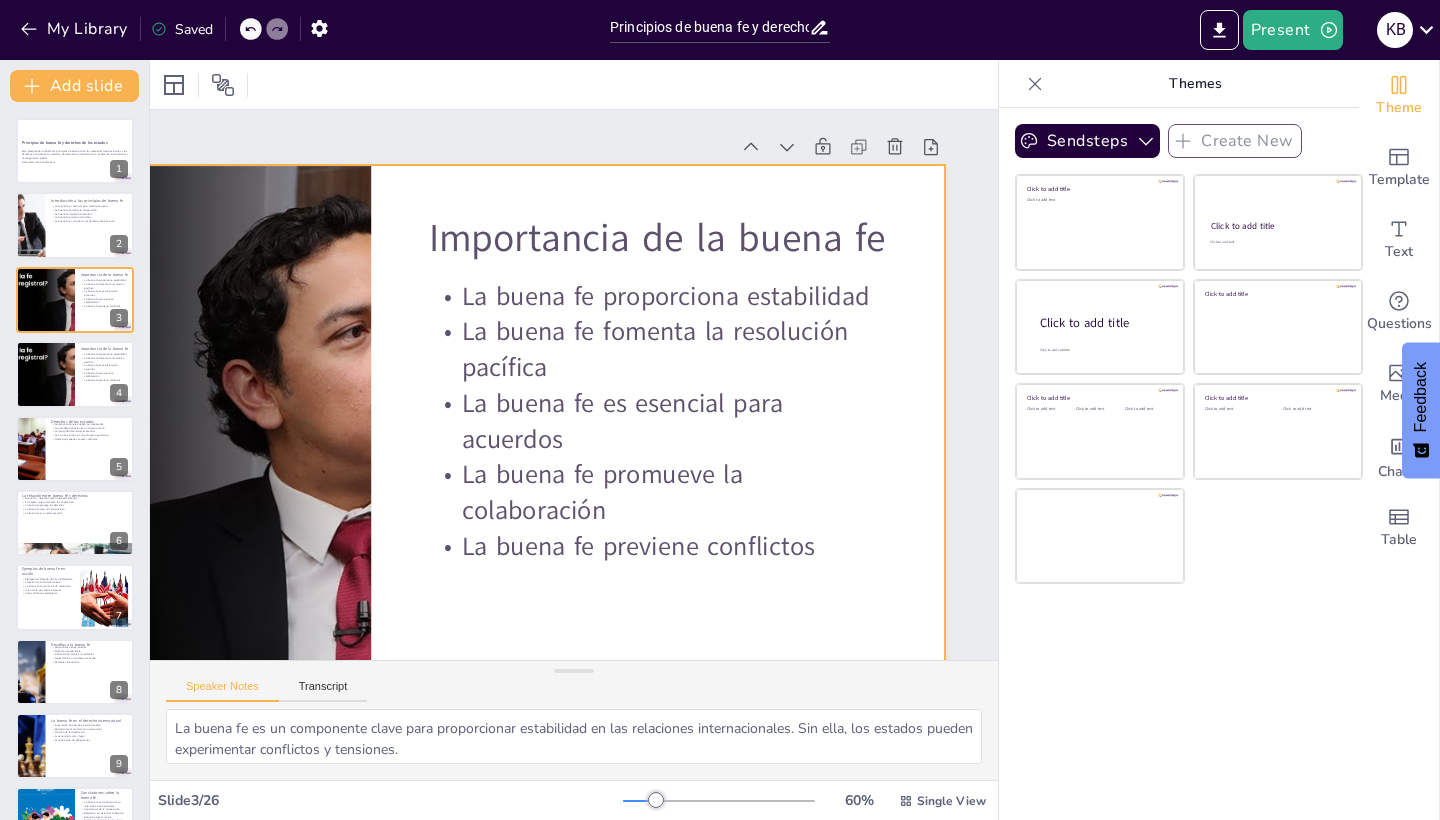 scroll, scrollTop: 1, scrollLeft: 410, axis: both 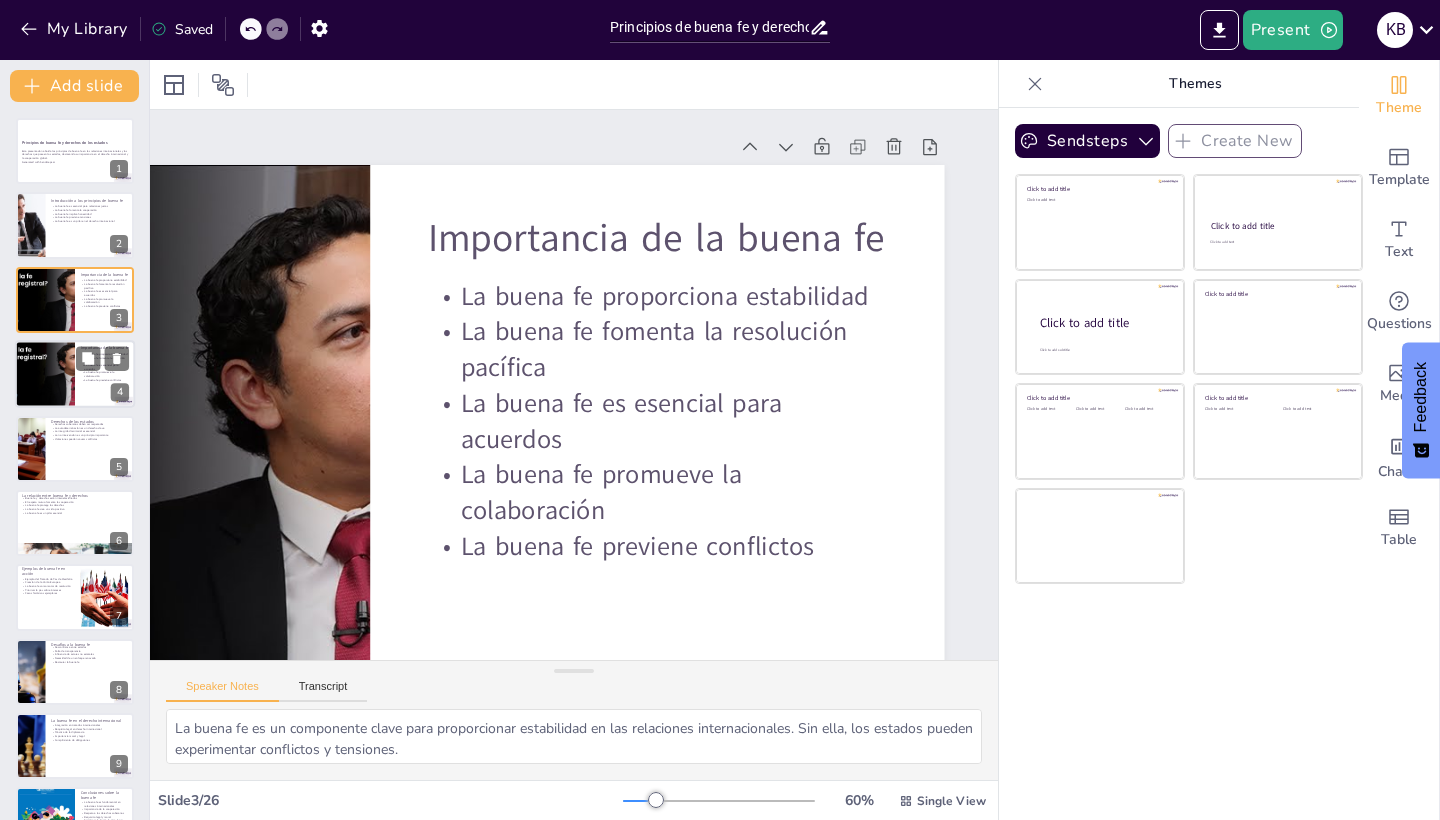 click at bounding box center (45, 374) 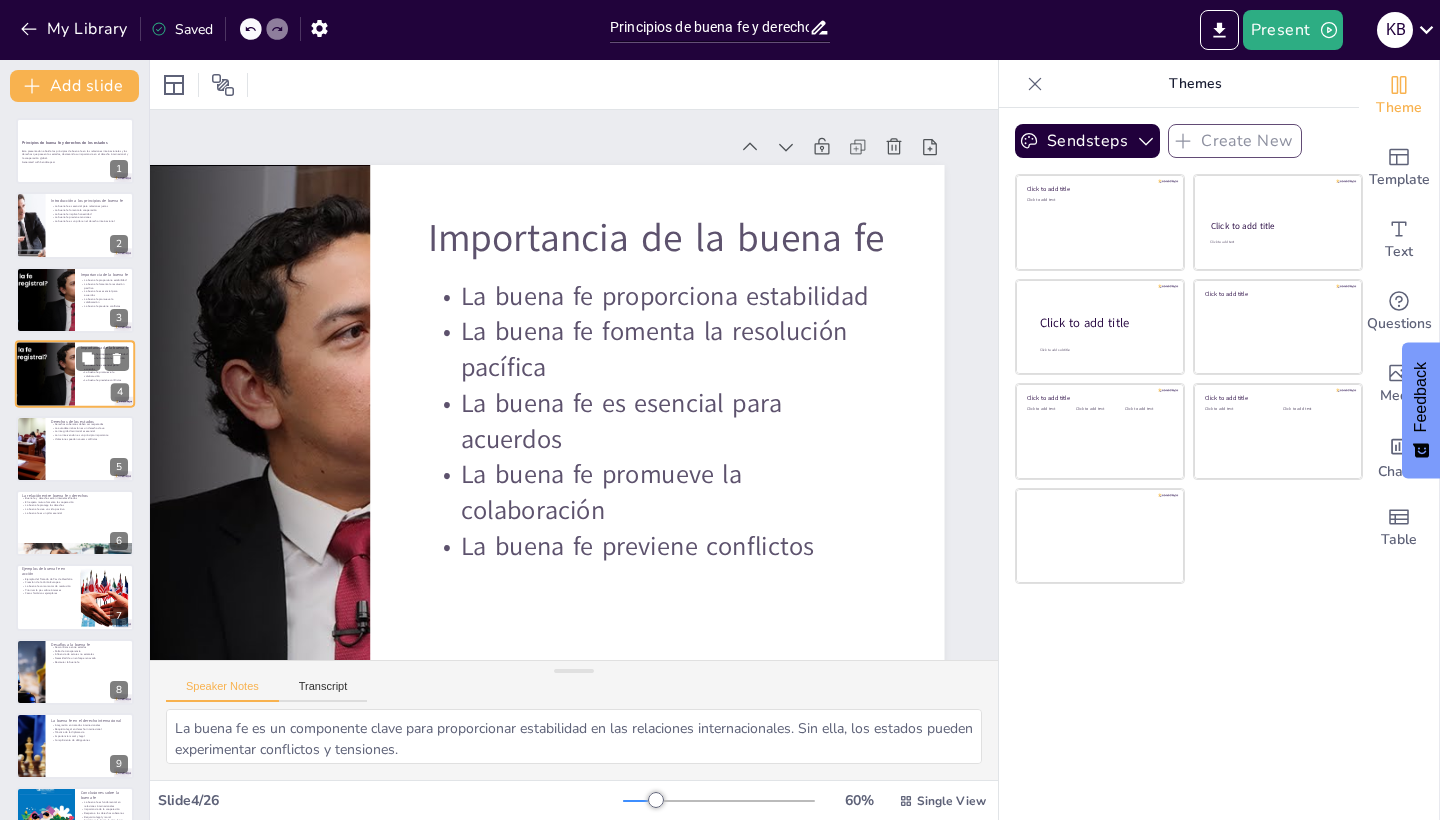 scroll, scrollTop: 0, scrollLeft: 410, axis: horizontal 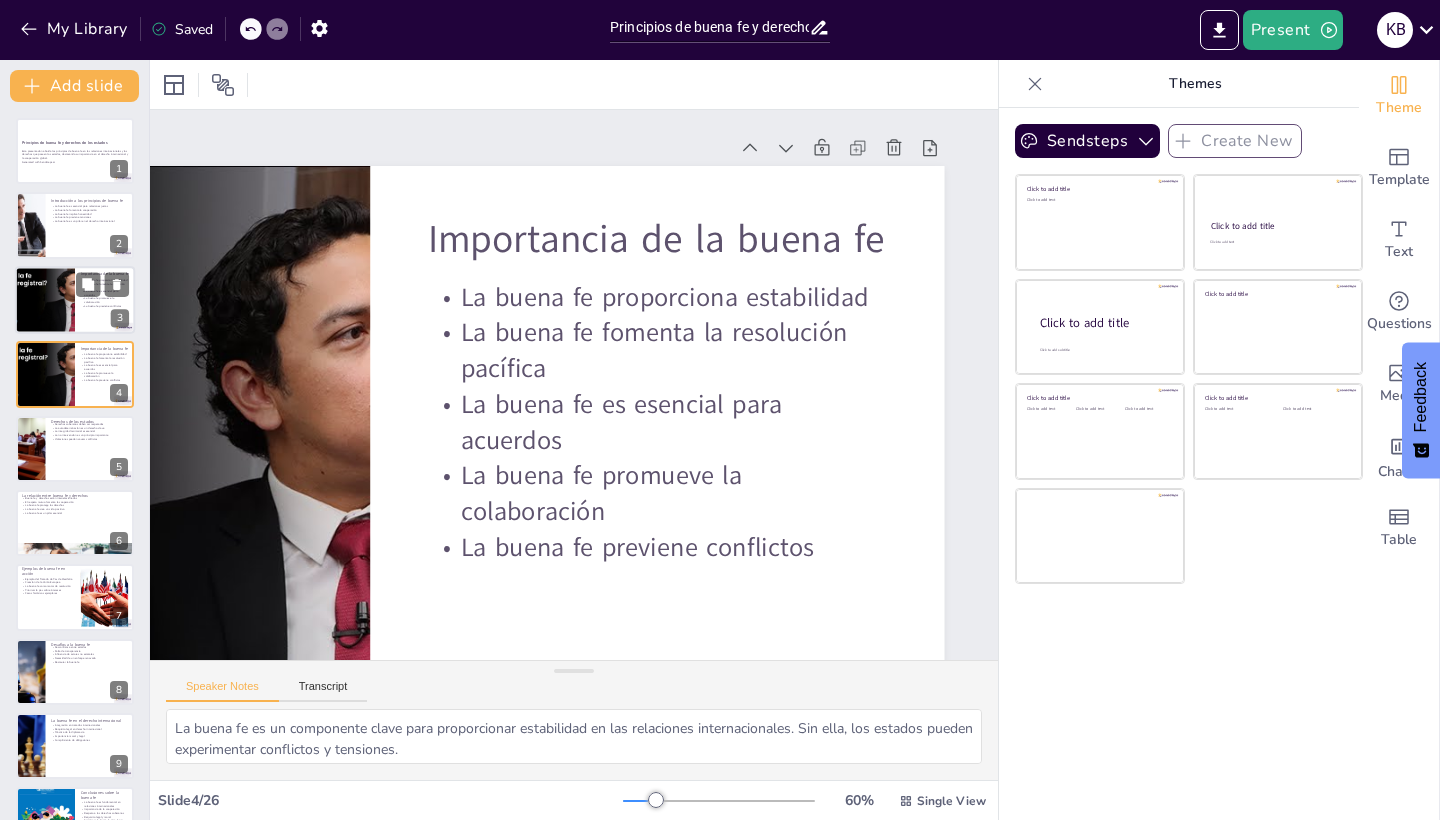 click at bounding box center (45, 300) 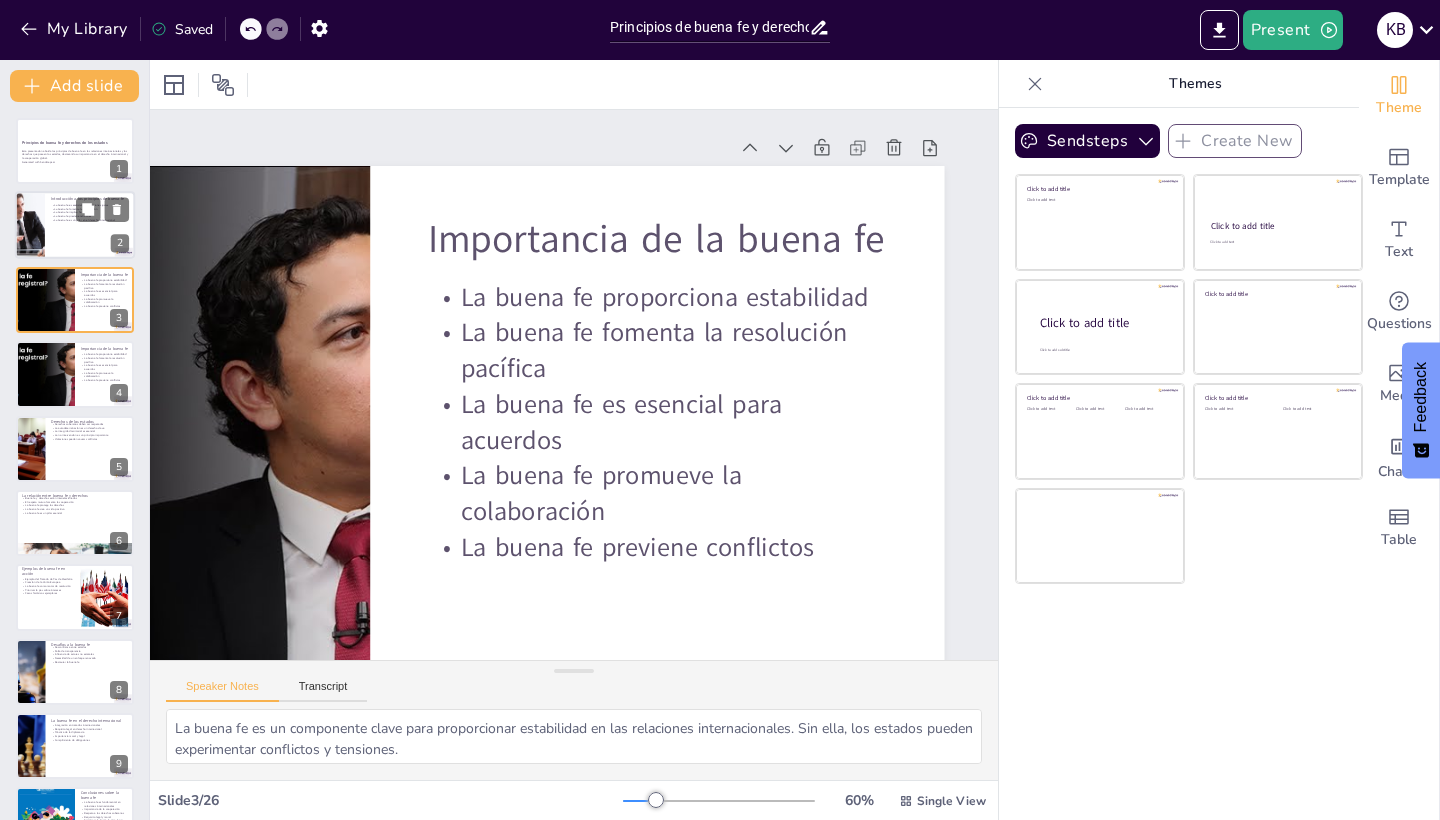 click at bounding box center [30, 226] 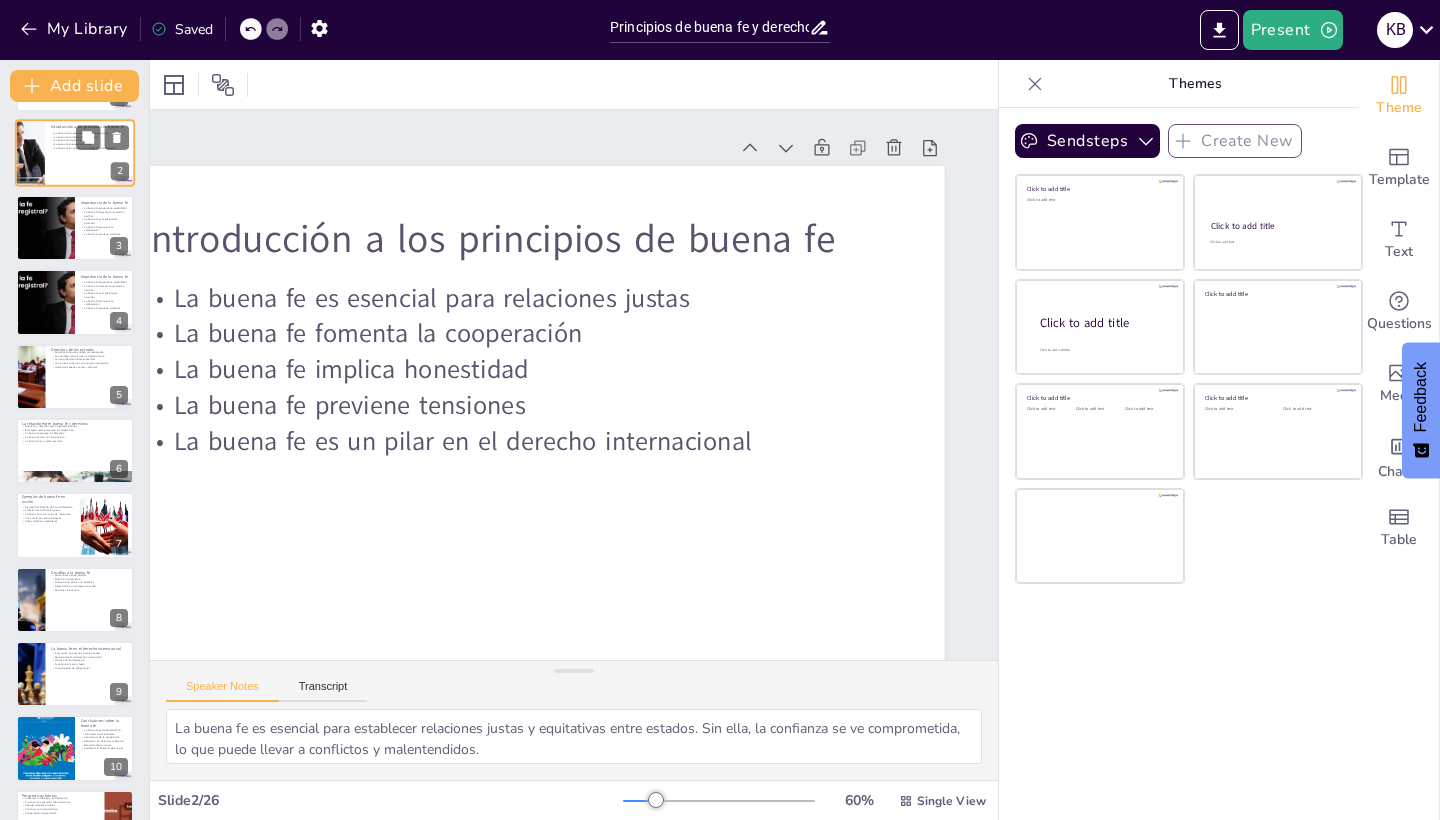 scroll, scrollTop: 67, scrollLeft: 0, axis: vertical 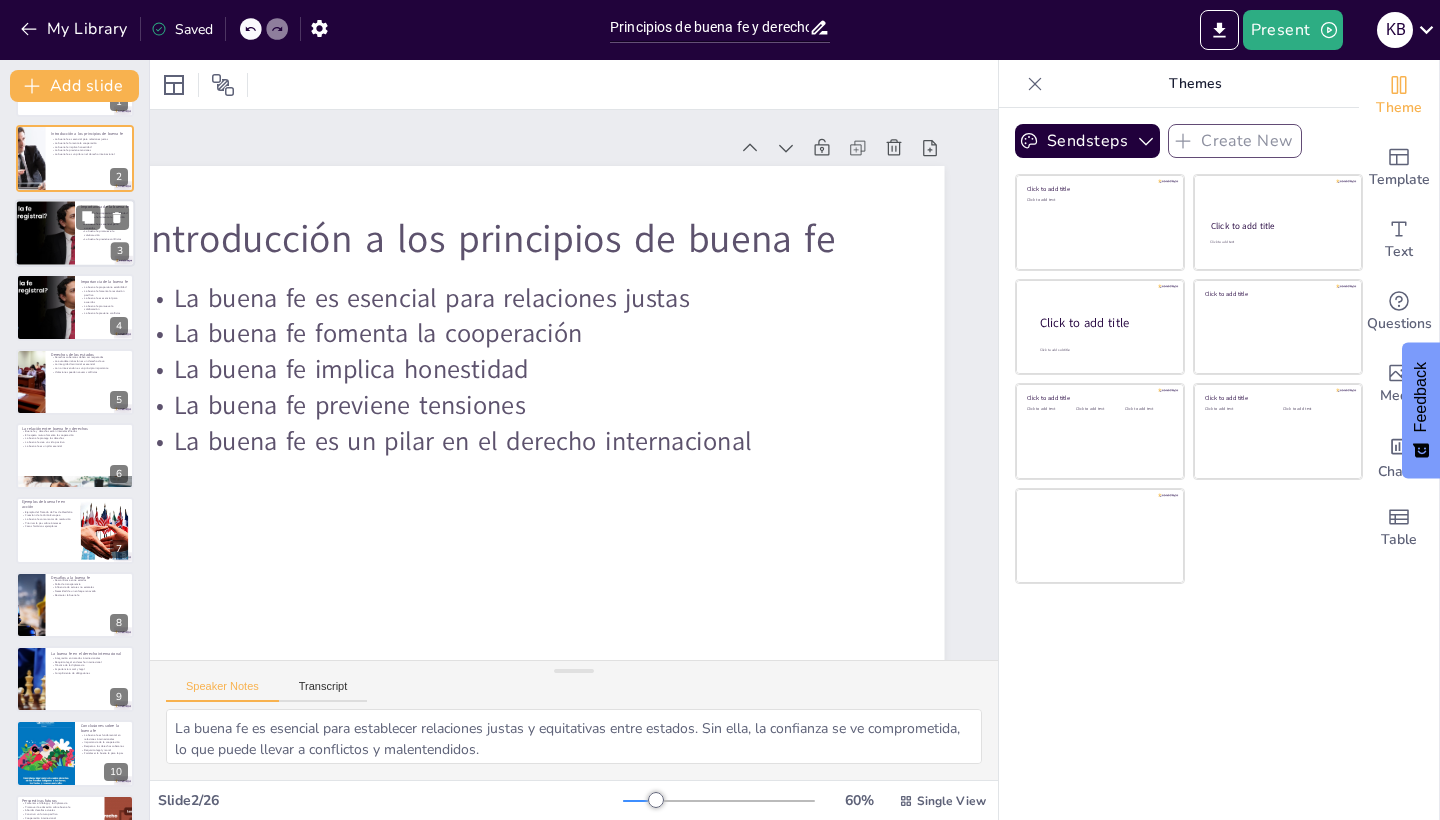 click at bounding box center [45, 233] 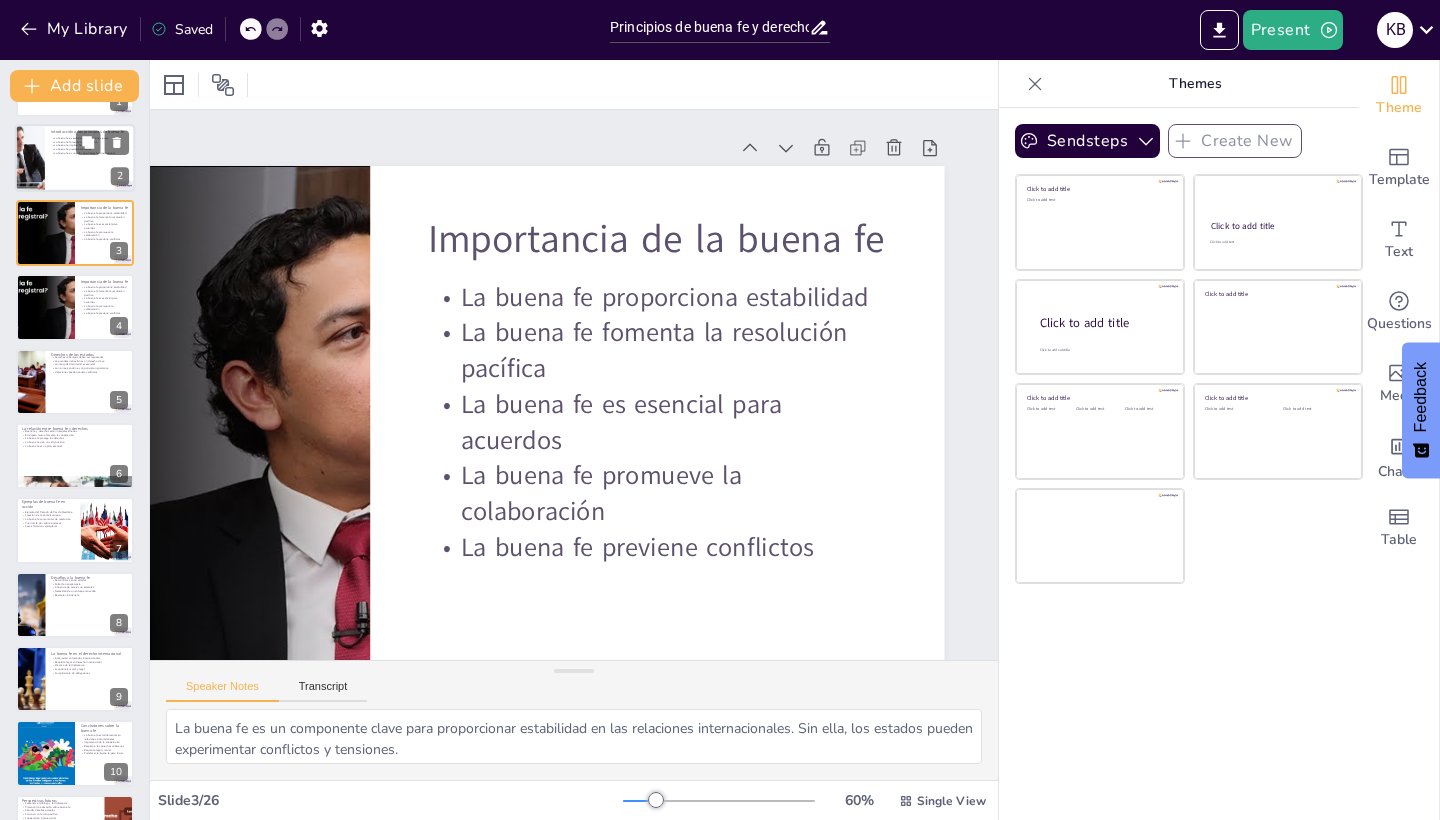 scroll, scrollTop: 0, scrollLeft: 0, axis: both 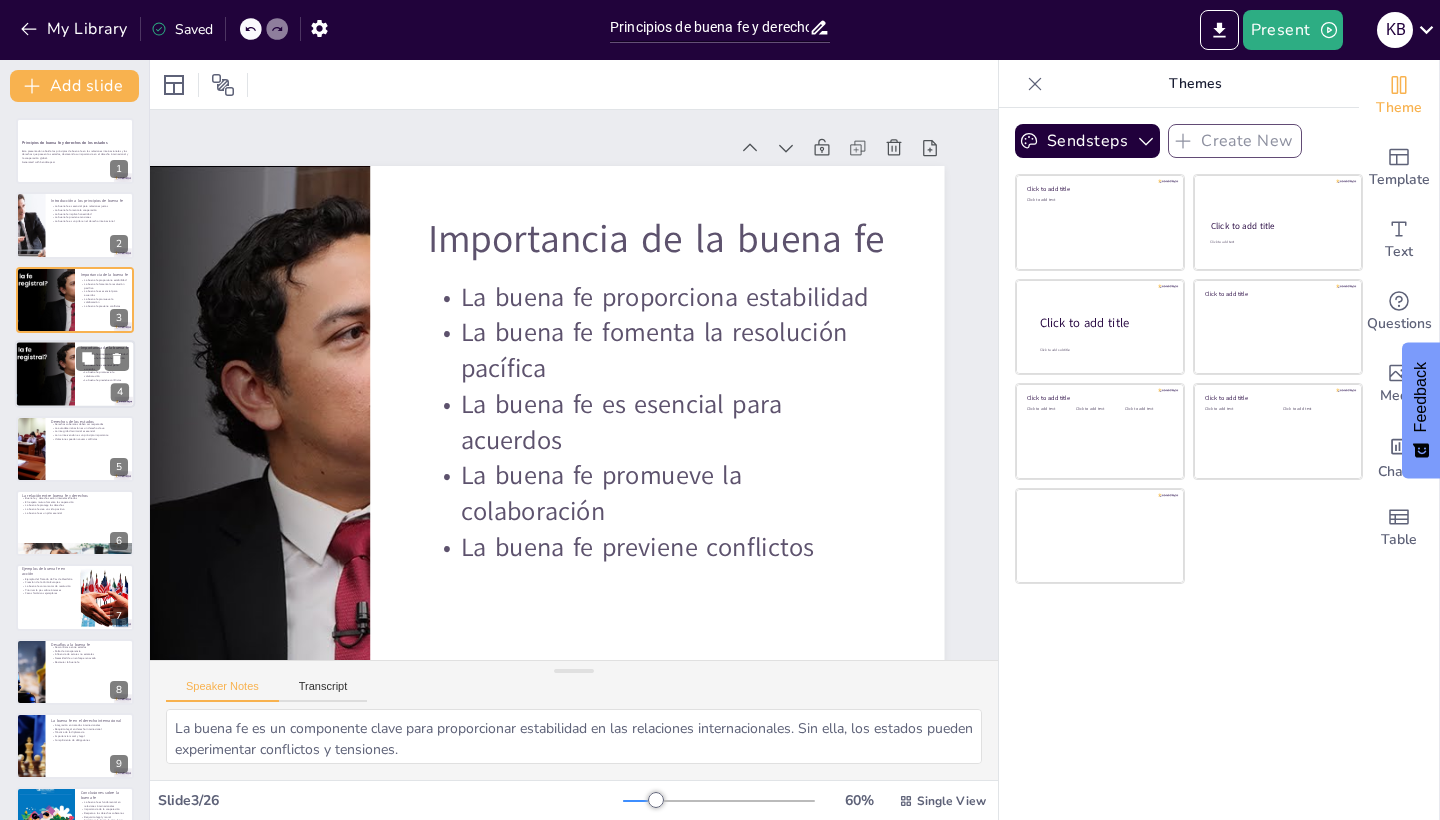 click at bounding box center (45, 374) 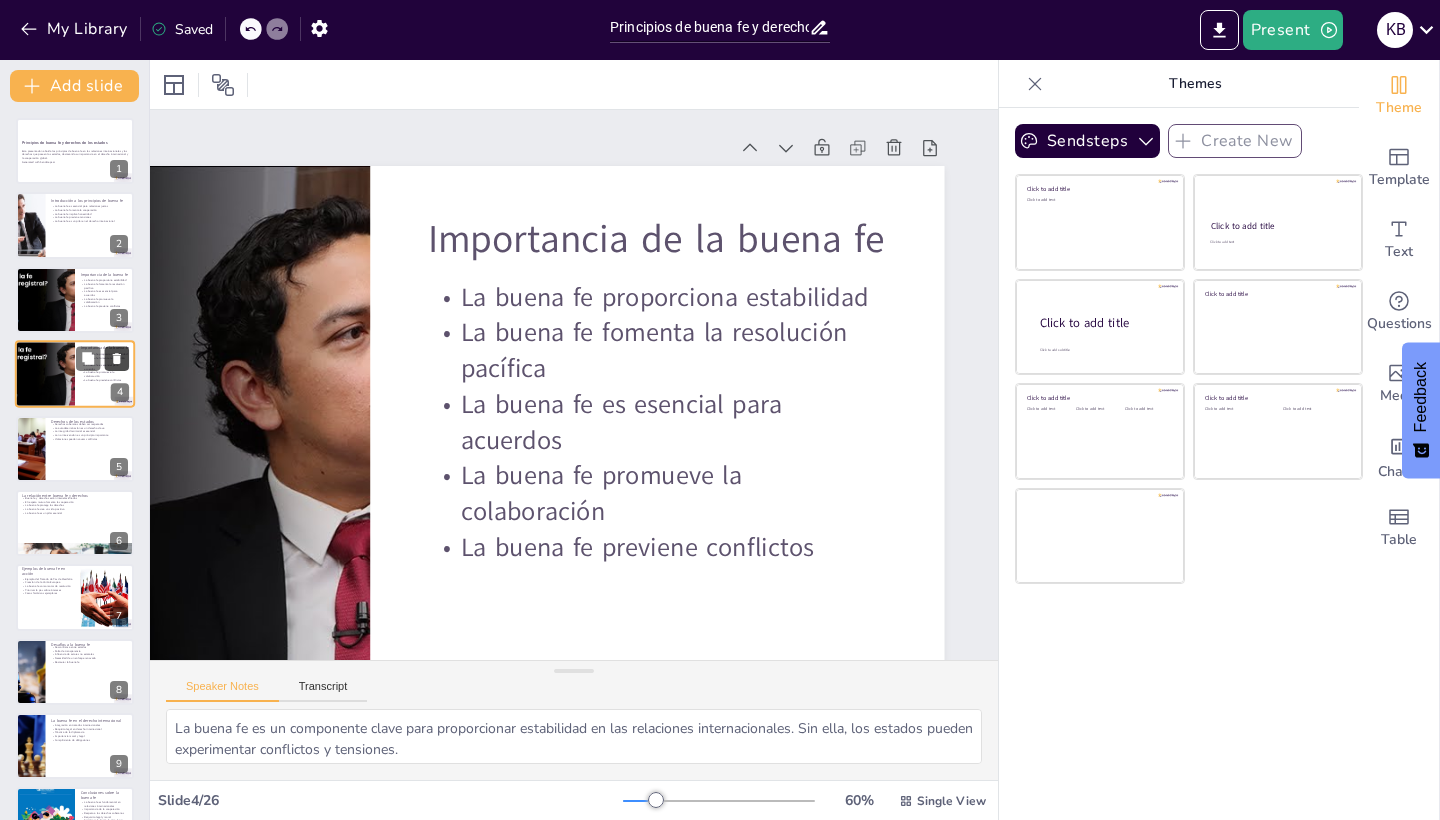 click 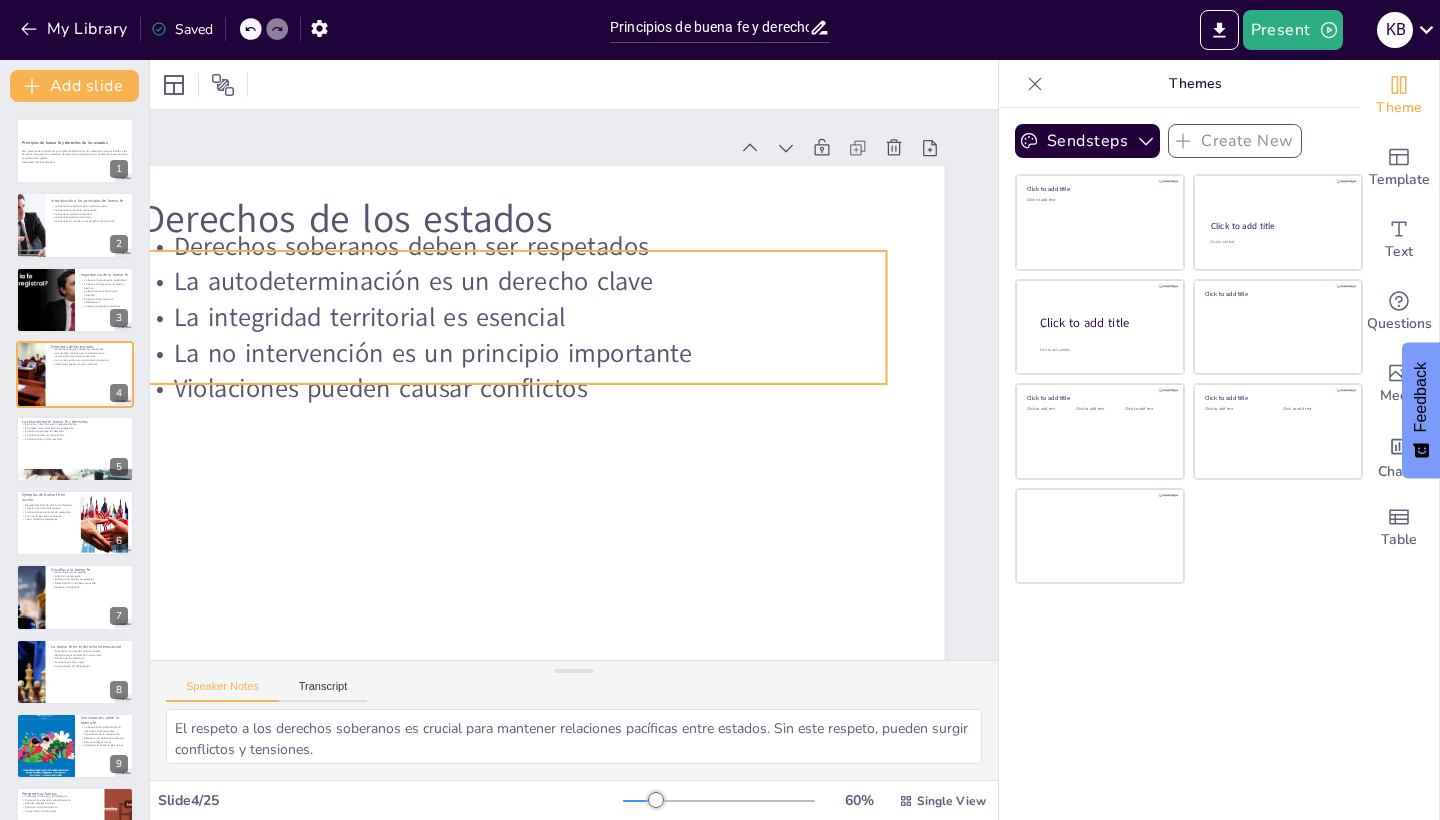 scroll, scrollTop: 0, scrollLeft: 272, axis: horizontal 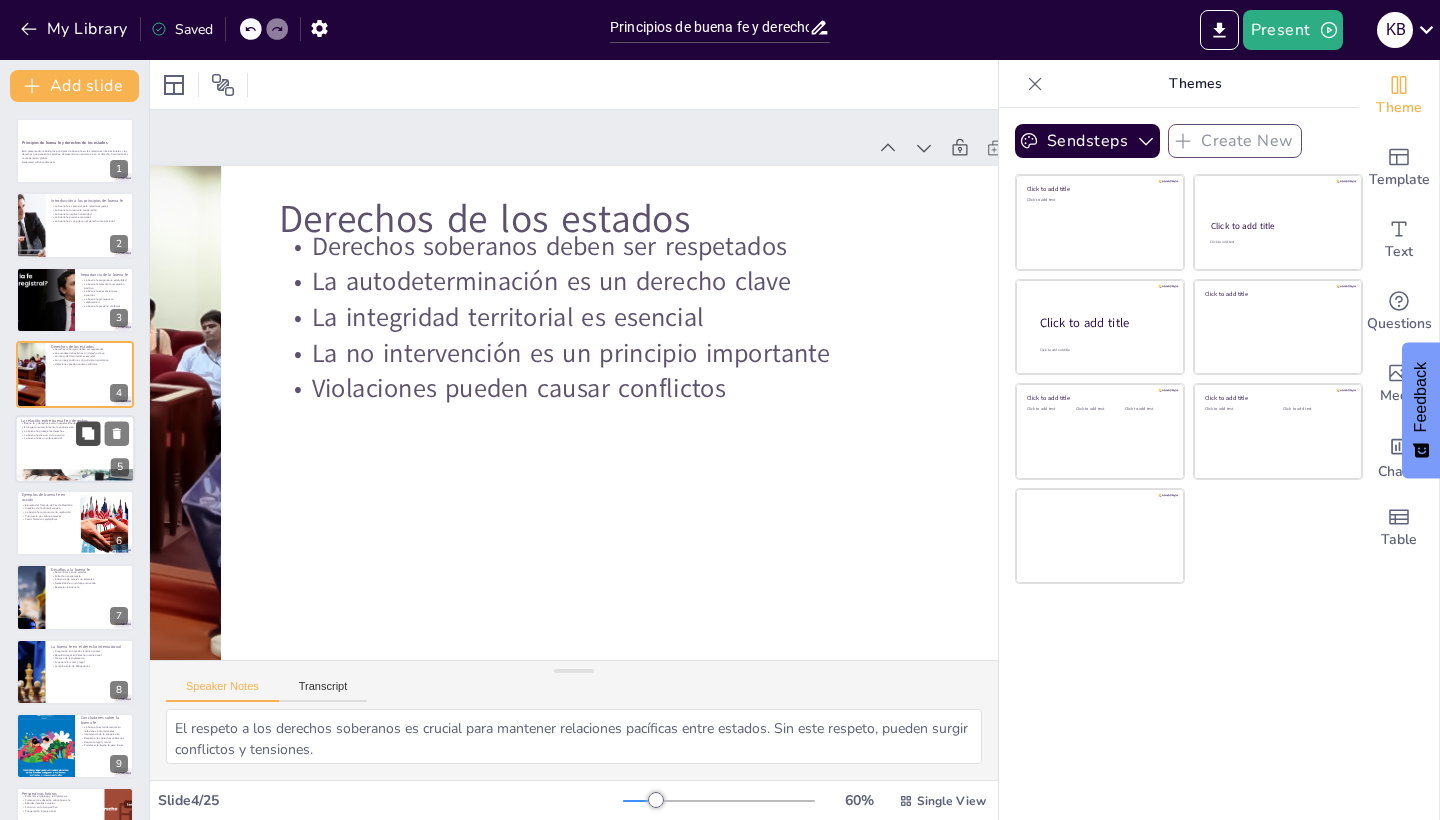 click at bounding box center [88, 433] 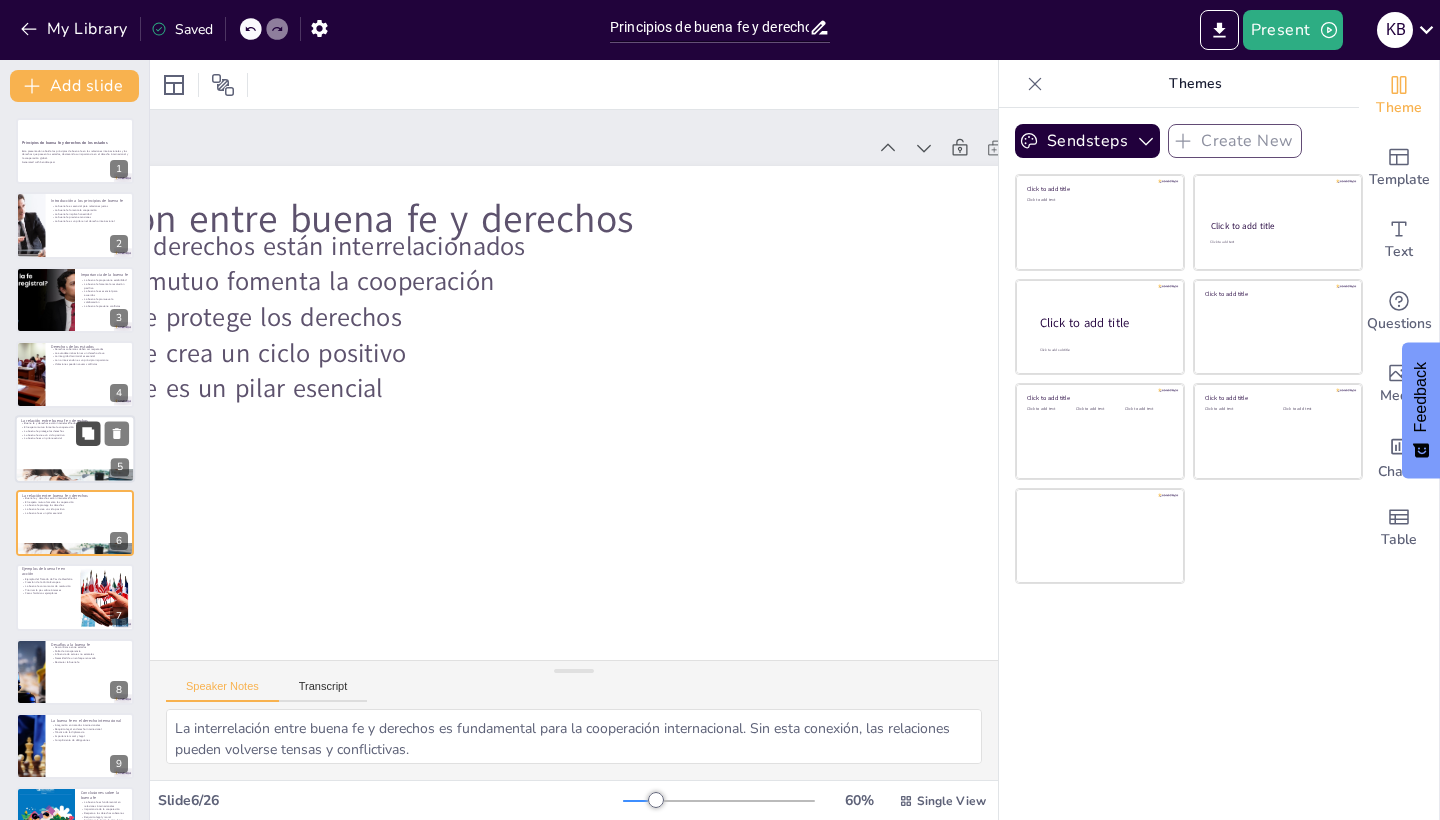 scroll, scrollTop: 62, scrollLeft: 0, axis: vertical 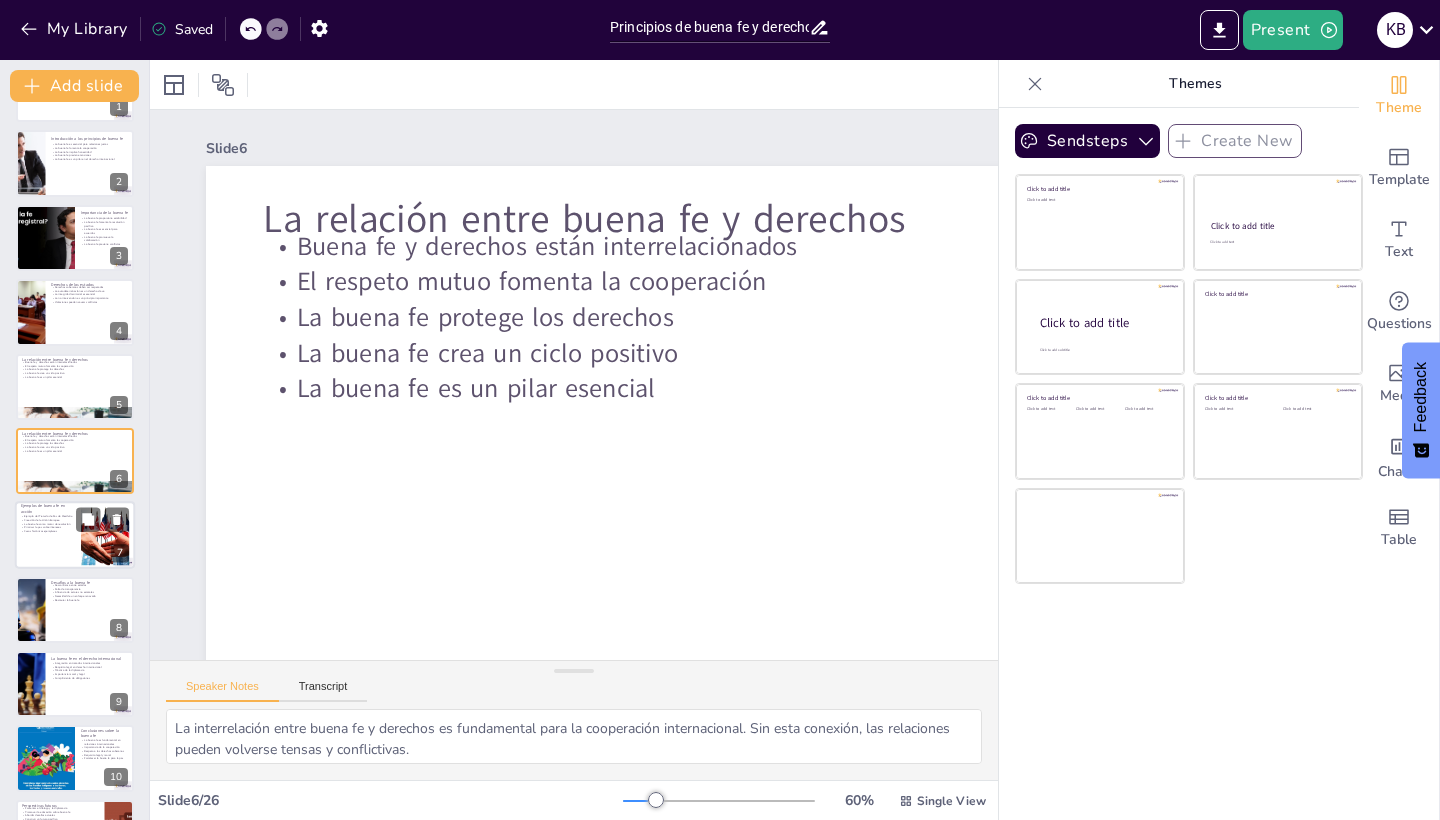 click on "Priorizar la paz sobre intereses" at bounding box center (48, 528) 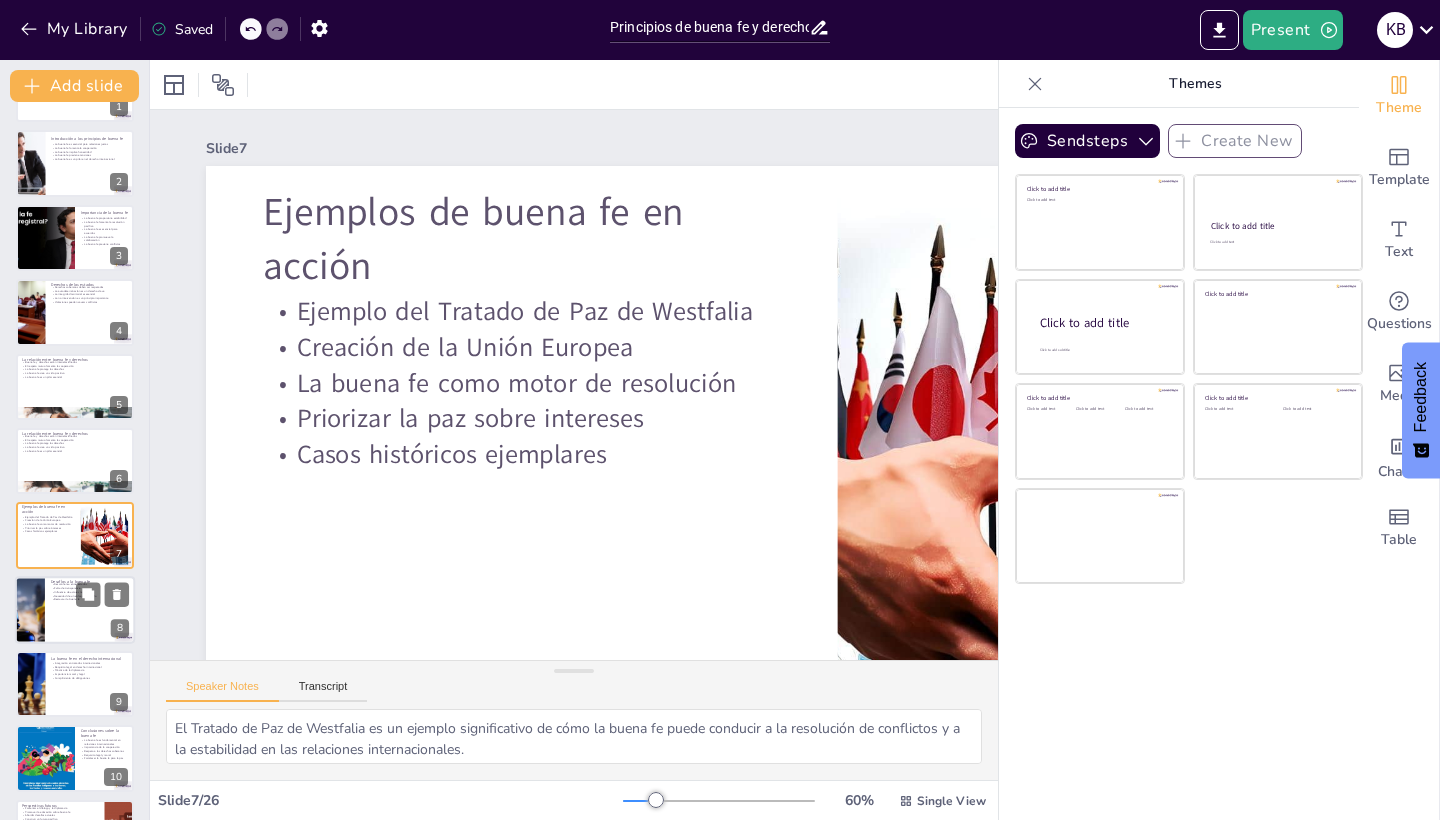 scroll, scrollTop: 136, scrollLeft: 0, axis: vertical 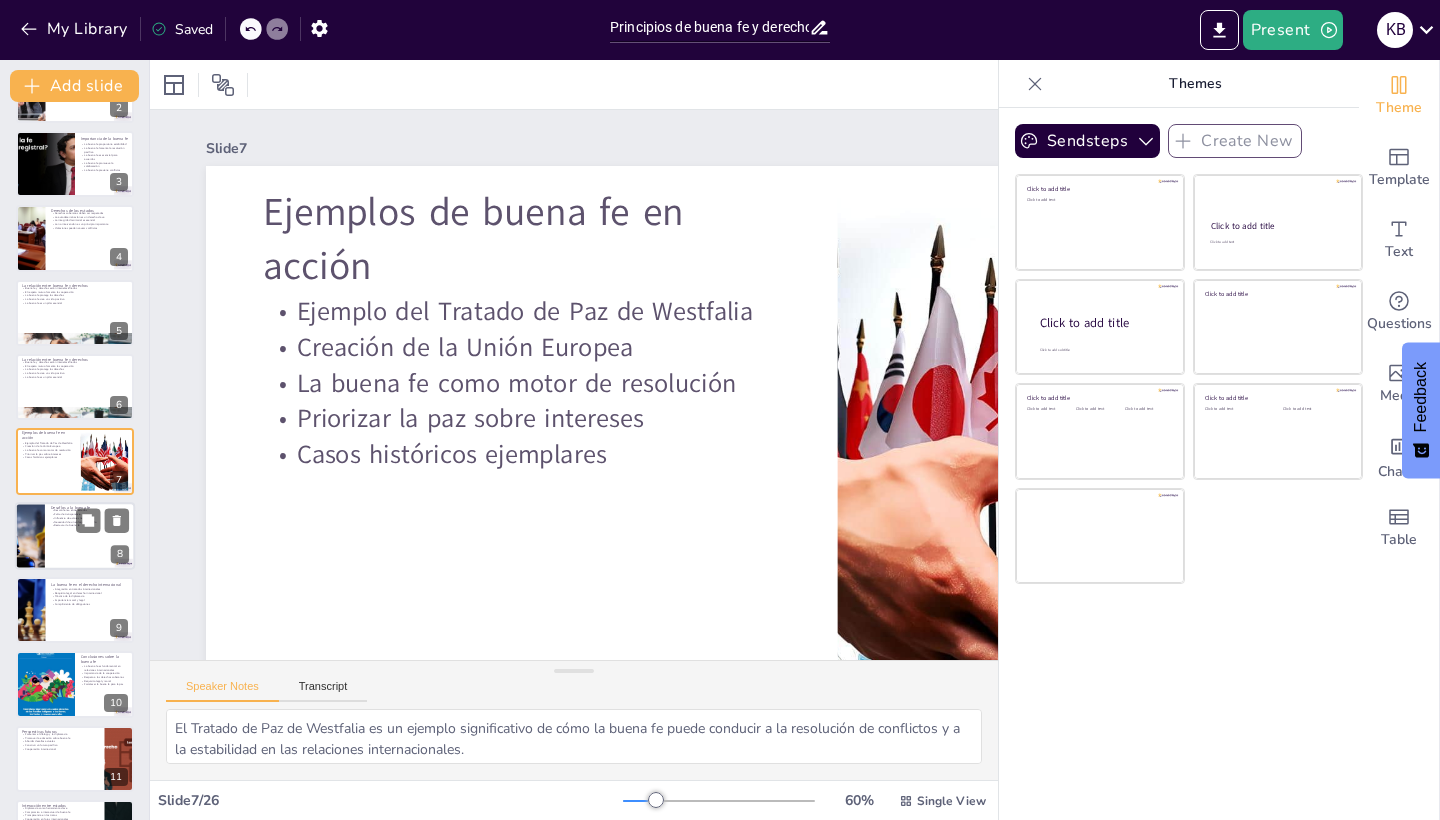 click at bounding box center [75, 536] 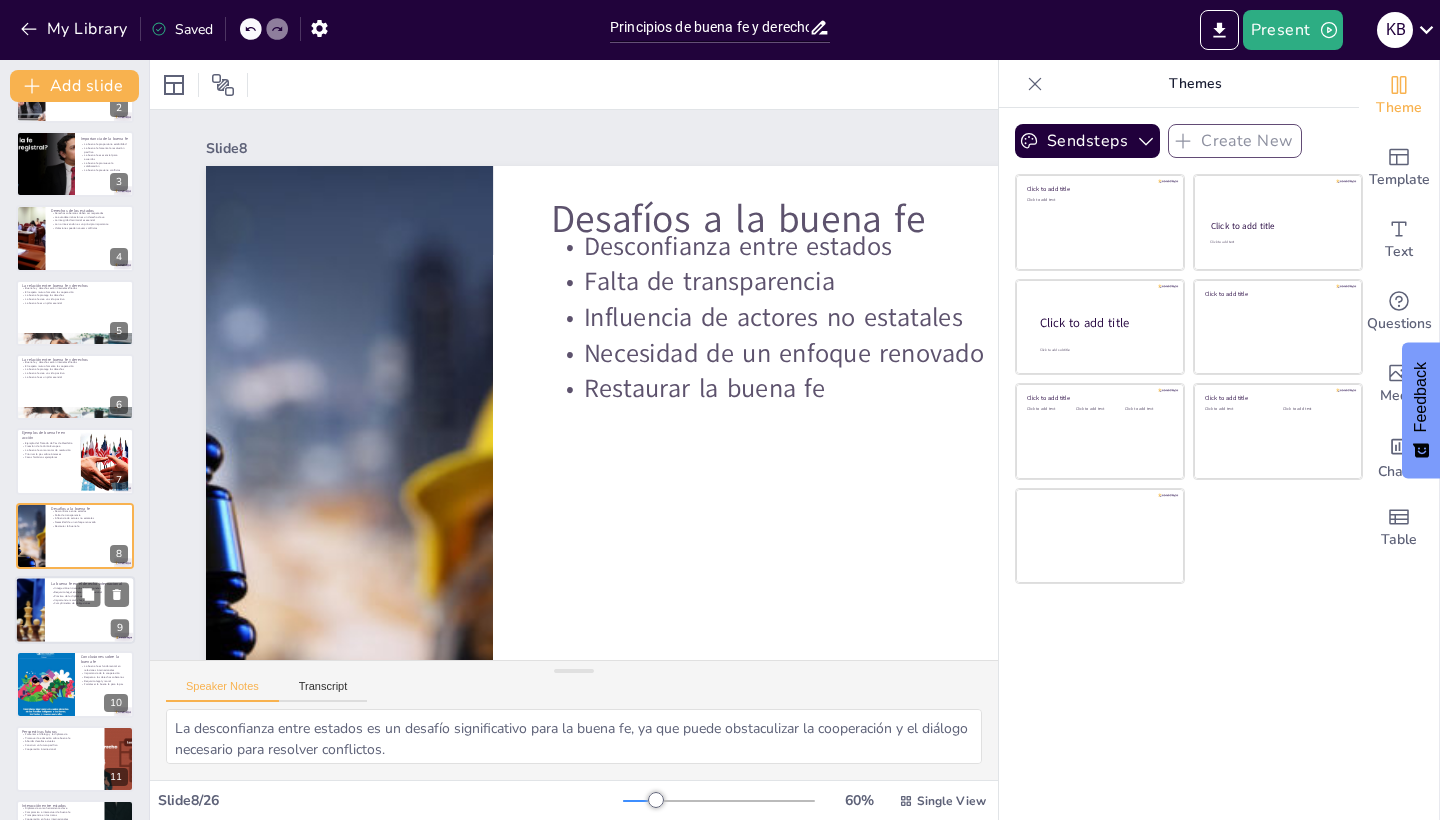 scroll, scrollTop: 210, scrollLeft: 0, axis: vertical 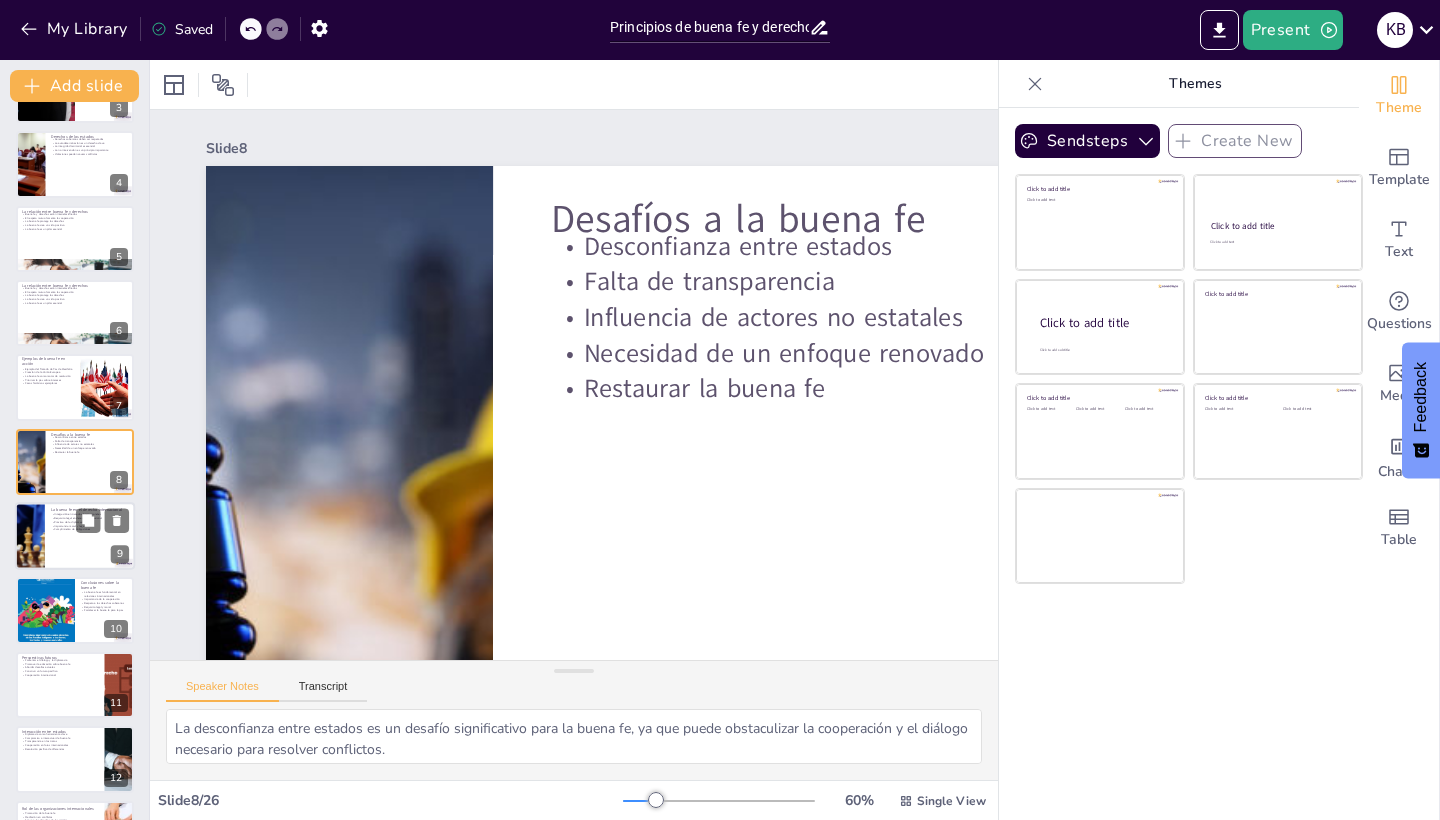 click at bounding box center [75, 536] 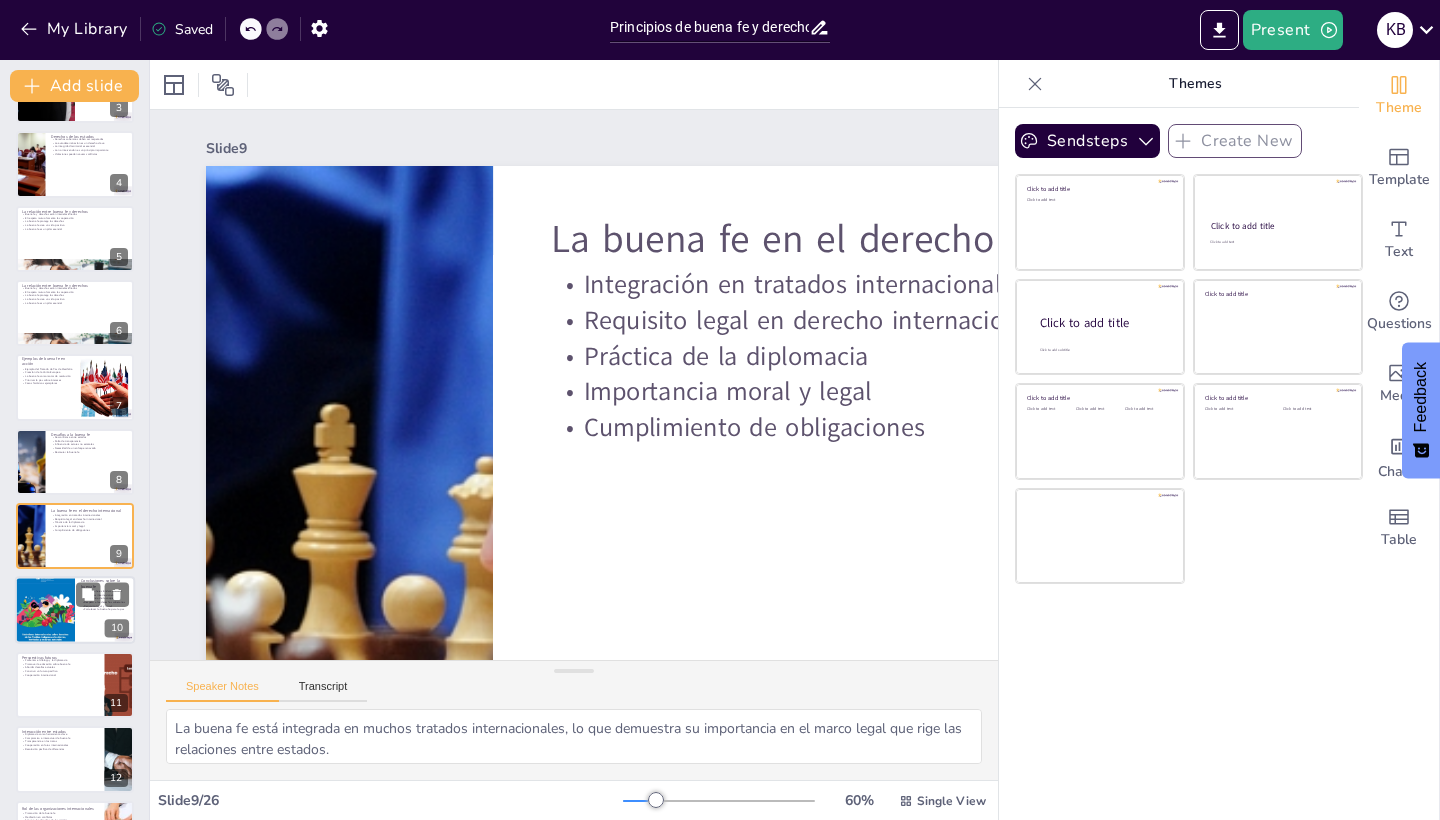 scroll, scrollTop: 285, scrollLeft: 0, axis: vertical 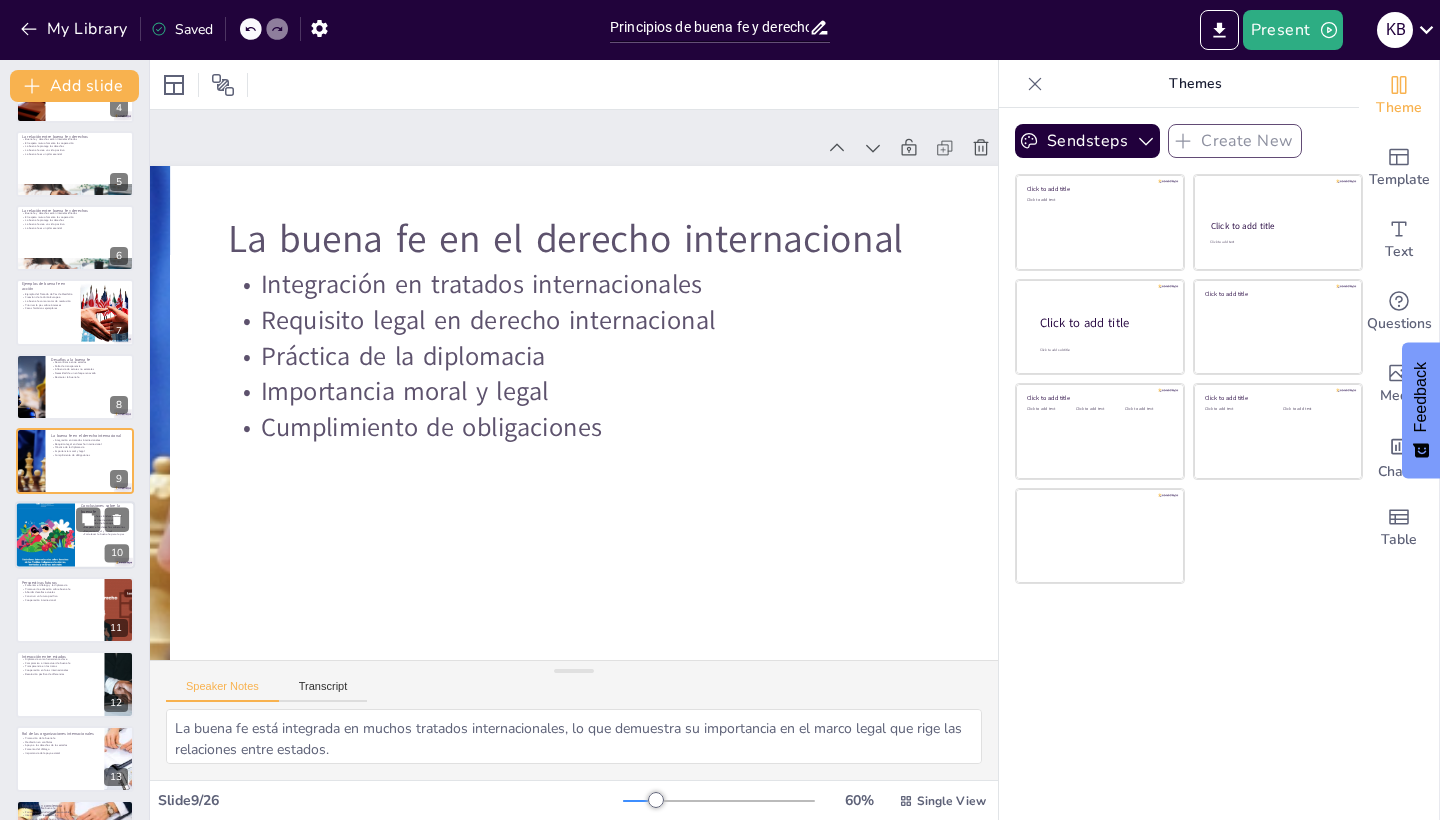 click at bounding box center [45, 536] 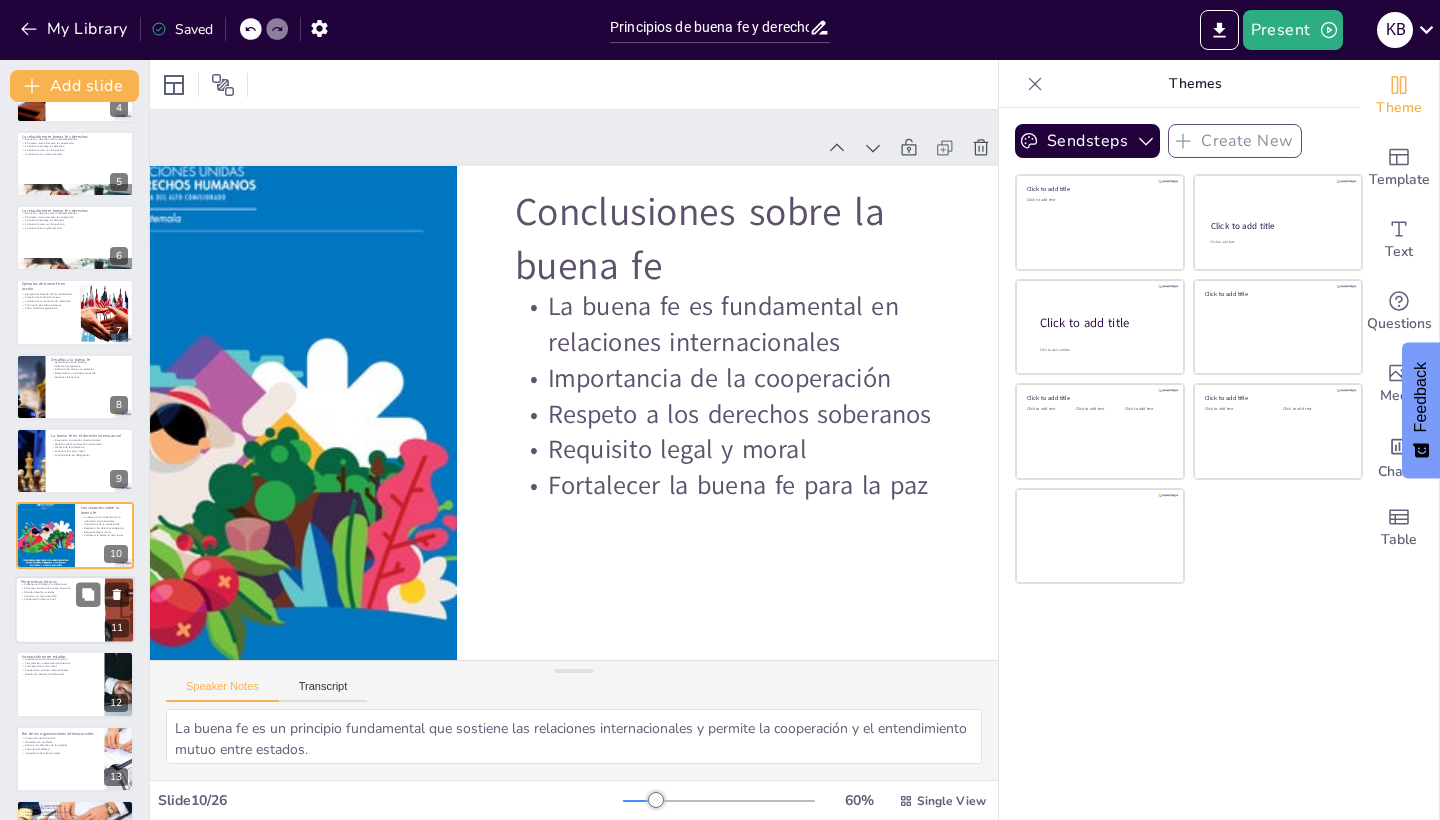 scroll, scrollTop: 359, scrollLeft: 0, axis: vertical 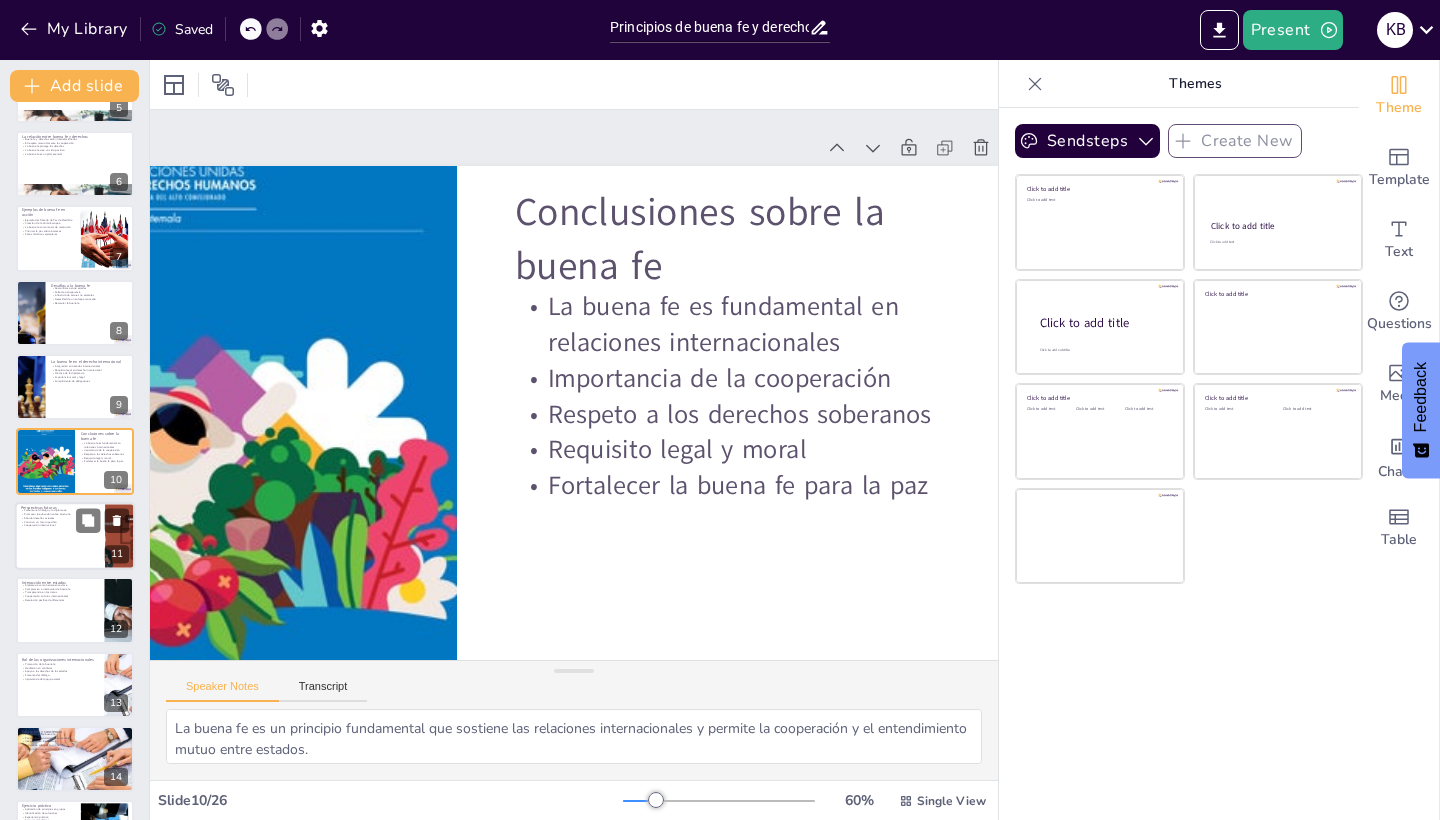 click at bounding box center [75, 536] 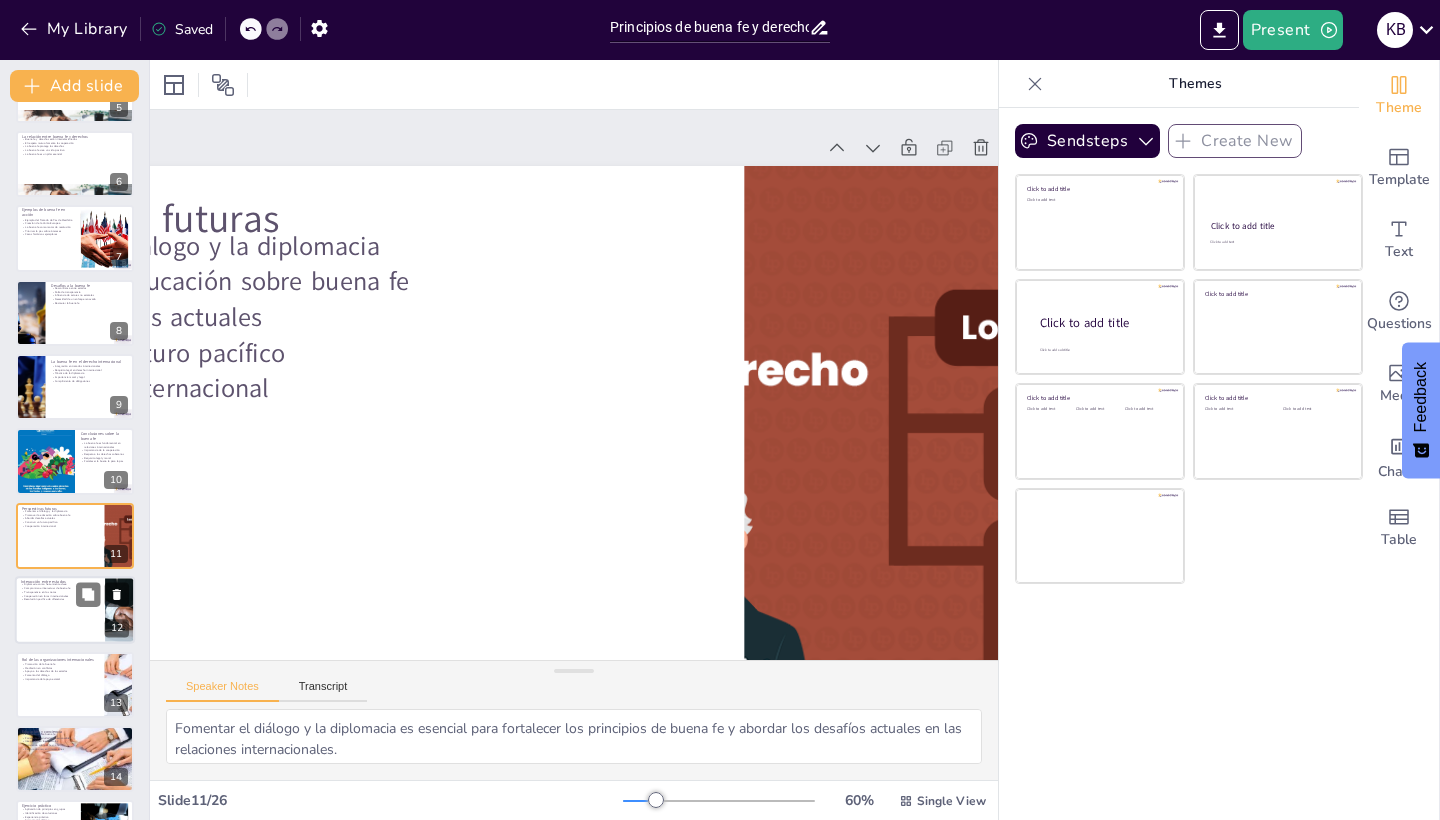 scroll, scrollTop: 433, scrollLeft: 0, axis: vertical 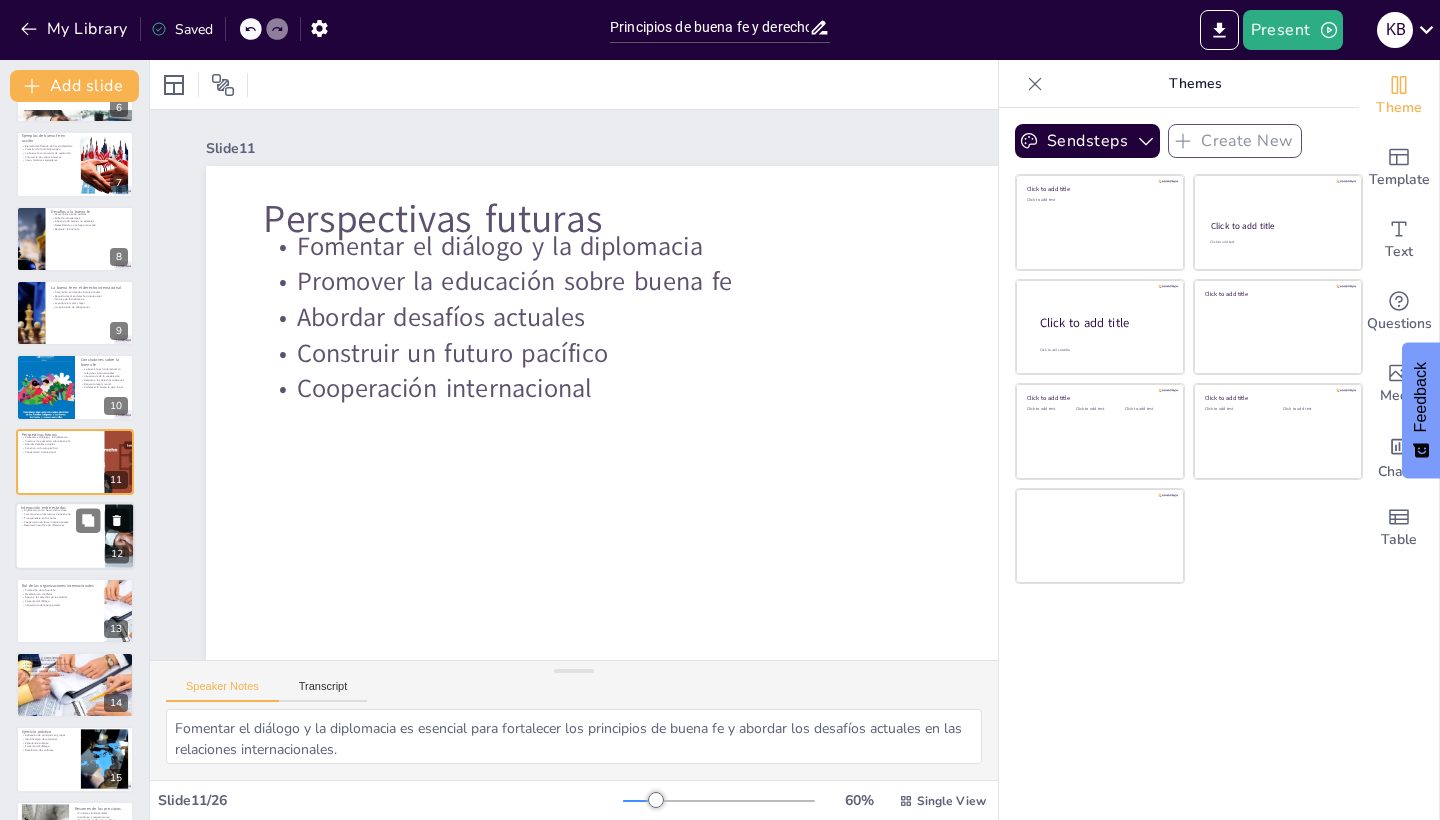click at bounding box center (75, 536) 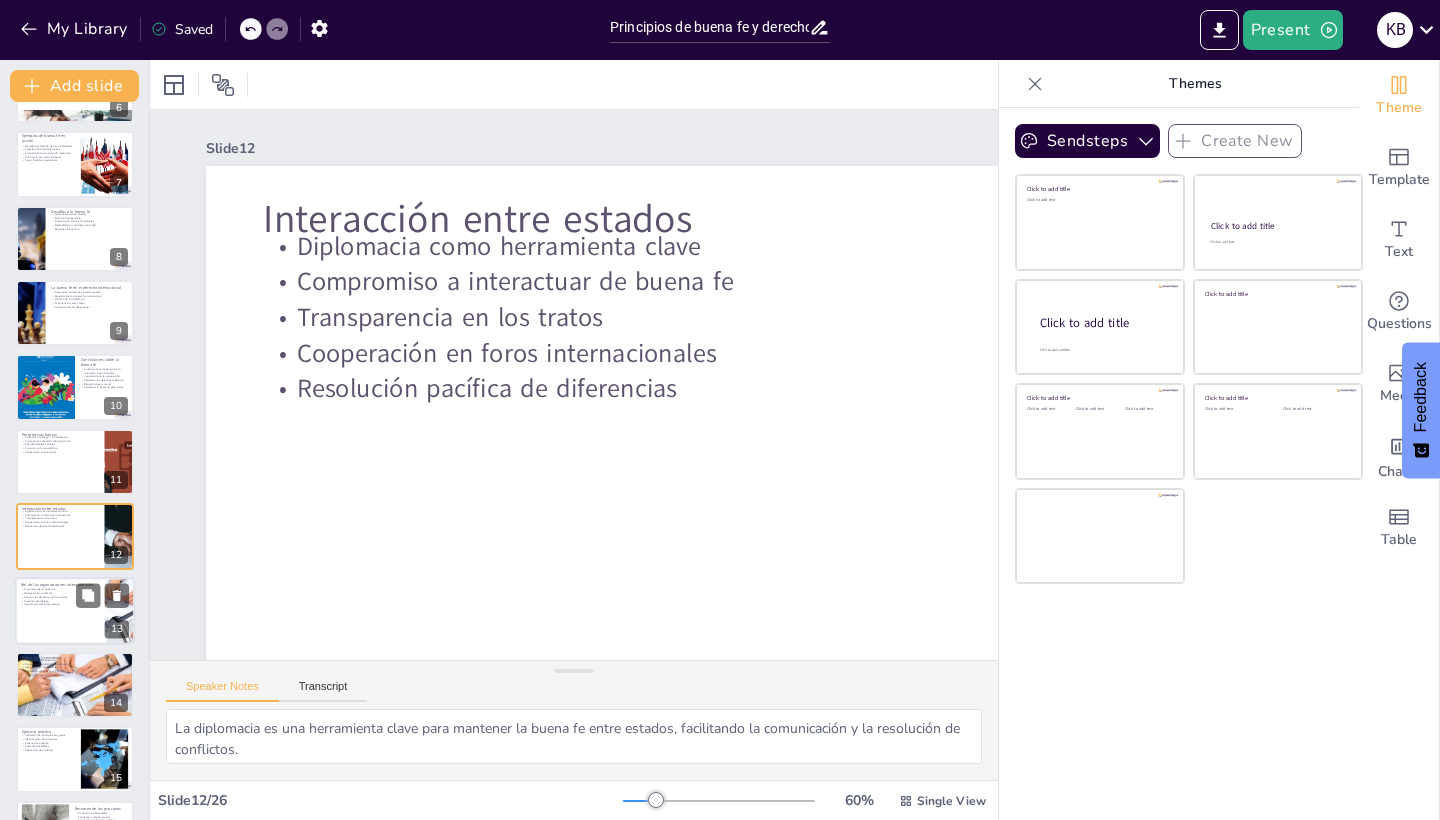 scroll, scrollTop: 508, scrollLeft: 0, axis: vertical 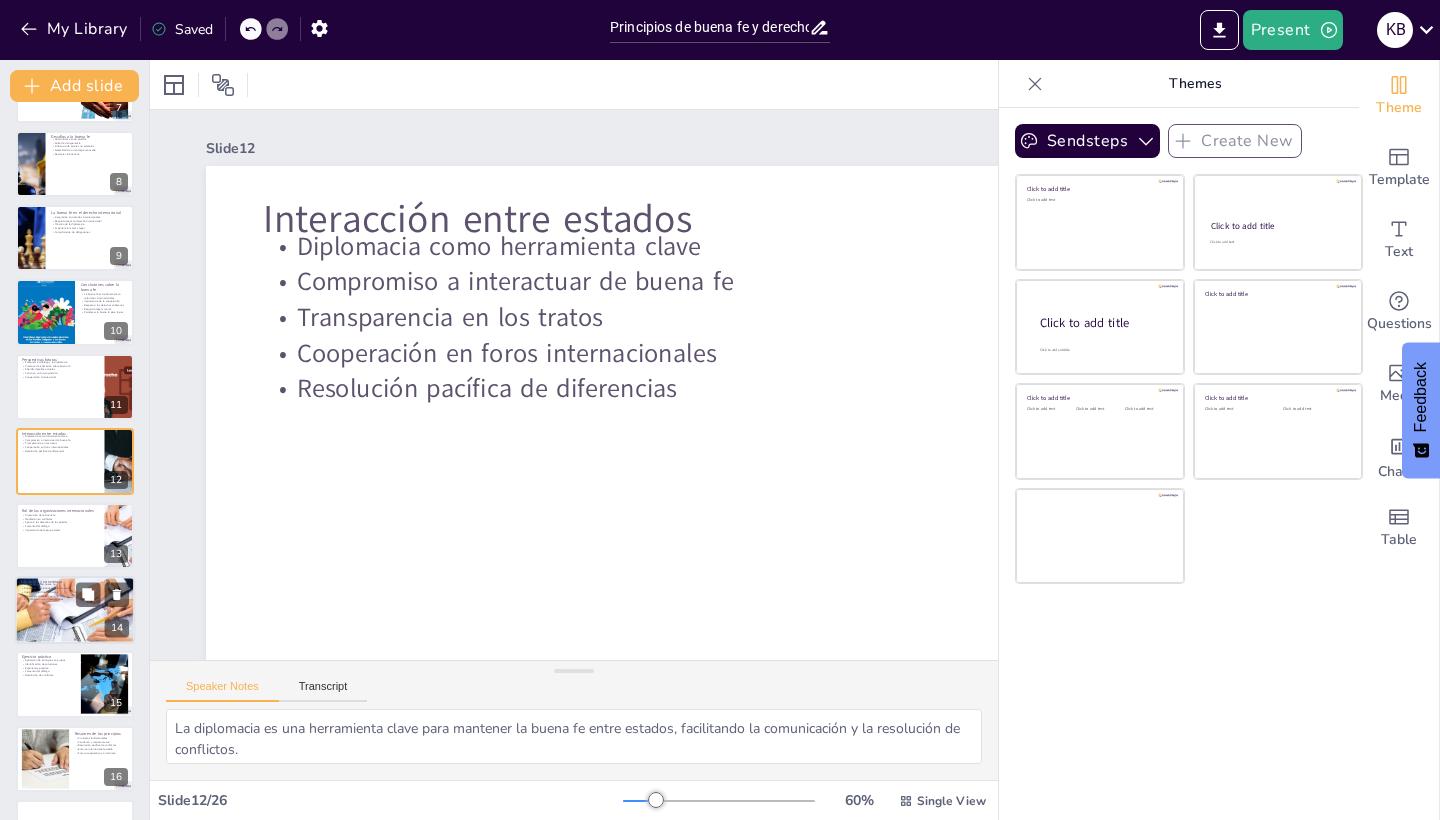 click at bounding box center [75, 610] 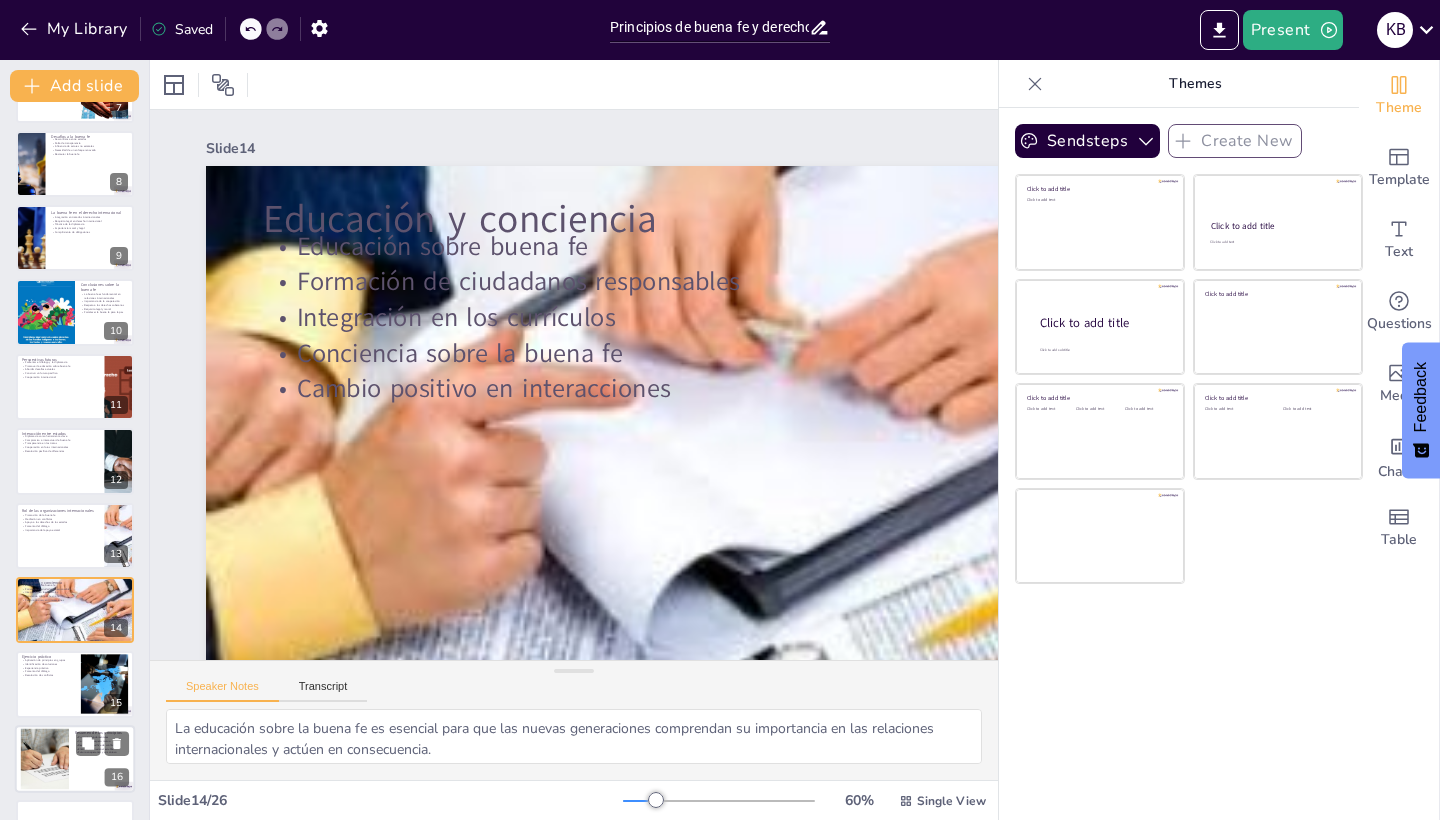 scroll, scrollTop: 657, scrollLeft: 0, axis: vertical 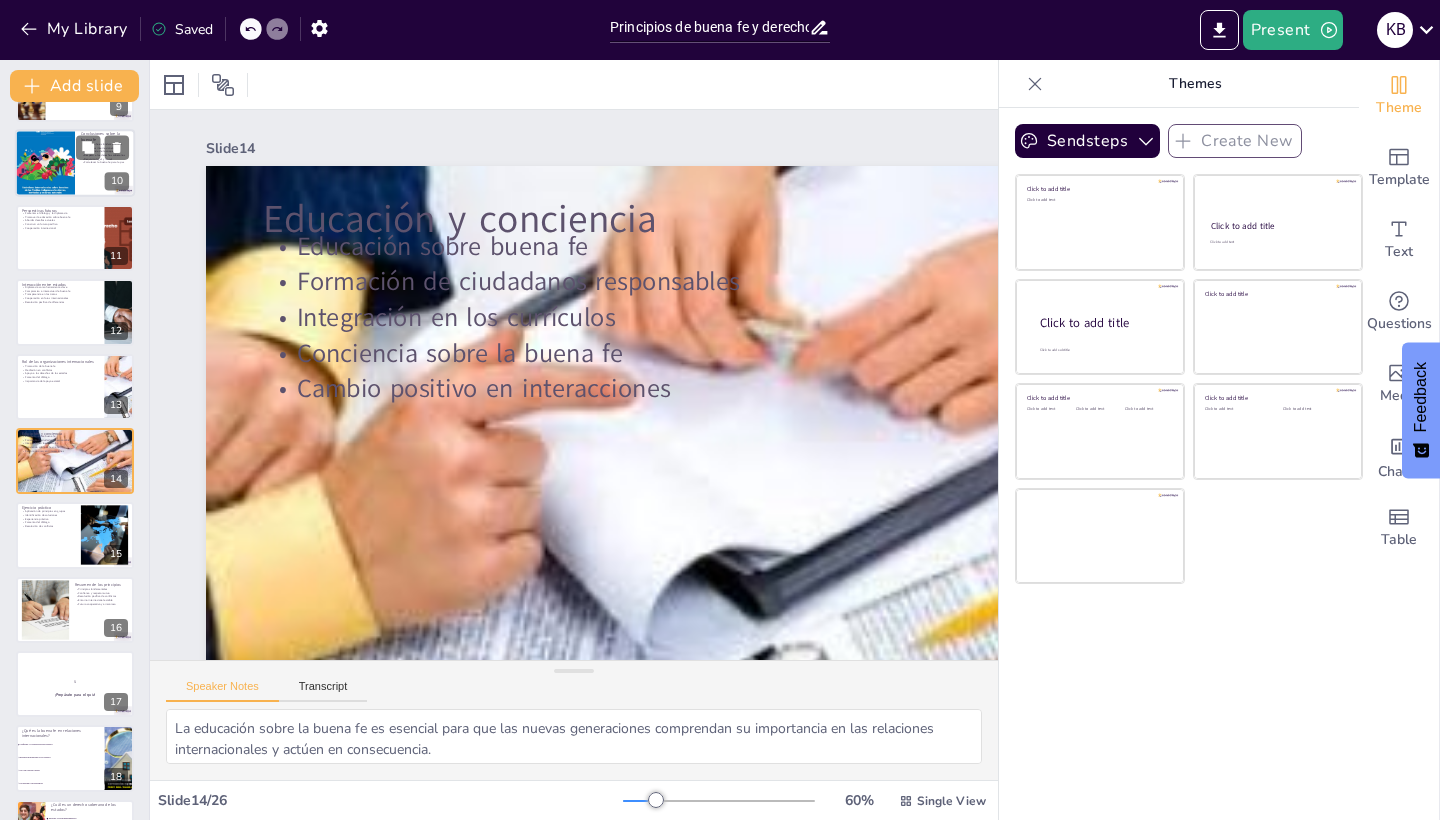 click on "Cooperación en foros internacionales" at bounding box center (60, 299) 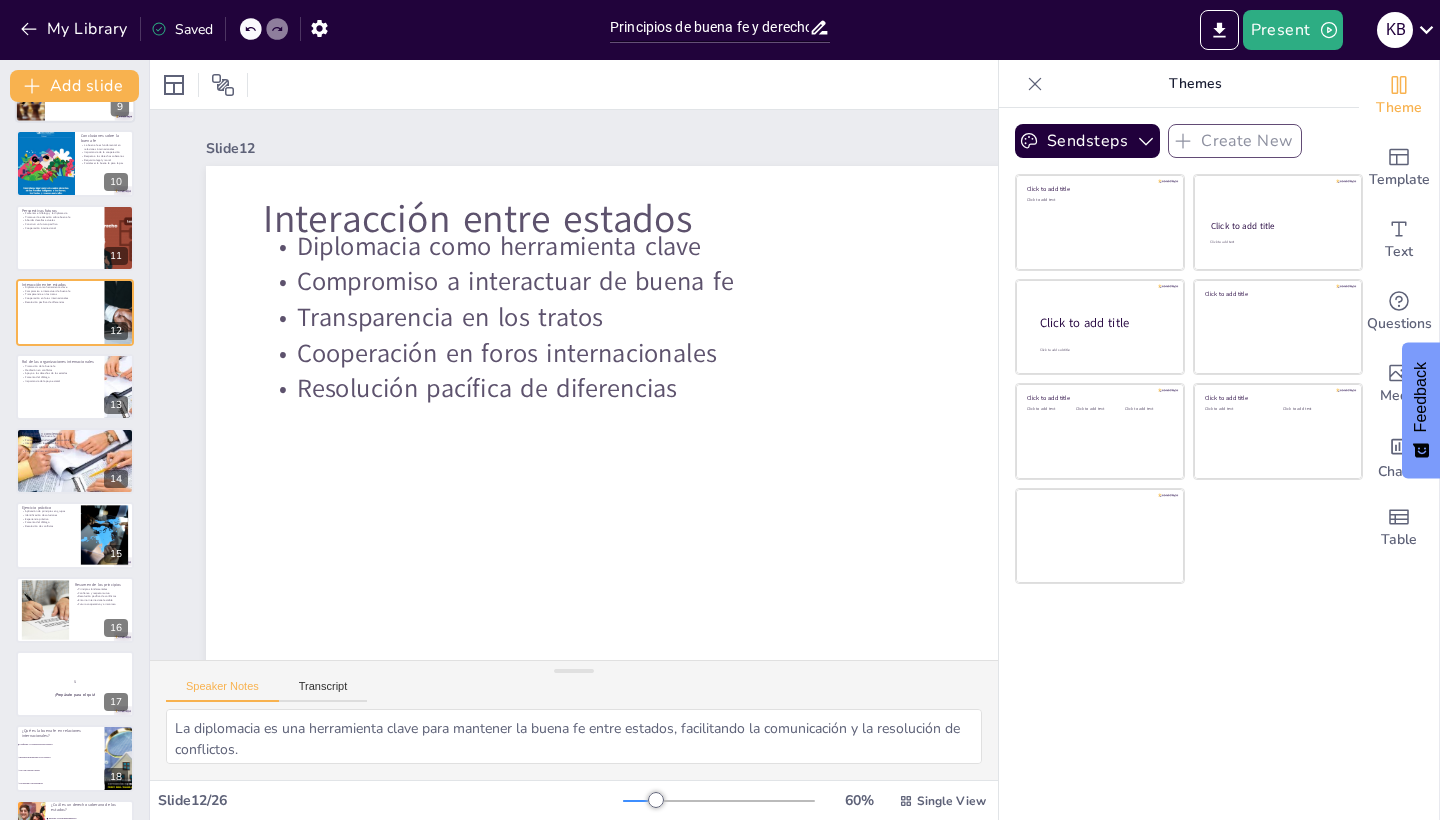 scroll, scrollTop: 508, scrollLeft: 0, axis: vertical 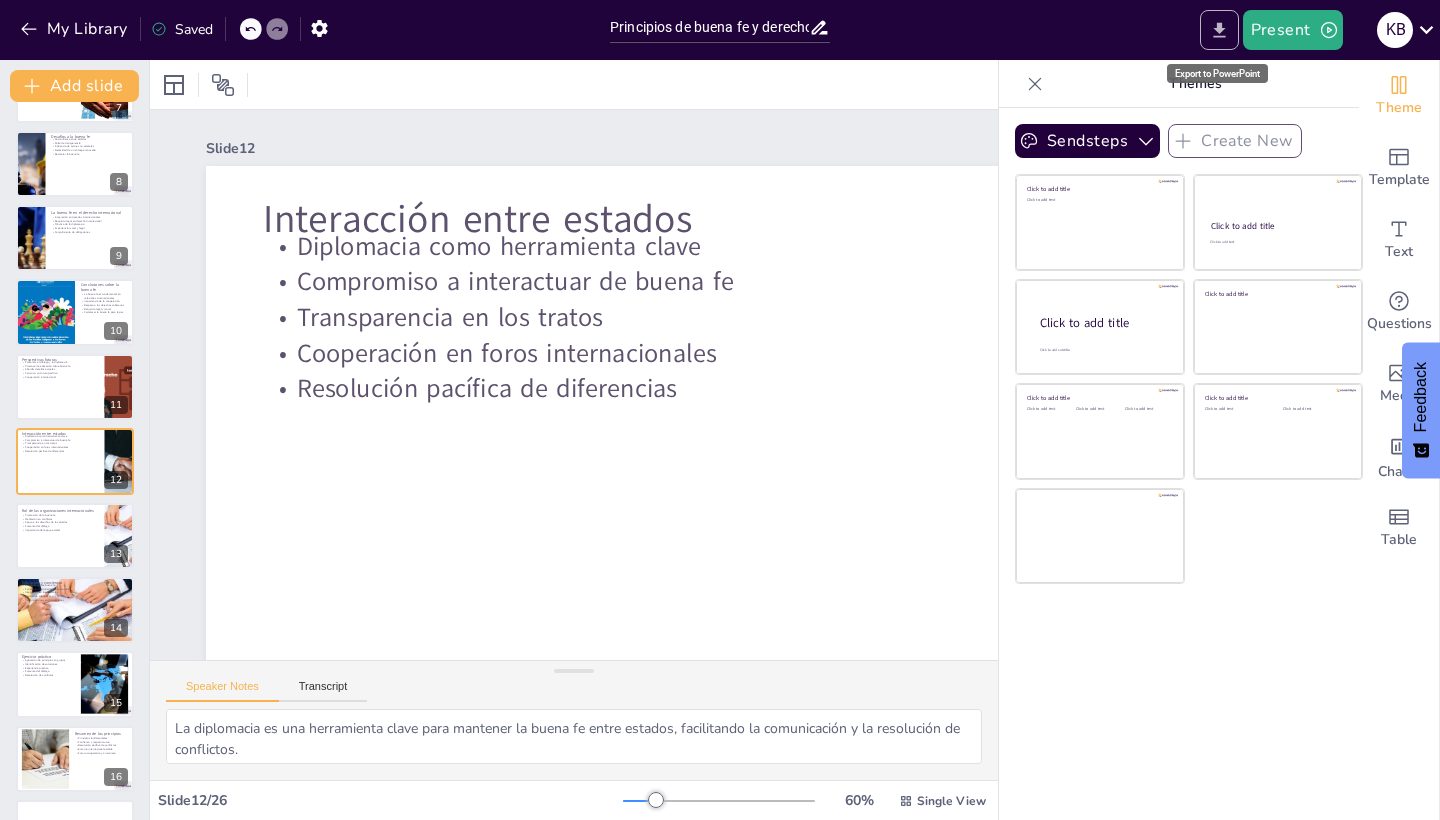click 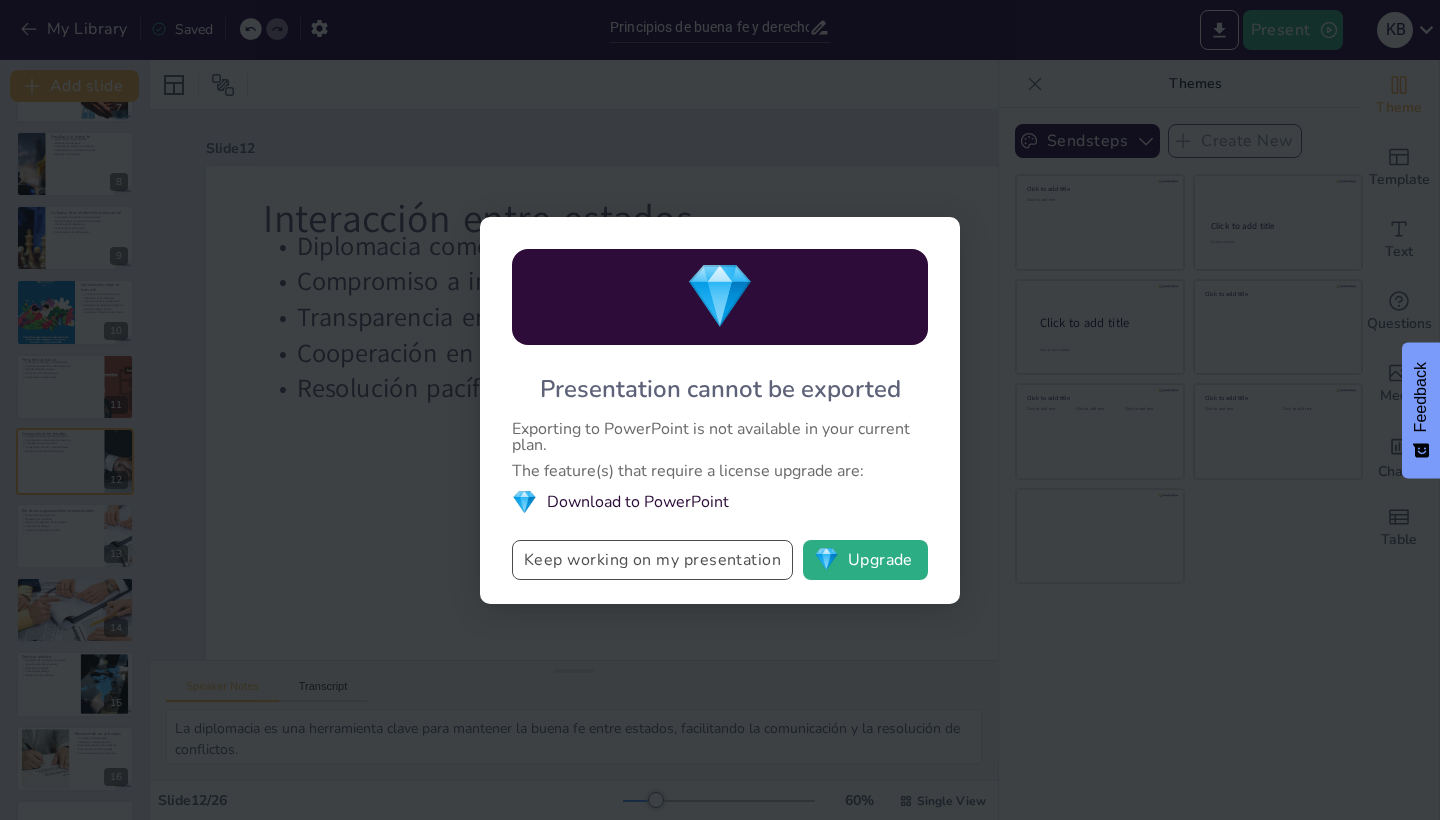 click on "Keep working on my presentation" at bounding box center (652, 560) 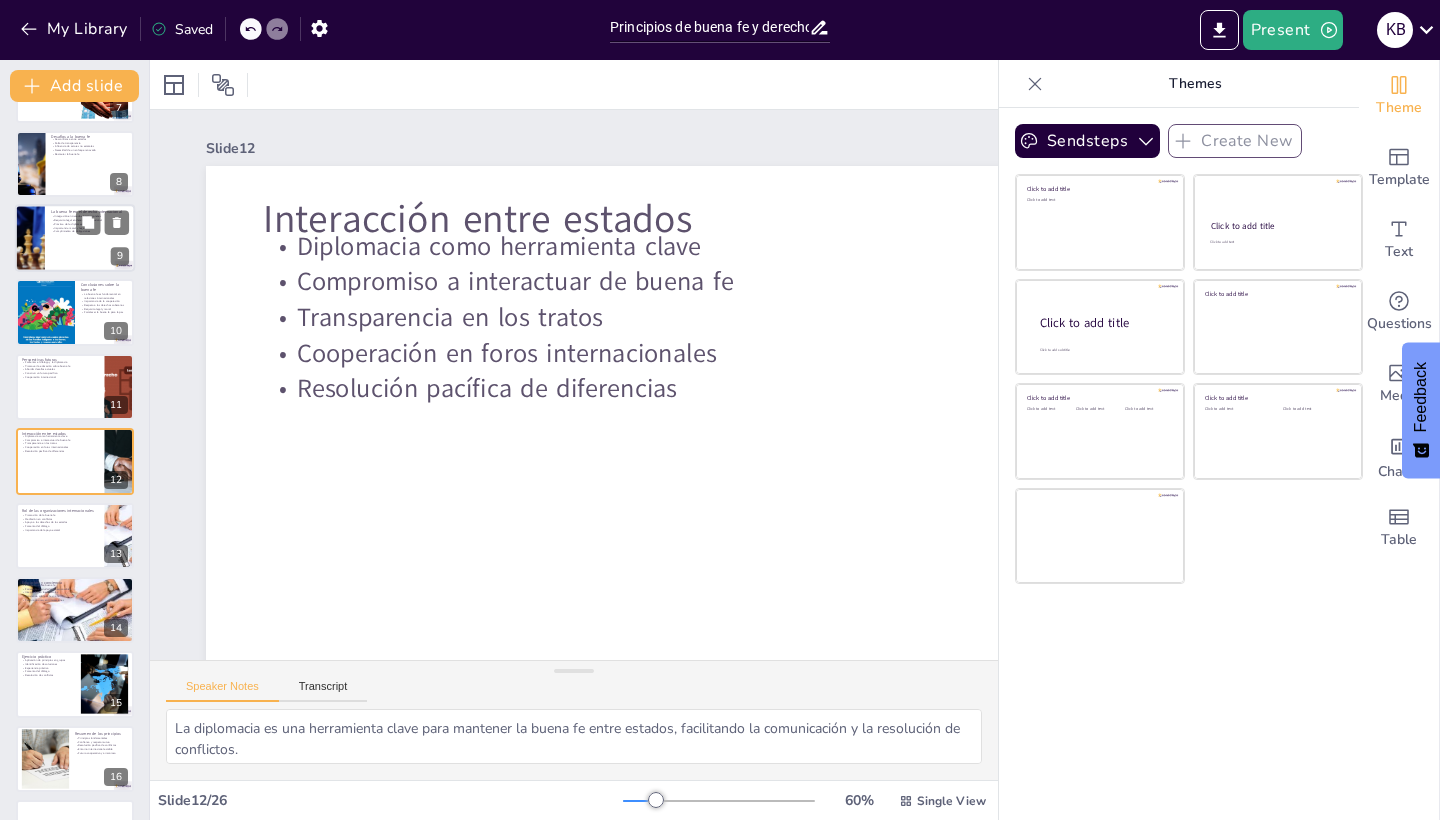 click on "Requisito legal en derecho internacional" at bounding box center (90, 221) 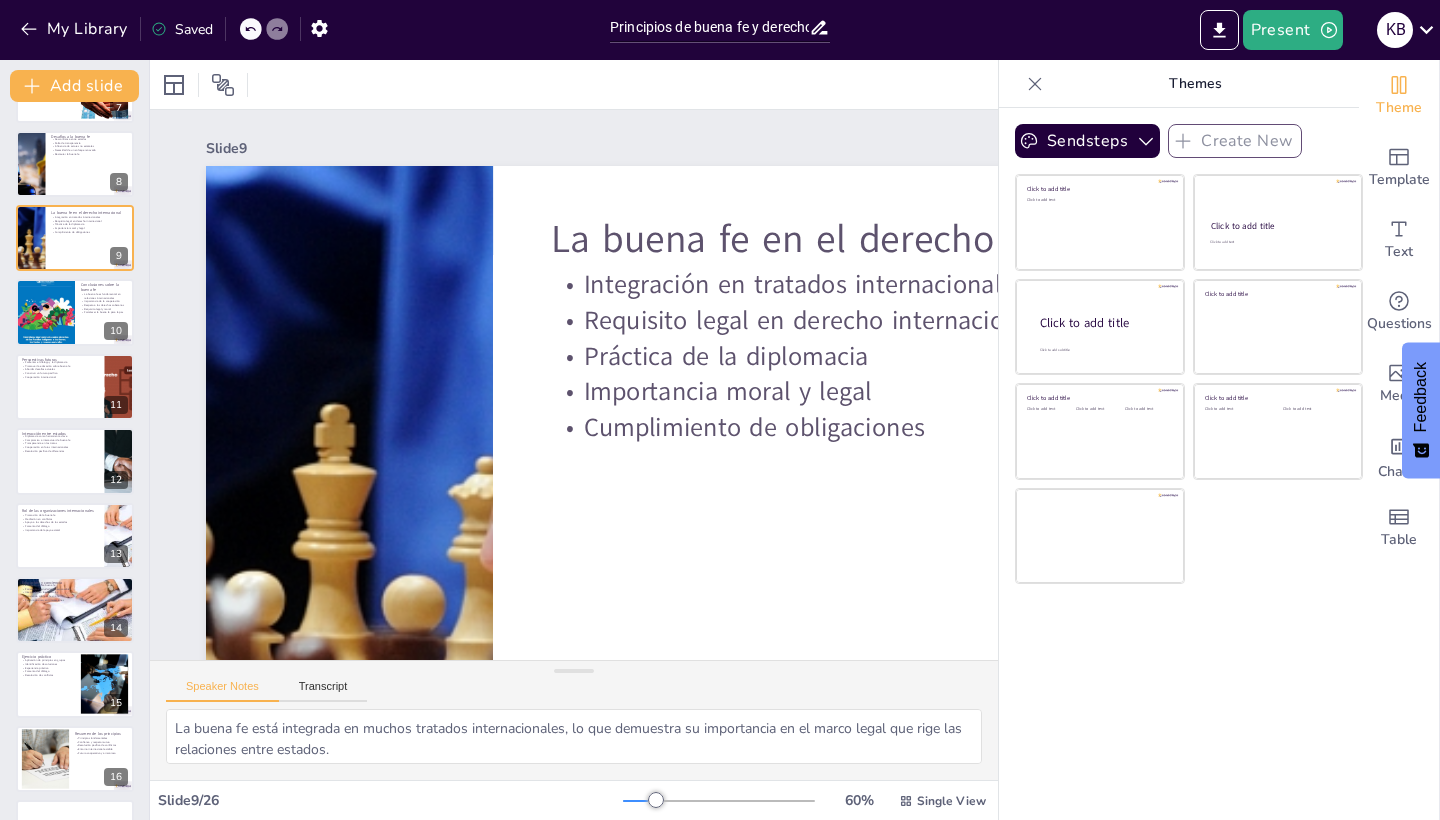 scroll, scrollTop: 285, scrollLeft: 0, axis: vertical 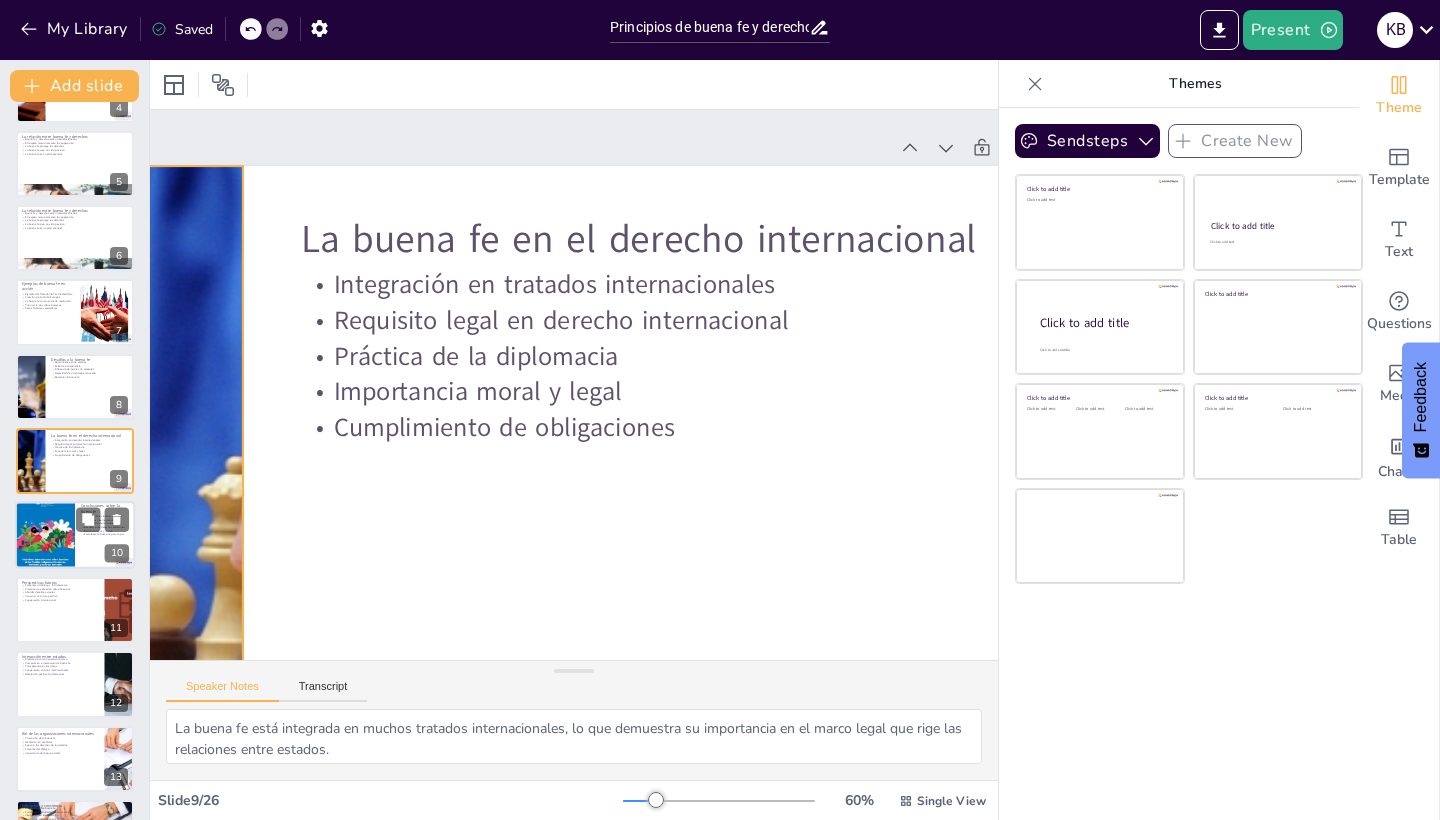 click at bounding box center (45, 536) 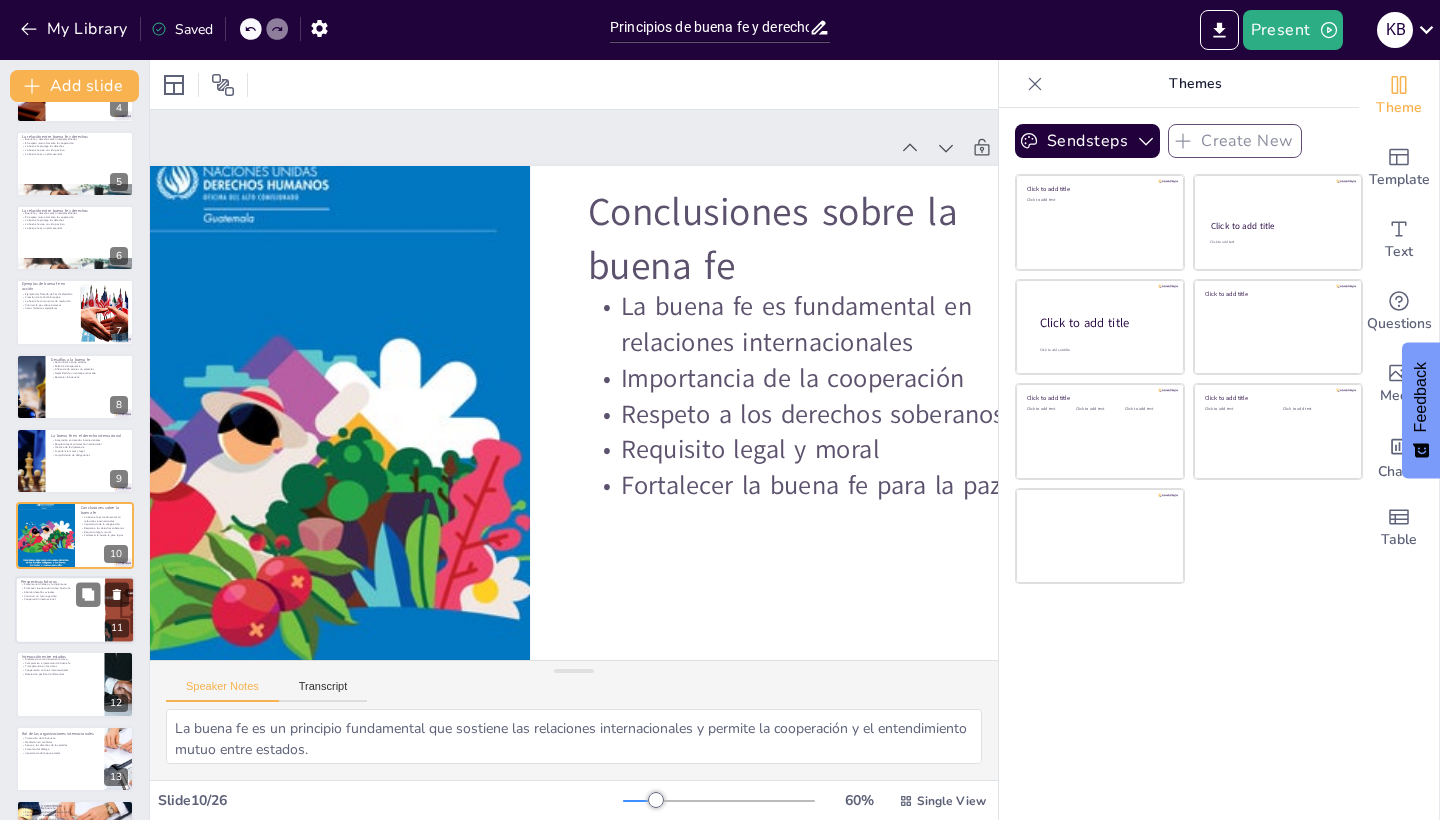 scroll, scrollTop: 359, scrollLeft: 0, axis: vertical 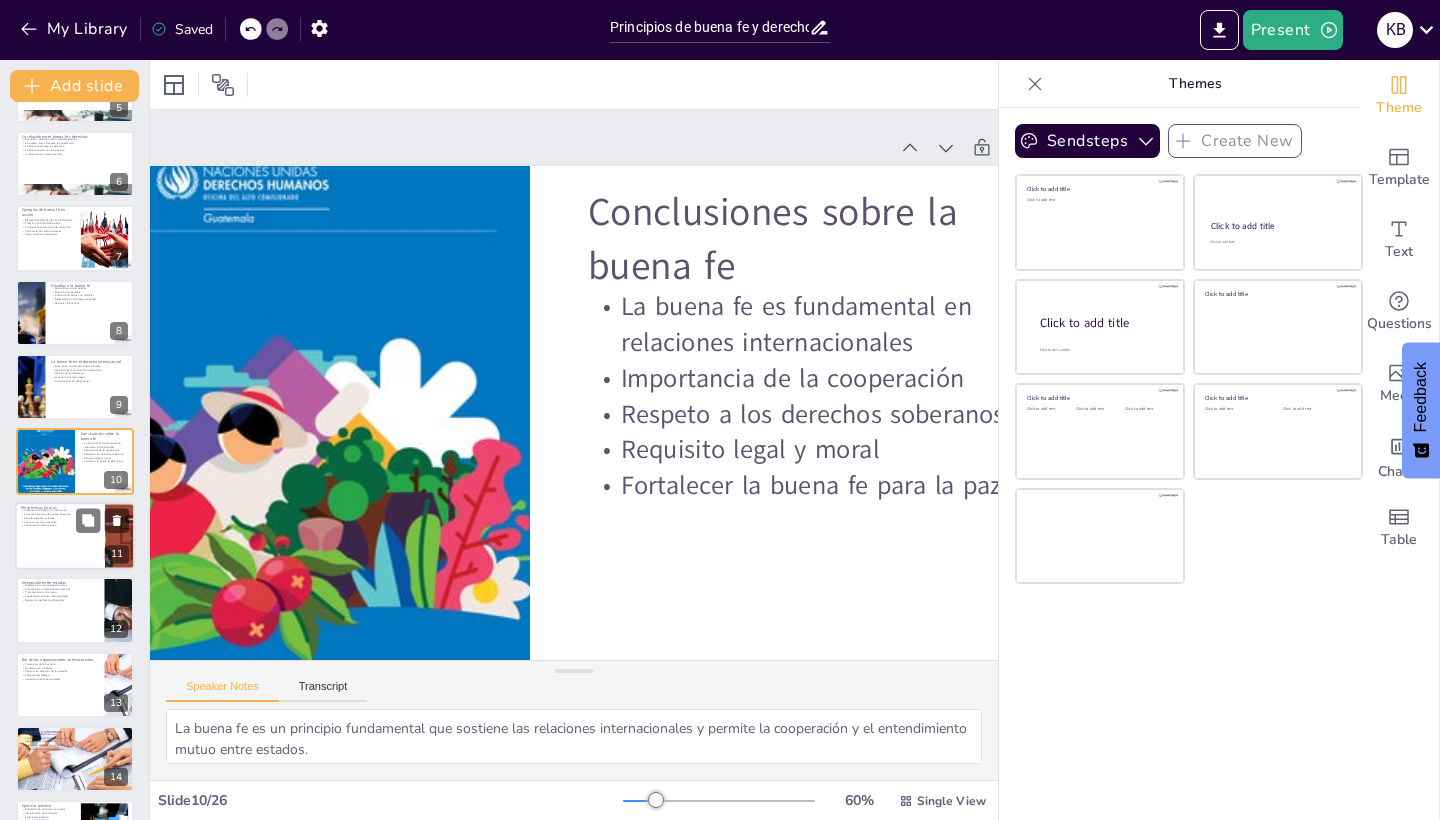 click at bounding box center [75, 536] 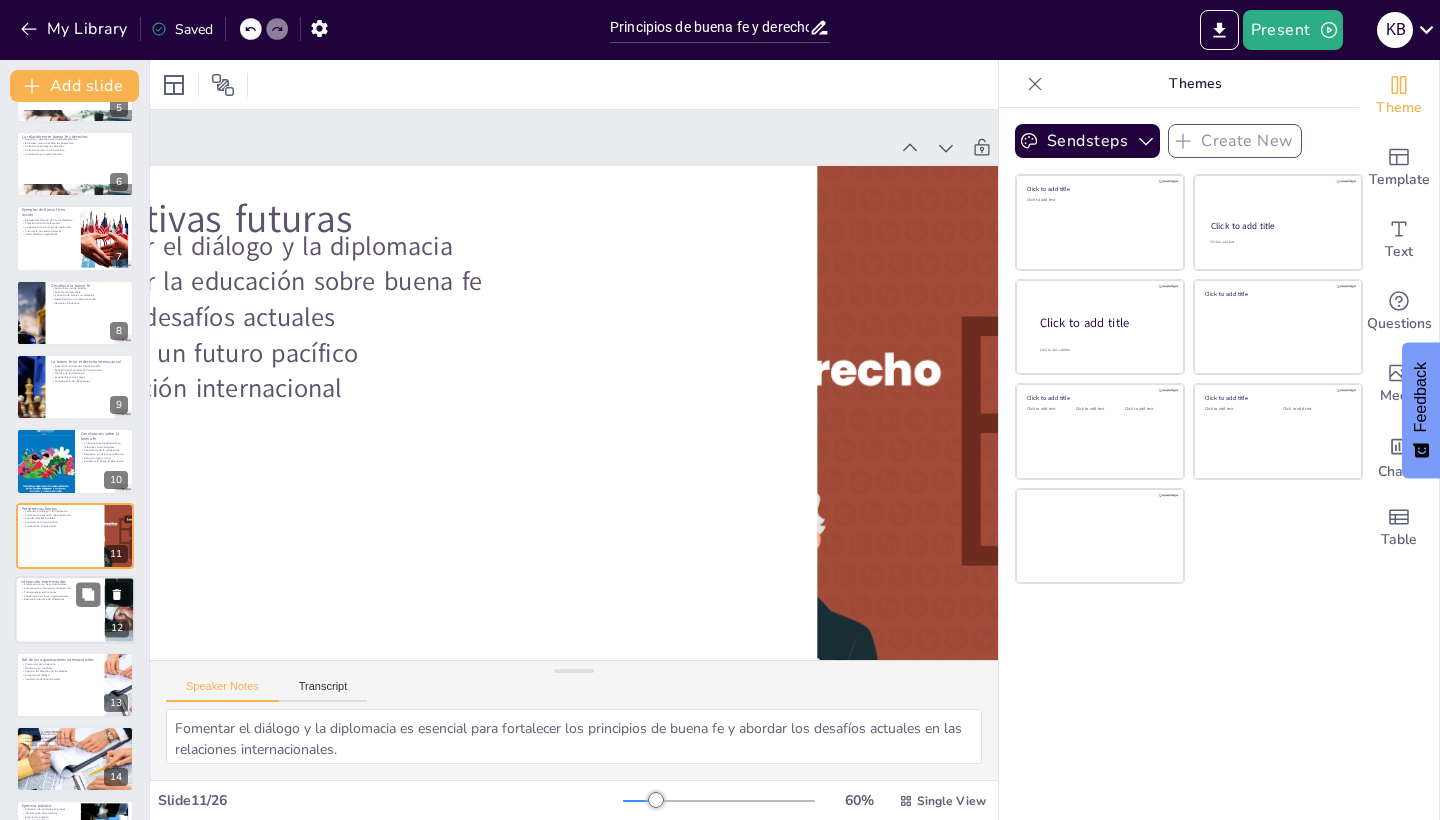 scroll, scrollTop: 433, scrollLeft: 0, axis: vertical 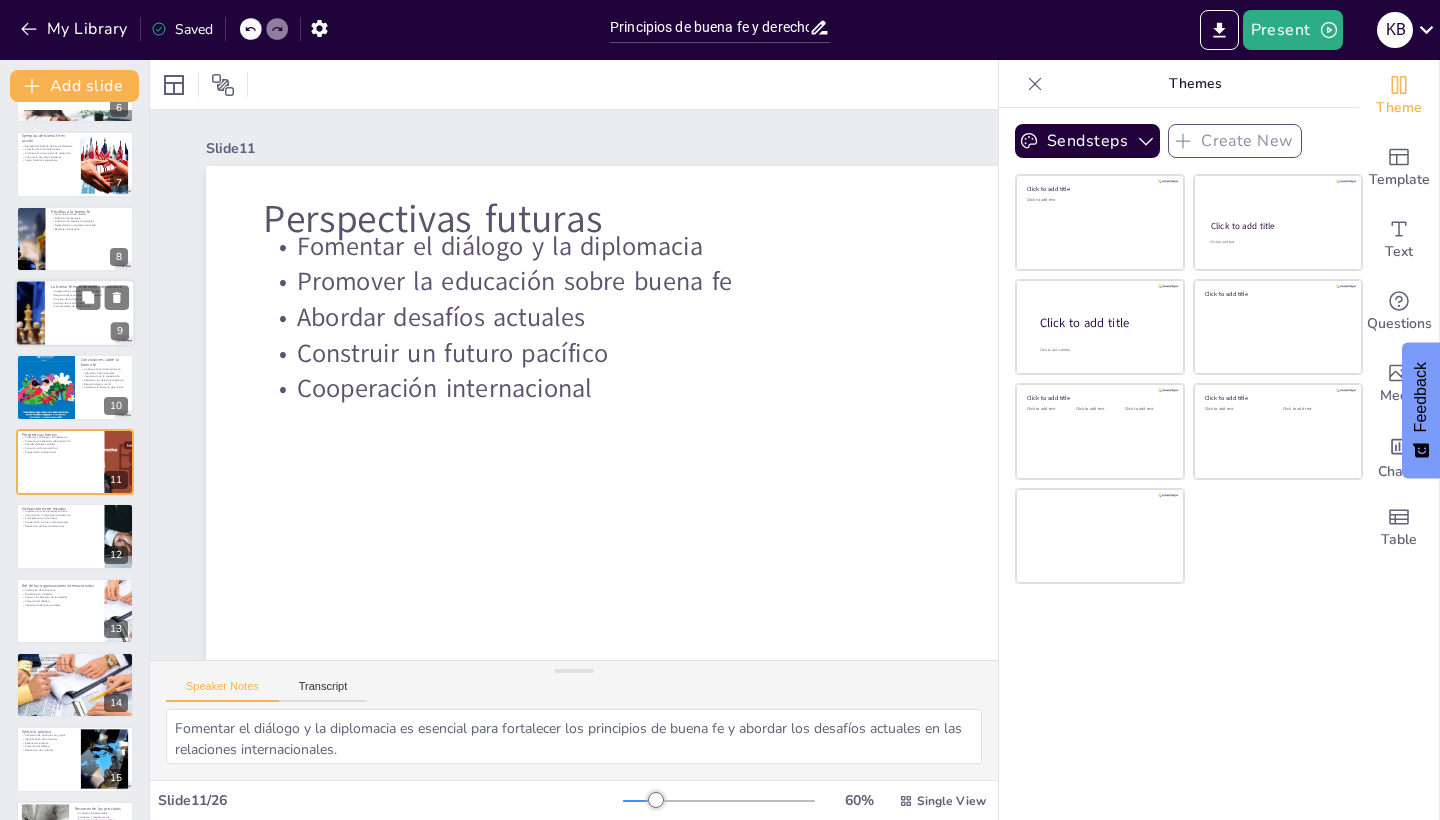 click on "Práctica de la diplomacia" at bounding box center [90, 299] 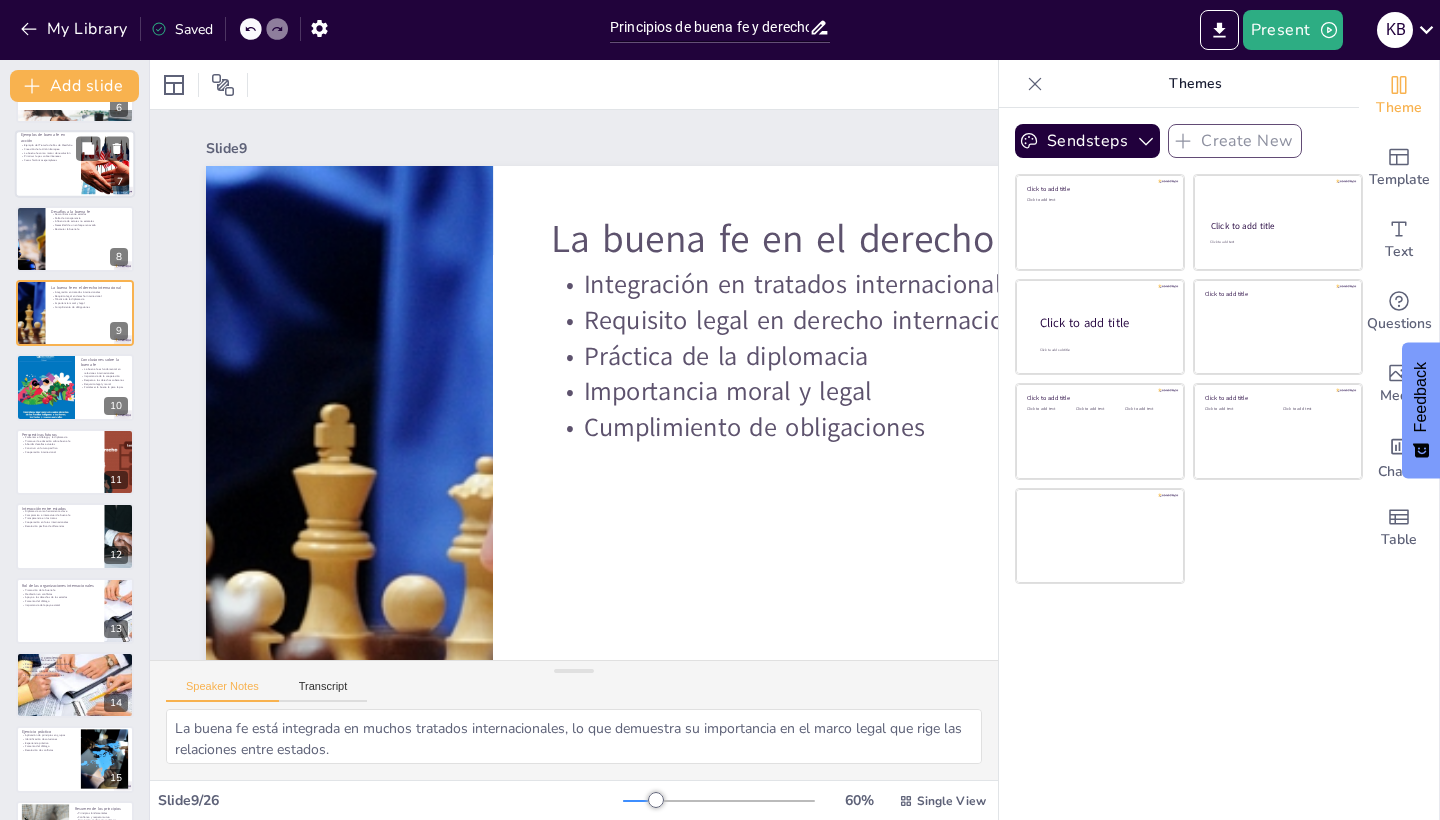 scroll, scrollTop: 285, scrollLeft: 0, axis: vertical 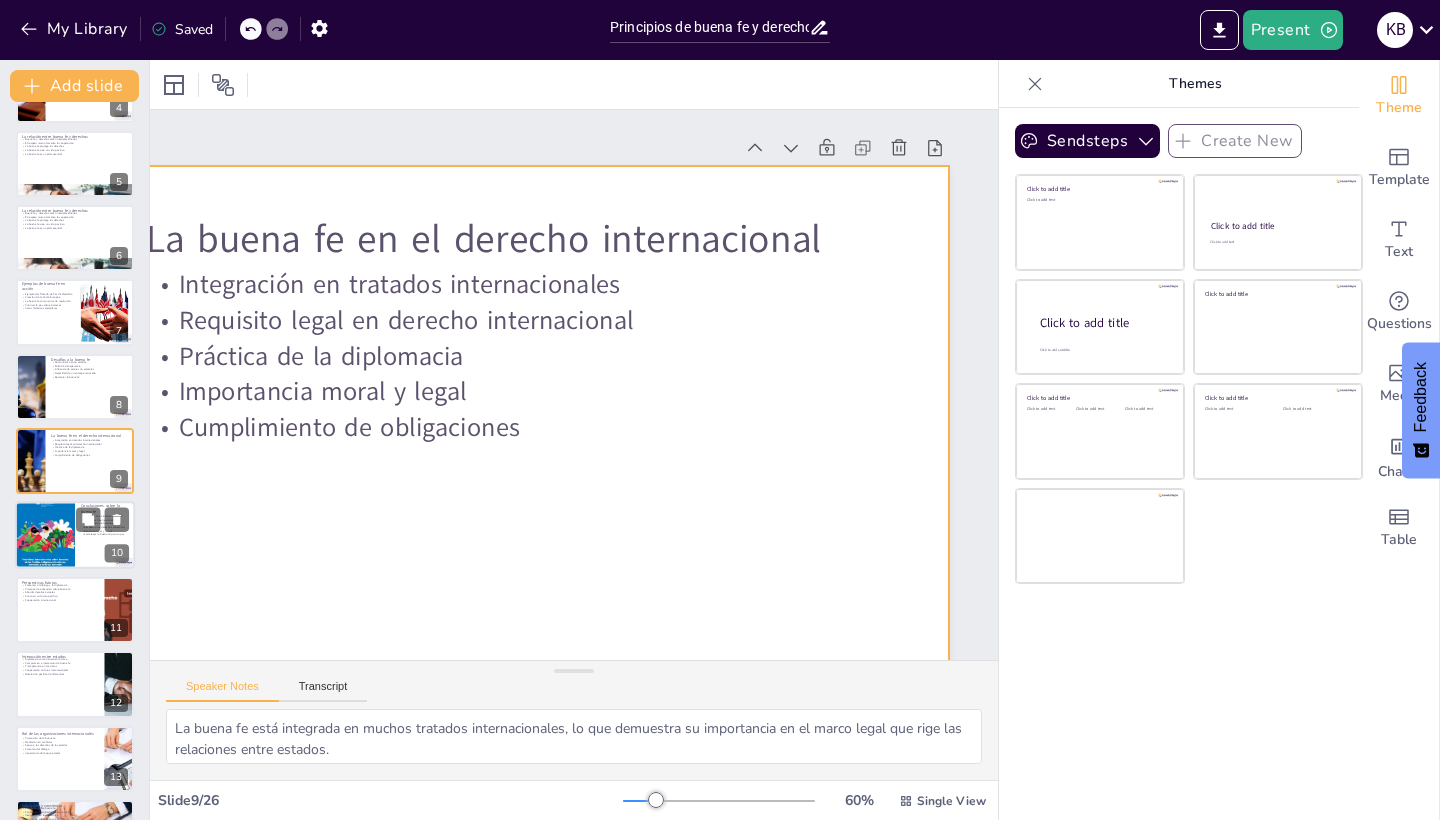 click at bounding box center (45, 536) 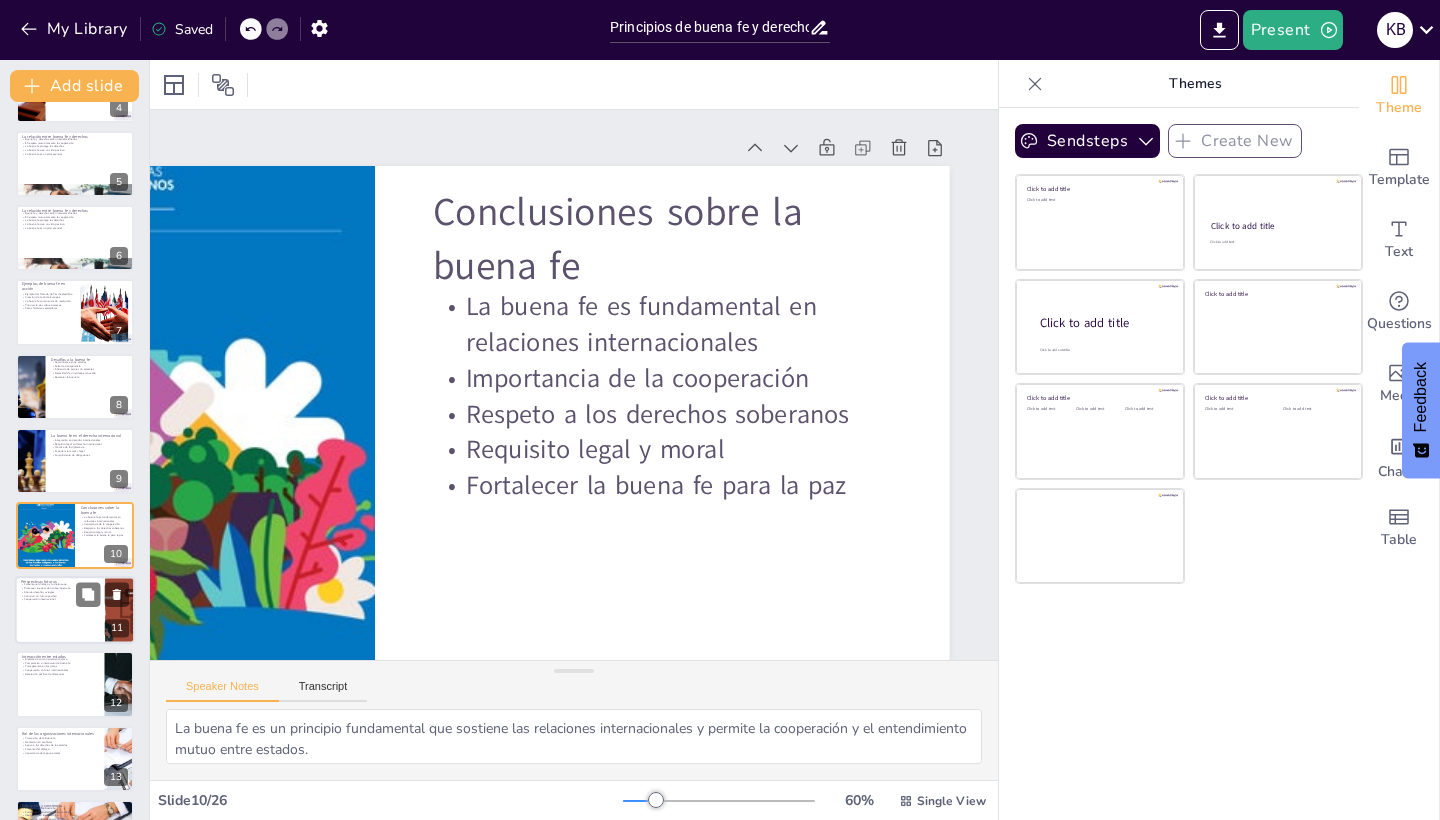 scroll, scrollTop: 359, scrollLeft: 0, axis: vertical 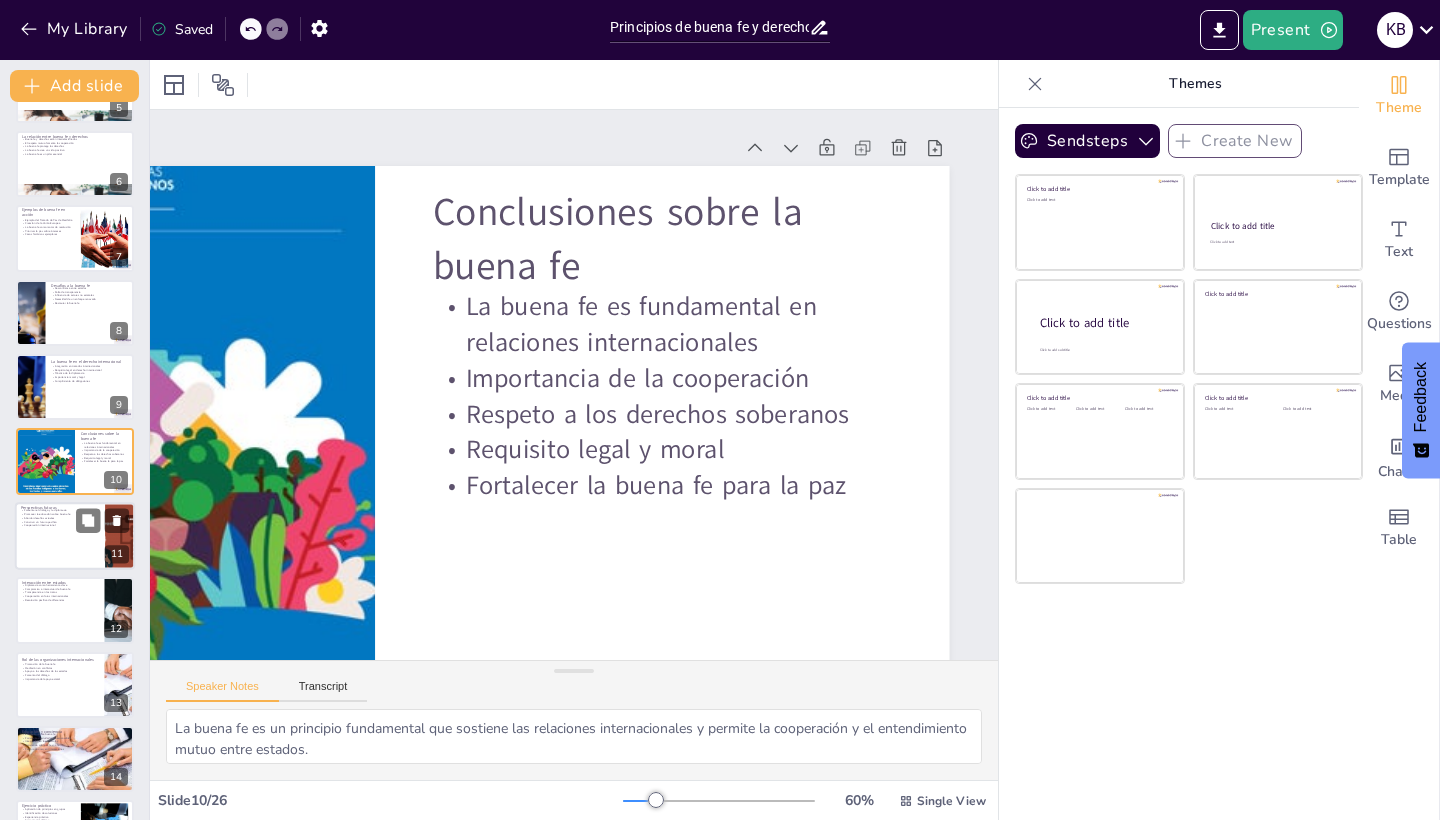 click at bounding box center [75, 536] 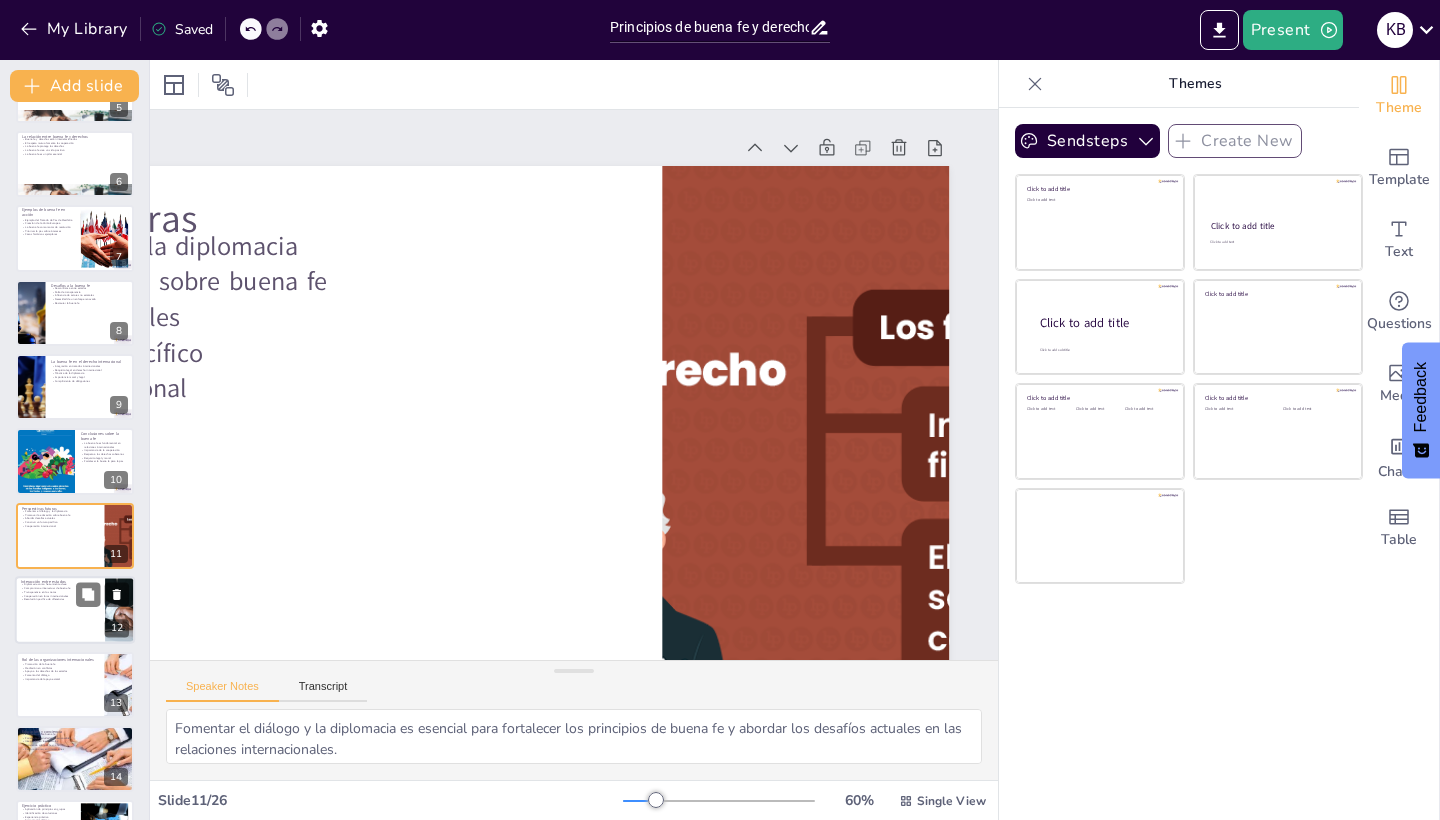 scroll, scrollTop: 433, scrollLeft: 0, axis: vertical 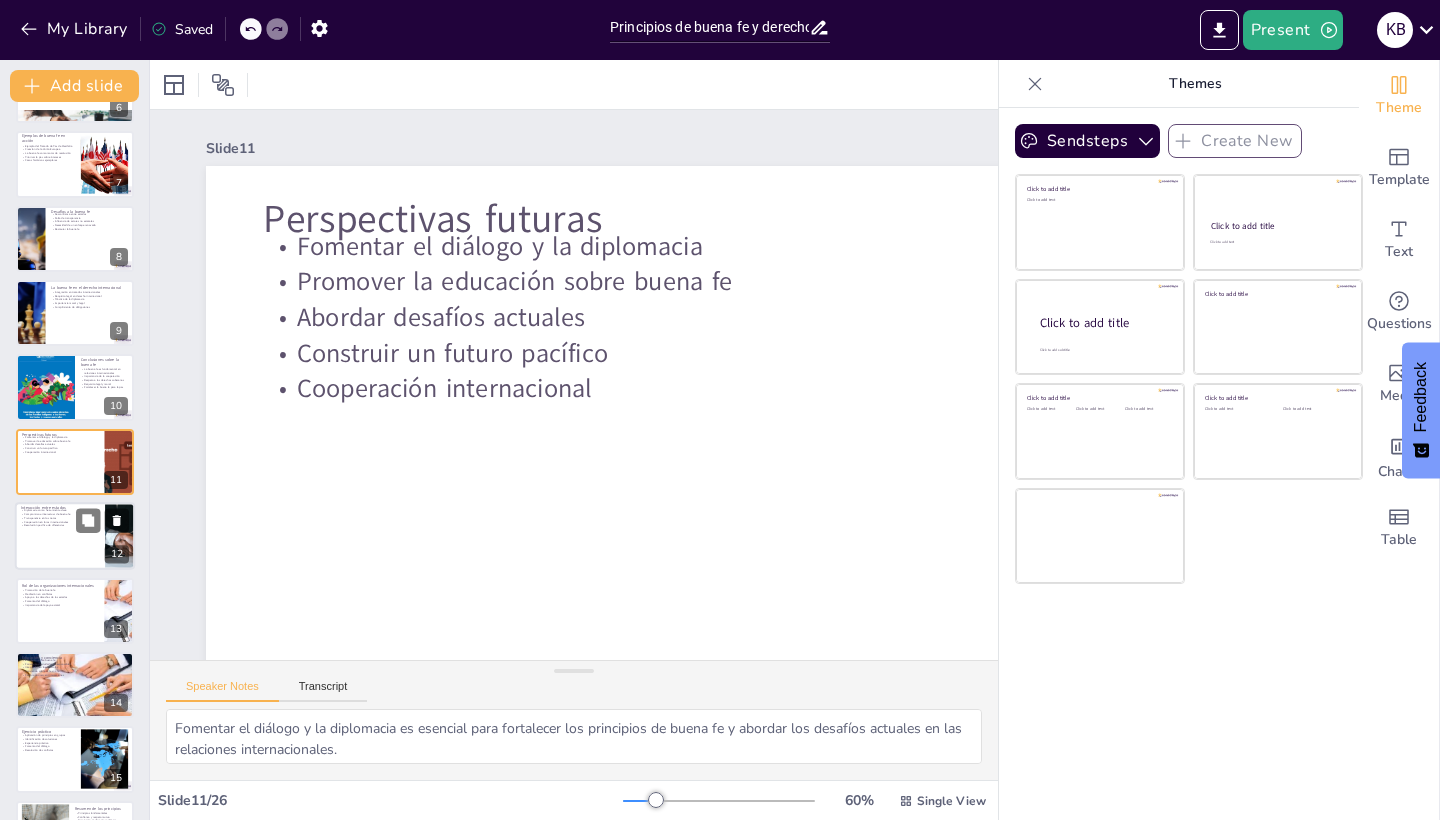 click at bounding box center (75, 536) 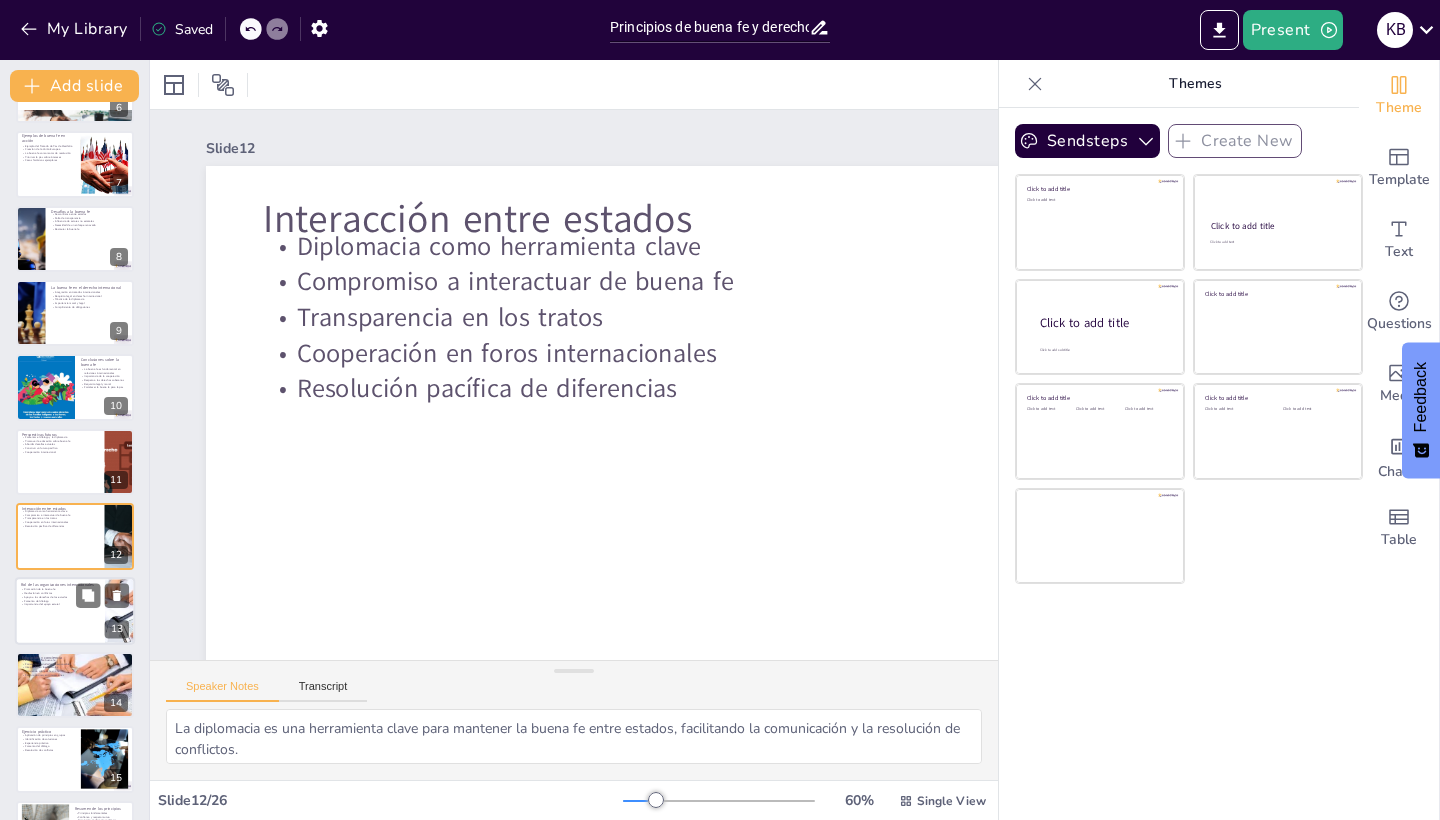scroll, scrollTop: 508, scrollLeft: 0, axis: vertical 